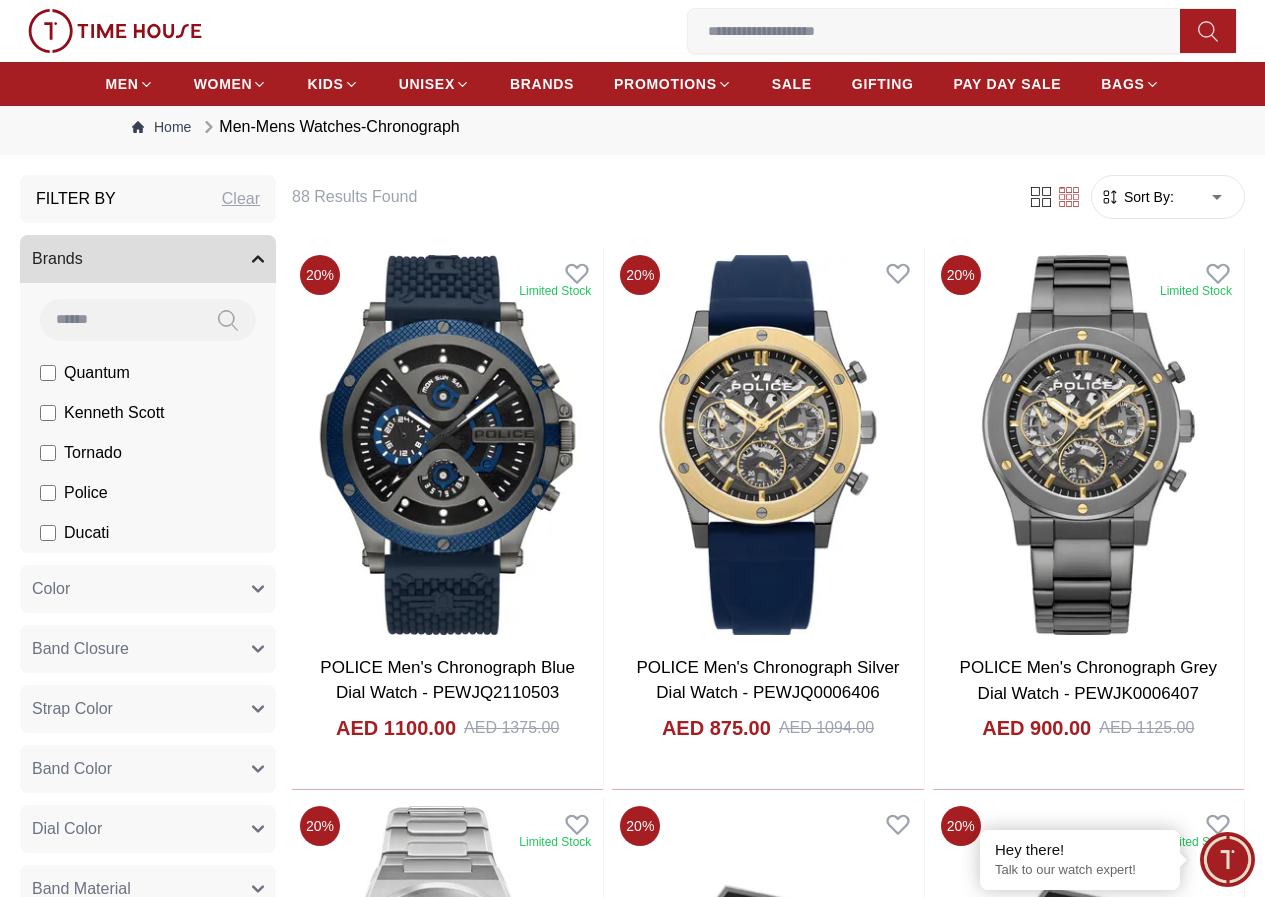 scroll, scrollTop: 0, scrollLeft: 0, axis: both 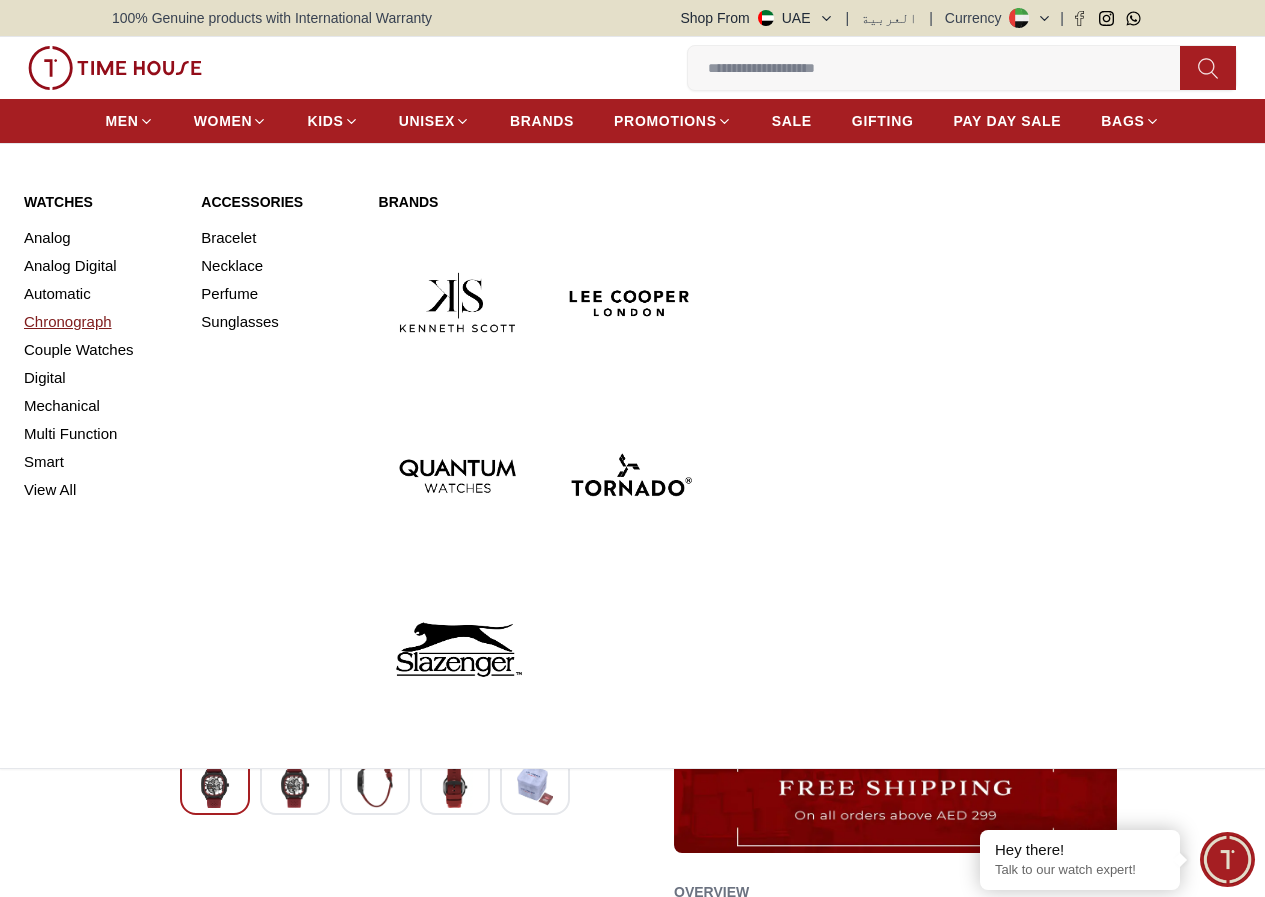 click on "Chronograph" at bounding box center (100, 322) 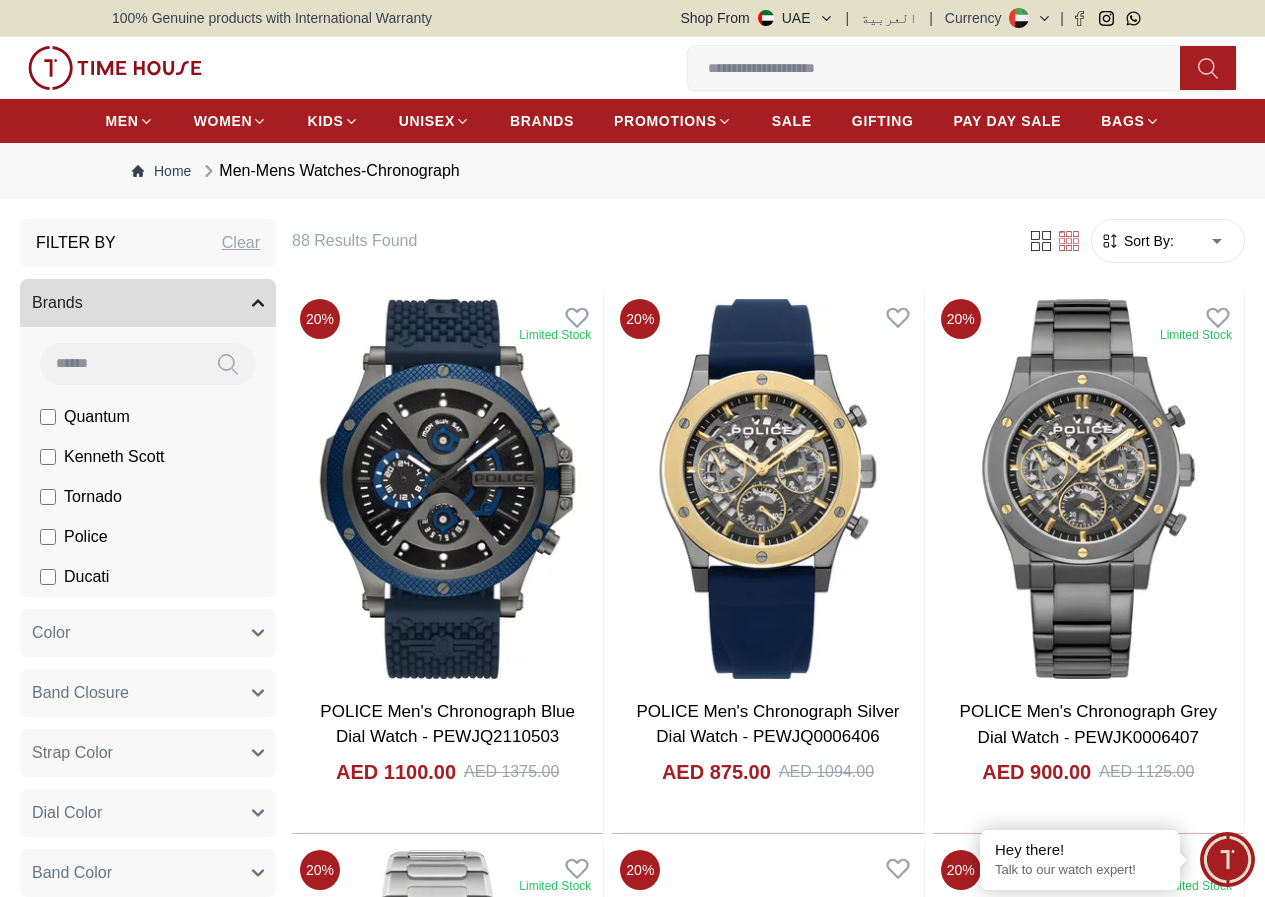 click on "100% Genuine products with International Warranty Shop From UAE | العربية |     Currency    | 0 Wishlist My Bag Help Our Stores My Account 0 Wishlist My Bag MEN WOMEN KIDS UNISEX BRANDS PROMOTIONS SALE GIFTING PAY DAY SALE BAGS Home Men-Mens Watches-Chronograph    Filter By Clear Brands Quantum Kenneth Scott Tornado Police Ducati Color Black Green Blue Dark Blue Silver Silver / Black Rose Gold Grey White Silver / Gold Silver / Rose Gold Black / Rose Gold Gold Black /Rose Gold Black /Grey Black /Red Black /Black Black / Rose Gold / Black Rose Gold / Black Rose Gold / Black / Black Silver / Blue Titanum Military Green Blue / Silver Ivory Green / Silver Gold / Green Blue / Gold Silver  /  Silver Band Closure Clasp Buckle Tang Buckle Standard Clasp Double-locking Push Button Clasp Folding Clasp Butterfly Clasp Butterfly Deployant Adjustable Clasp Fold-over Clasp Hook Buckle Strap Color Green Black Brown Blue White Red Gray Dial Color Black Silver Grey Dark Blue+Gold White Navy Blue Dark Green 1" at bounding box center (632, 2607) 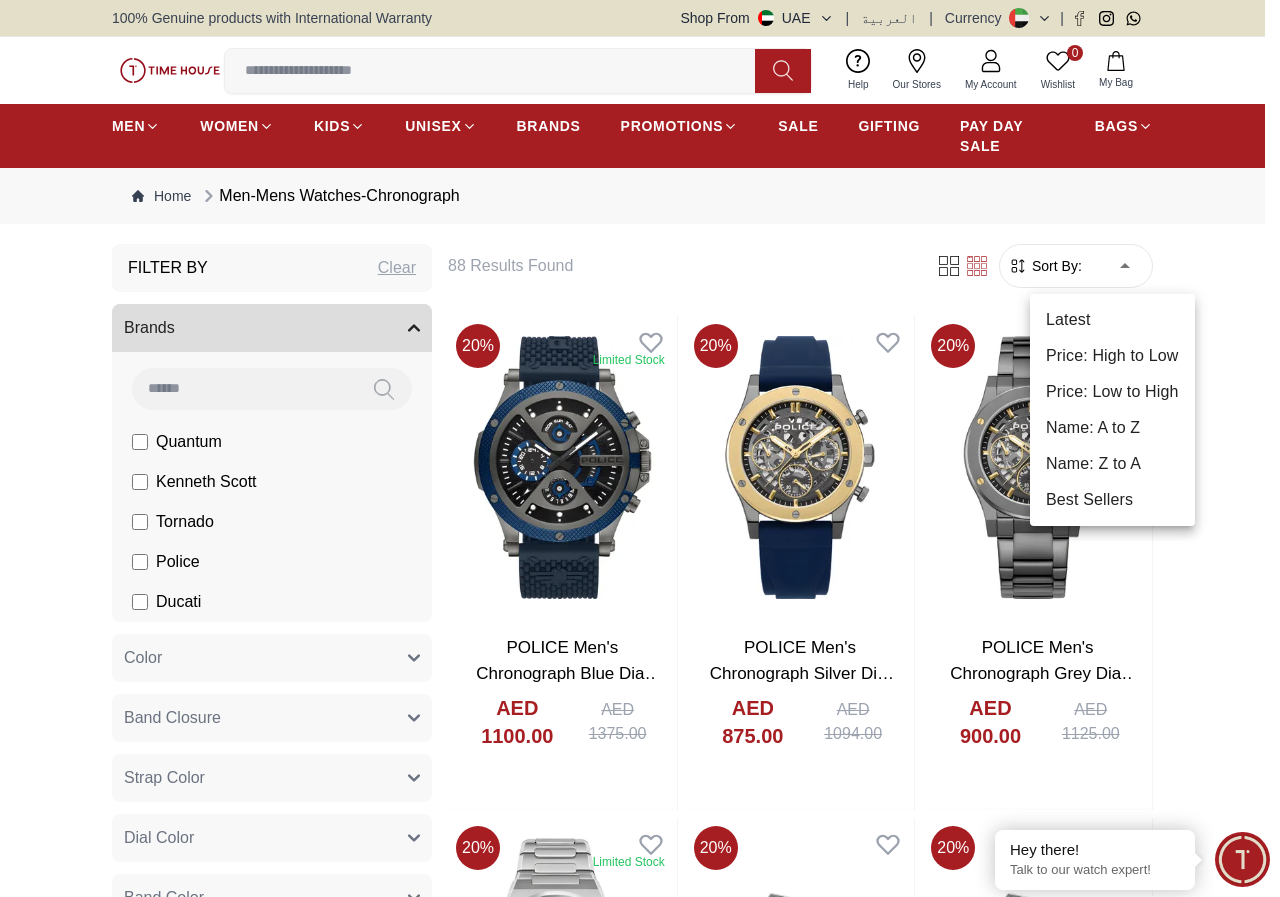 click on "Price: Low to High" at bounding box center (1112, 392) 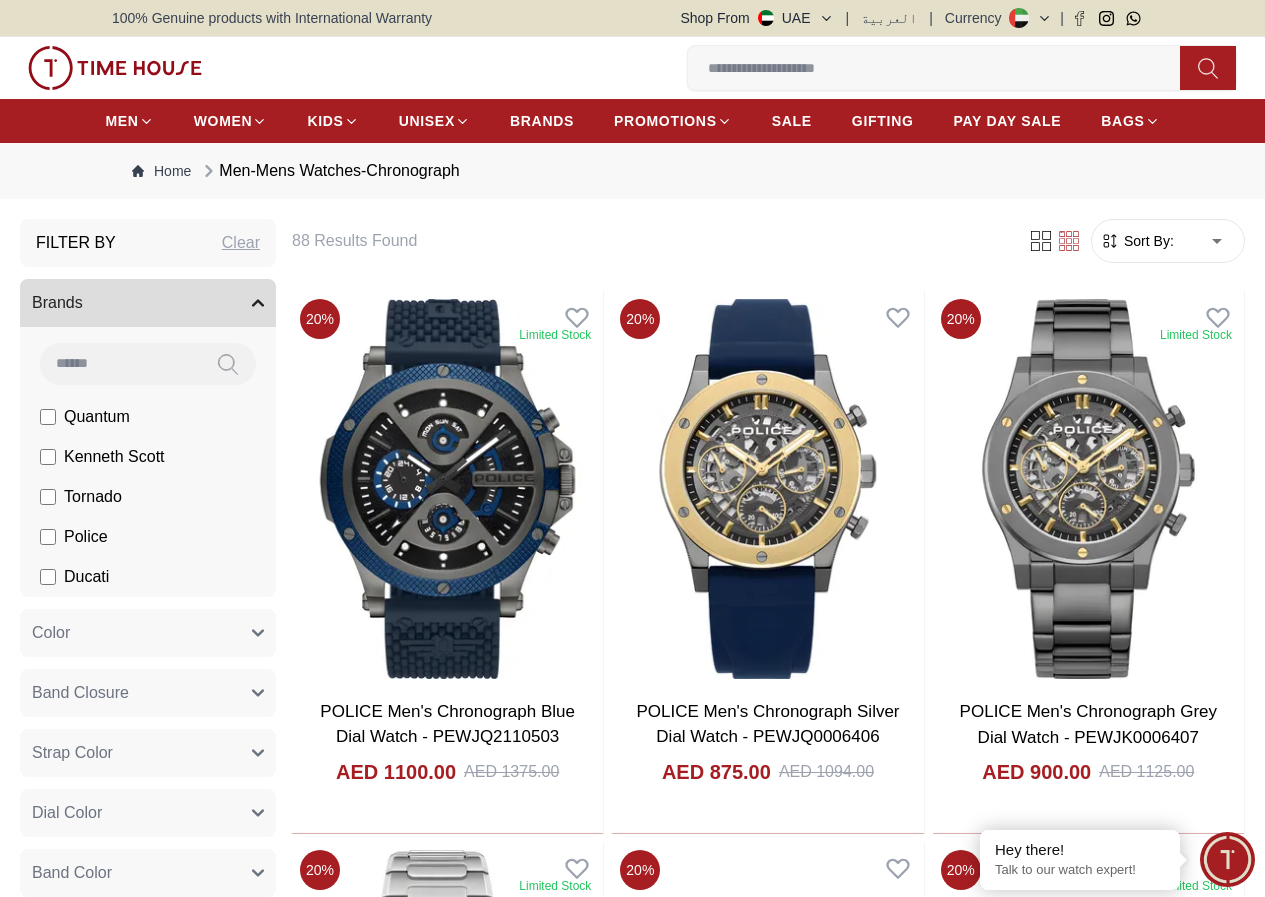 type on "*" 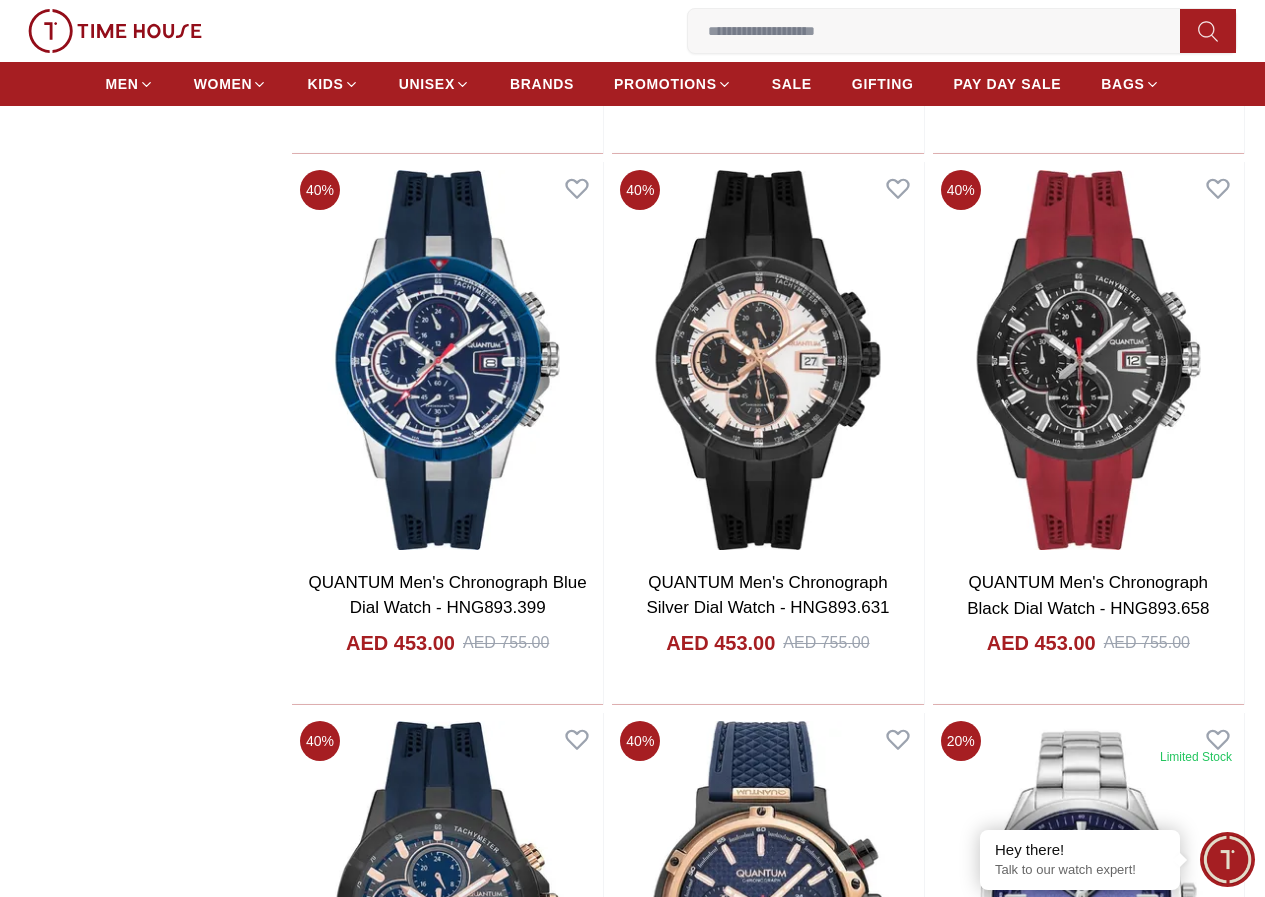 scroll, scrollTop: 2800, scrollLeft: 0, axis: vertical 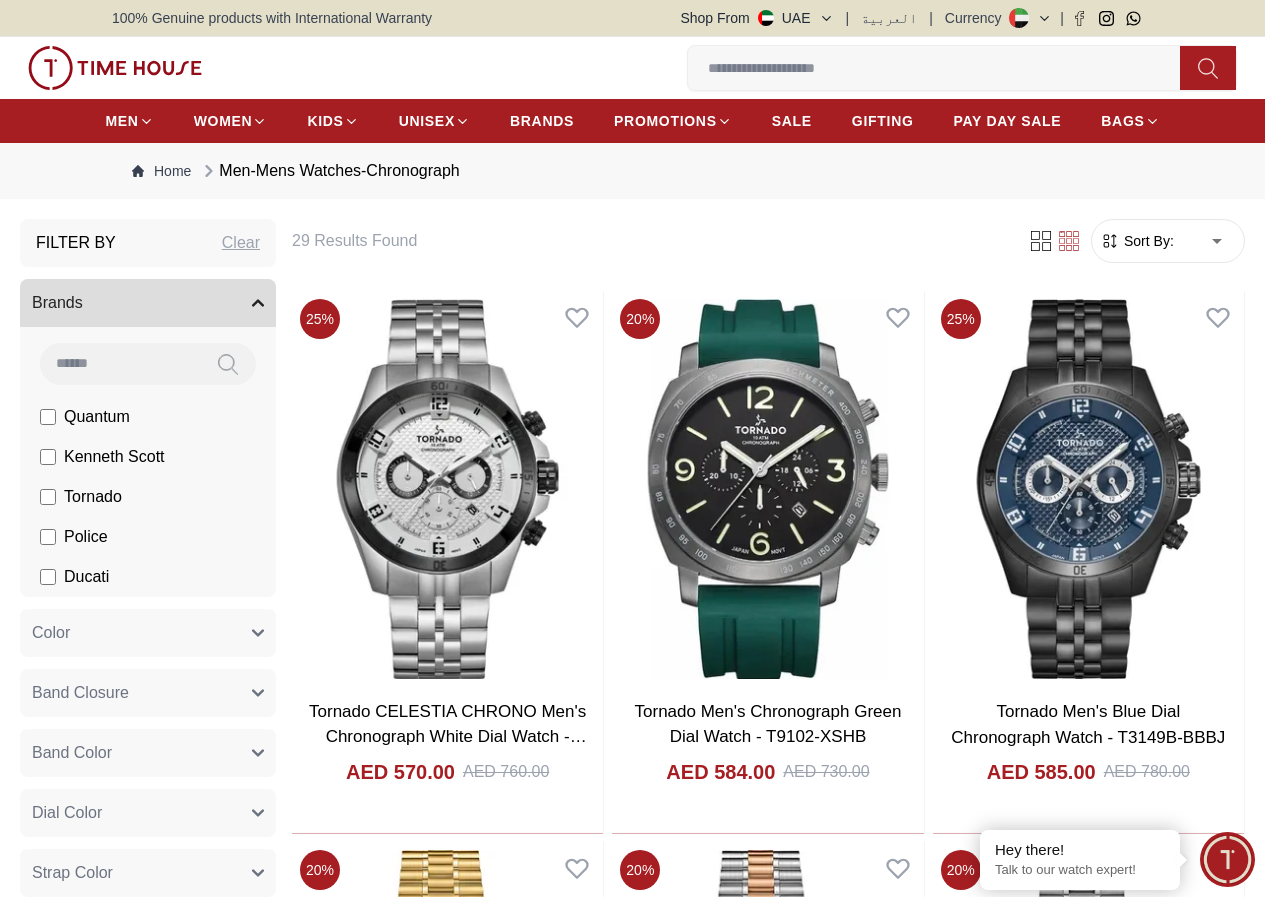 click on "Sort By: ​ ****** ​" at bounding box center (1168, 241) 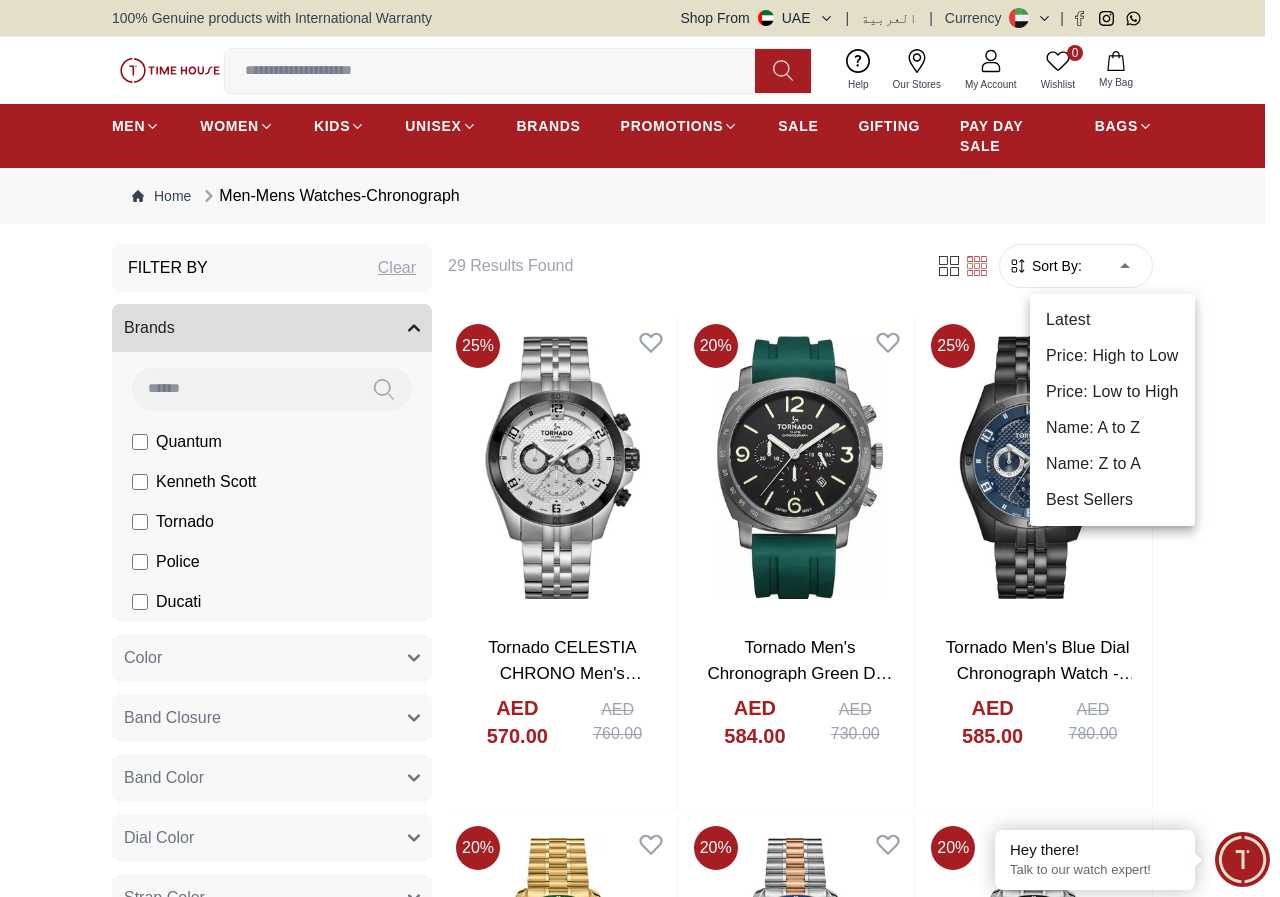 click on "Price: Low to High" at bounding box center (1112, 392) 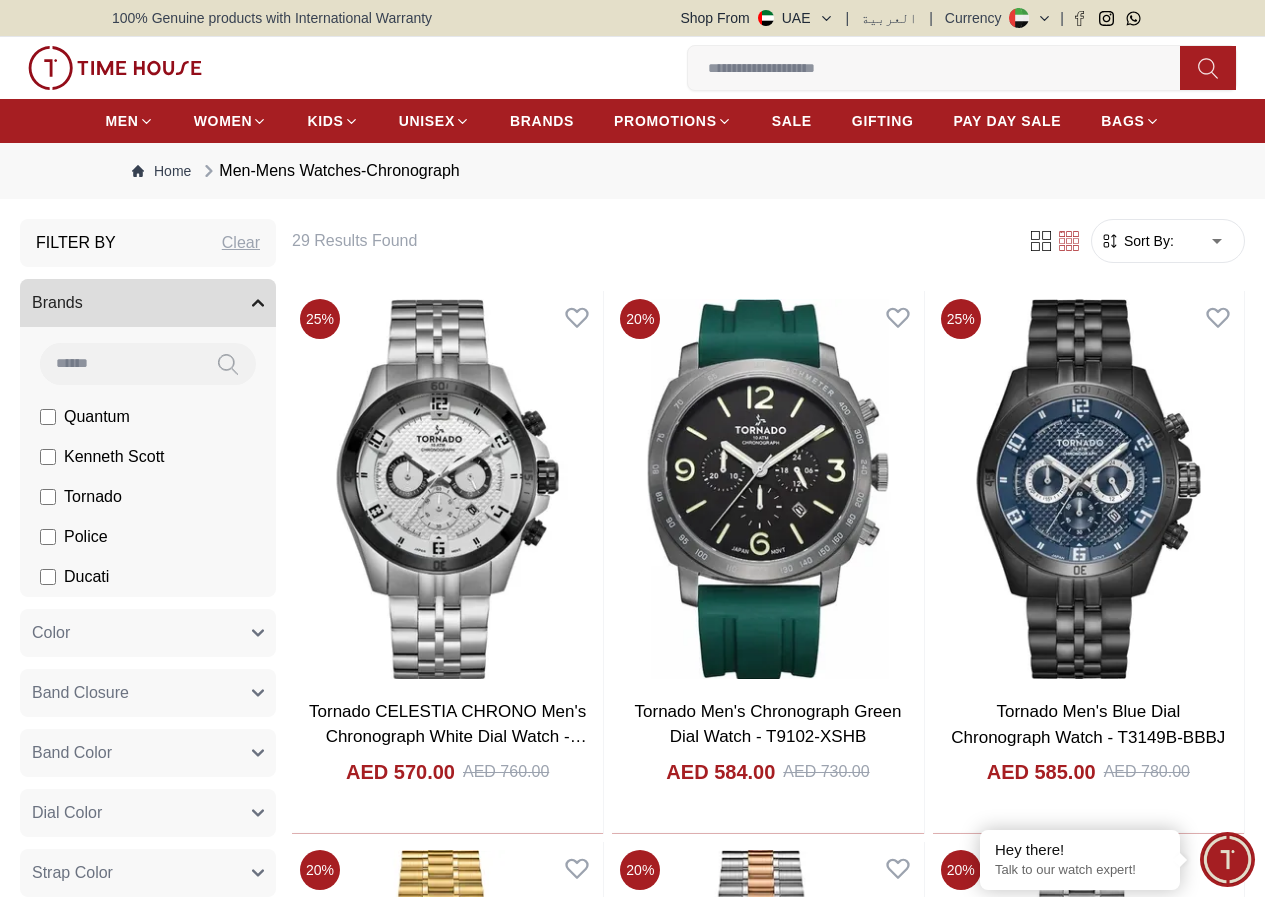type on "*" 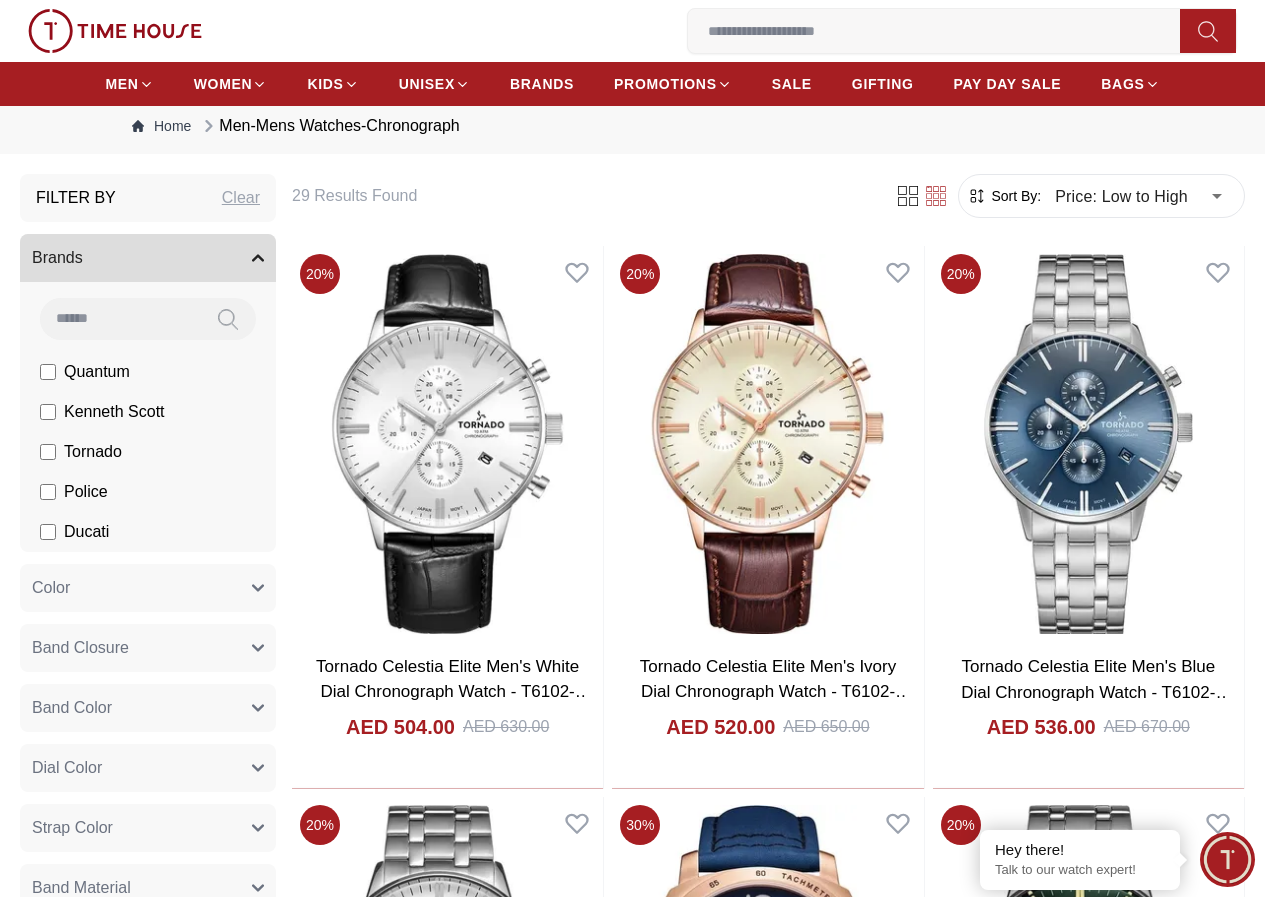 scroll, scrollTop: 0, scrollLeft: 0, axis: both 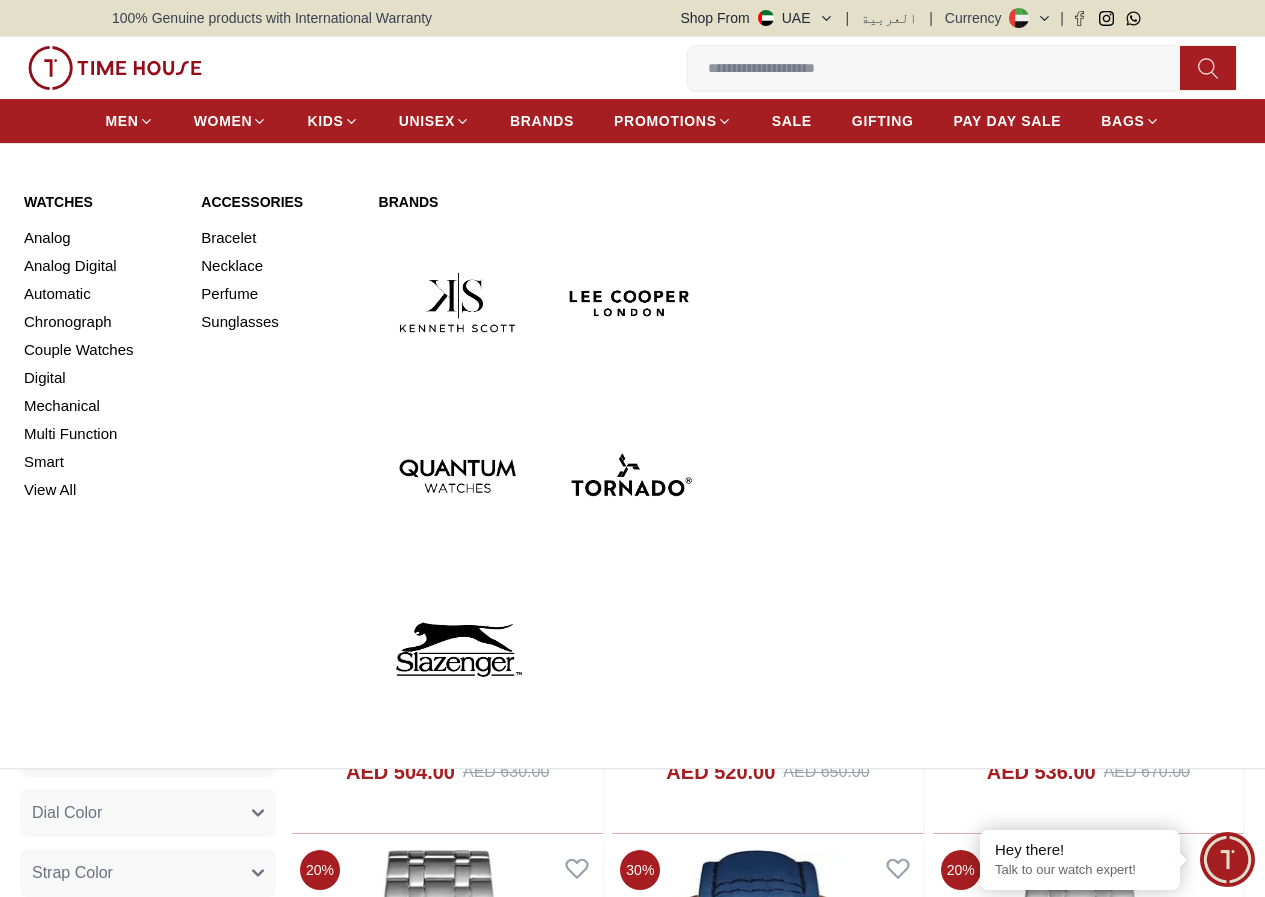 click on "Watches" at bounding box center [100, 202] 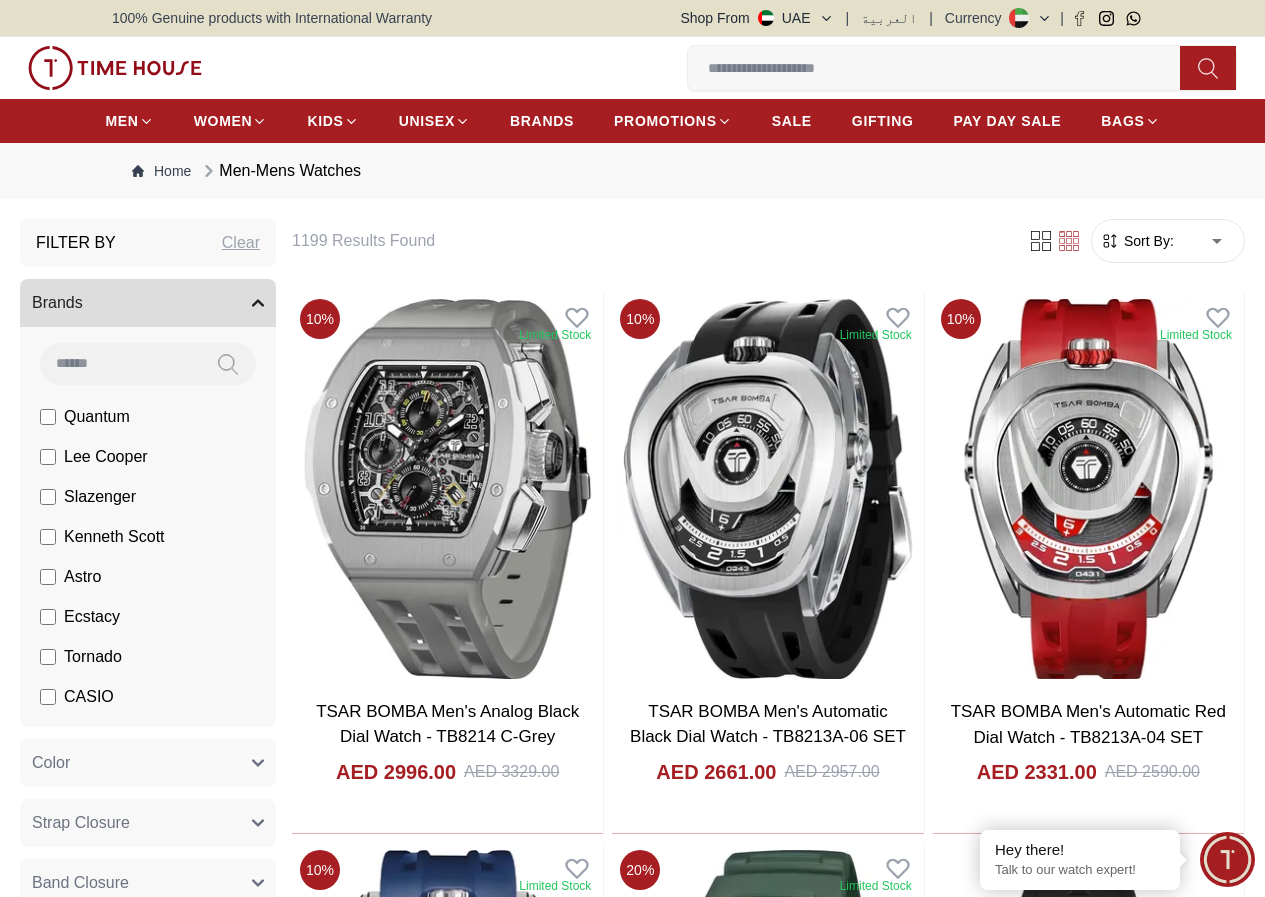 click on "Sort By:" at bounding box center (1147, 241) 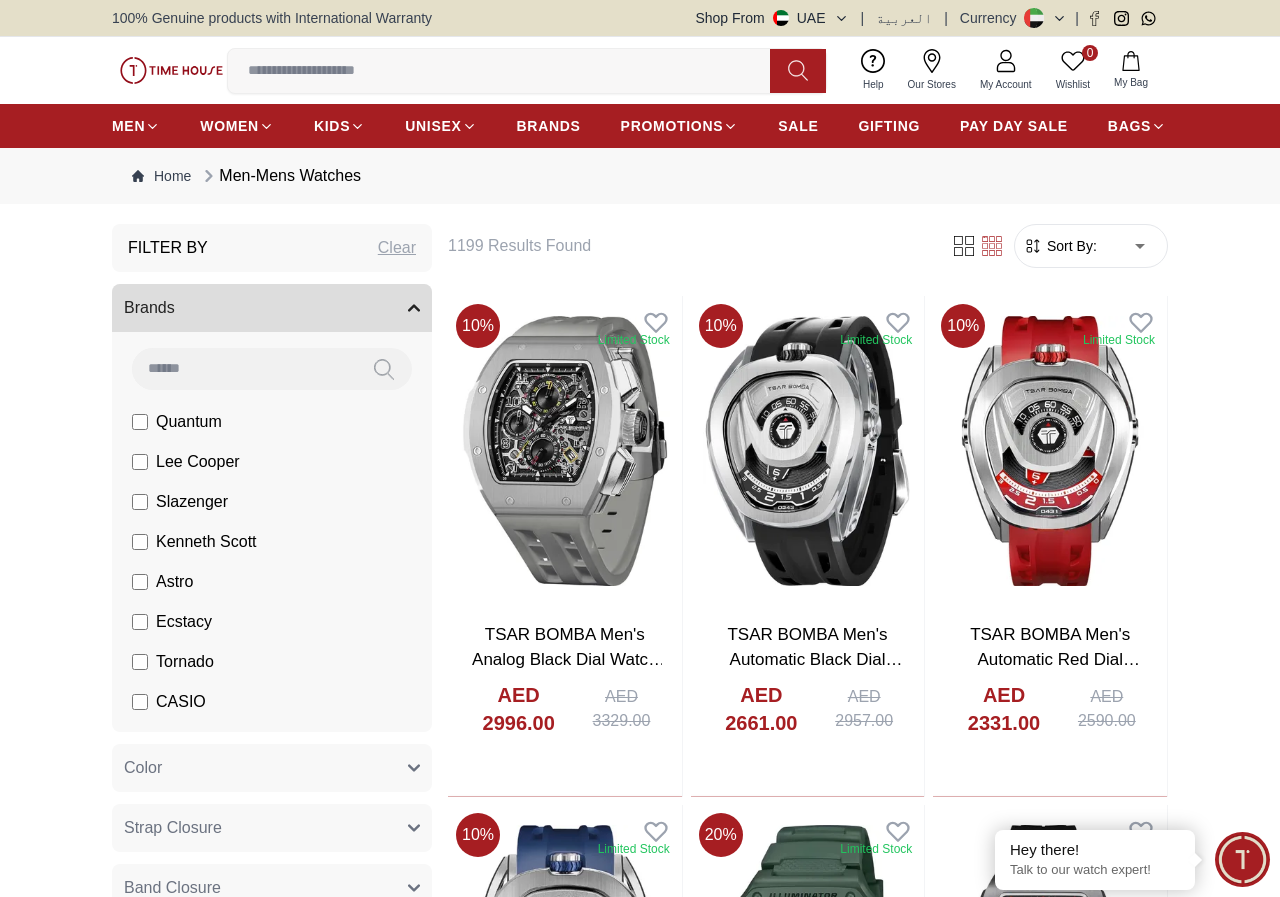 click on "100% Genuine products with International Warranty Shop From UAE | العربية |     Currency    | 0 Wishlist My Bag Help Our Stores My Account 0 Wishlist My Bag MEN WOMEN KIDS UNISEX BRANDS PROMOTIONS SALE GIFTING PAY DAY SALE BAGS Home Men-Mens Watches    Filter By Clear Brands Quantum Lee Cooper Slazenger Kenneth Scott Astro Ecstacy Tornado CASIO CITIZEN GUESS ORIENT Police Ducati CERRUTI 1881 G-Shock Tsar Bomba Ciga Design Color Black Green Blue Red Dark Blue Silver Silver / Black Orange Rose Gold Grey White White / Rose Gold Silver / Silver Dark Blue / Silver Silver / Gold Silver / Rose Gold Black / Black Black / Silver Black / Rose Gold Gold Yellow Brown White / Silver Light Blue Black /Rose Gold Black /Grey Black /Red Black /Black Black / Rose Gold / Black Rose Gold / Black Rose Gold / Black / Black Pink Green /Silver Purple Silver Silver Silver / Blue Green / Green Blue / Black Blue / Blue Titanum Navy Blue Military Green Blue / Silver Champagne White / Gold White / Gold  Black  Ivory 10" at bounding box center [640, 2322] 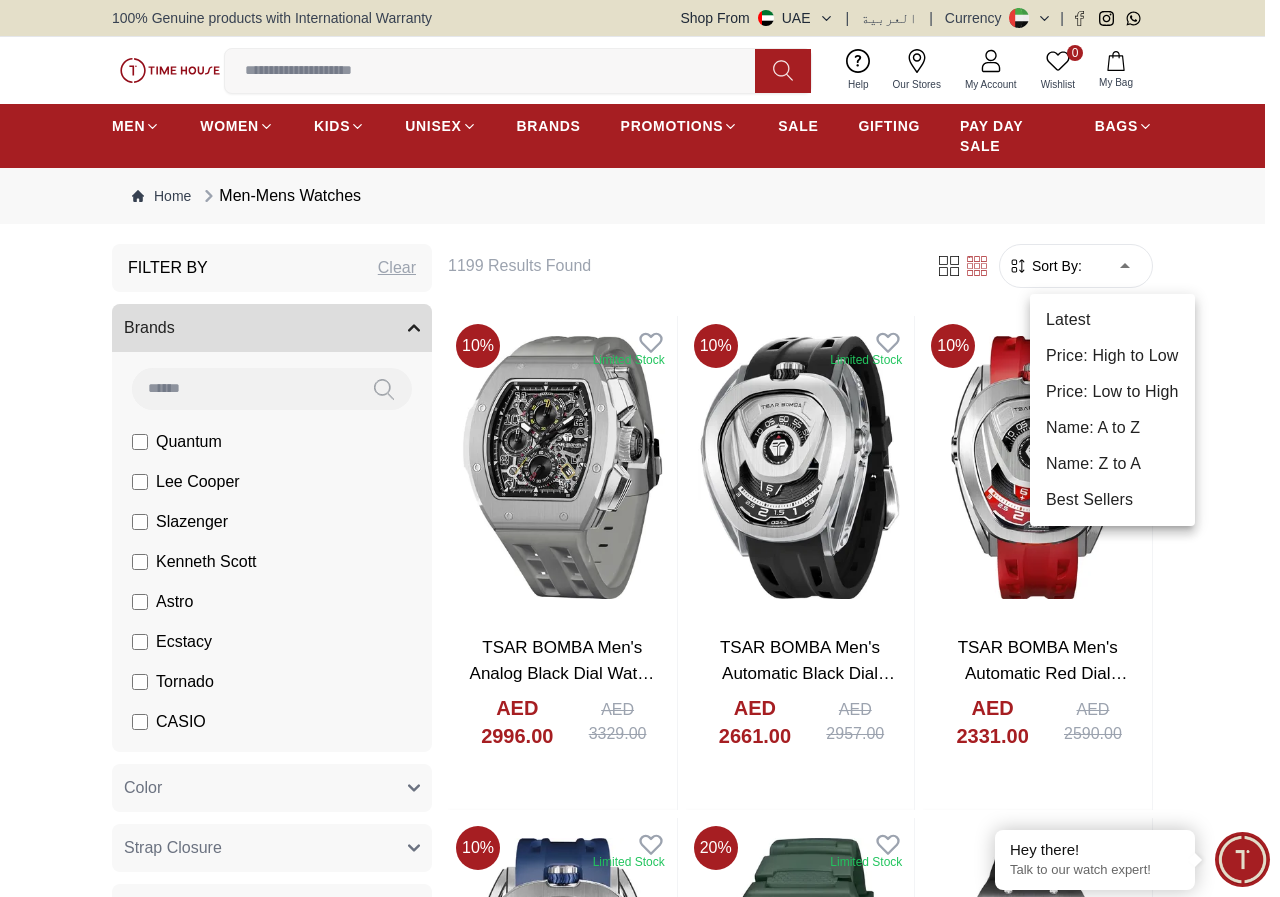 click on "Price: Low to High" at bounding box center (1112, 392) 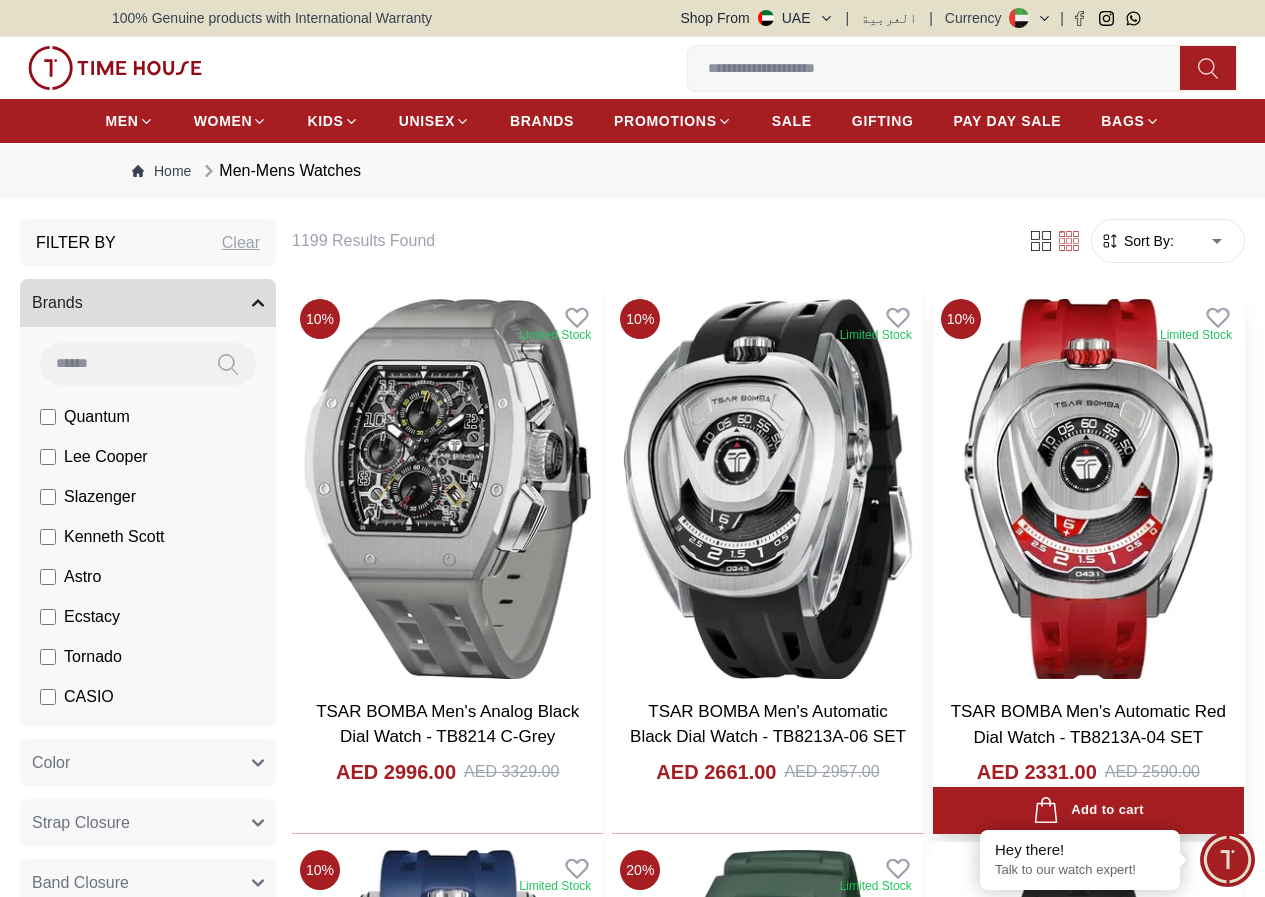 type on "*" 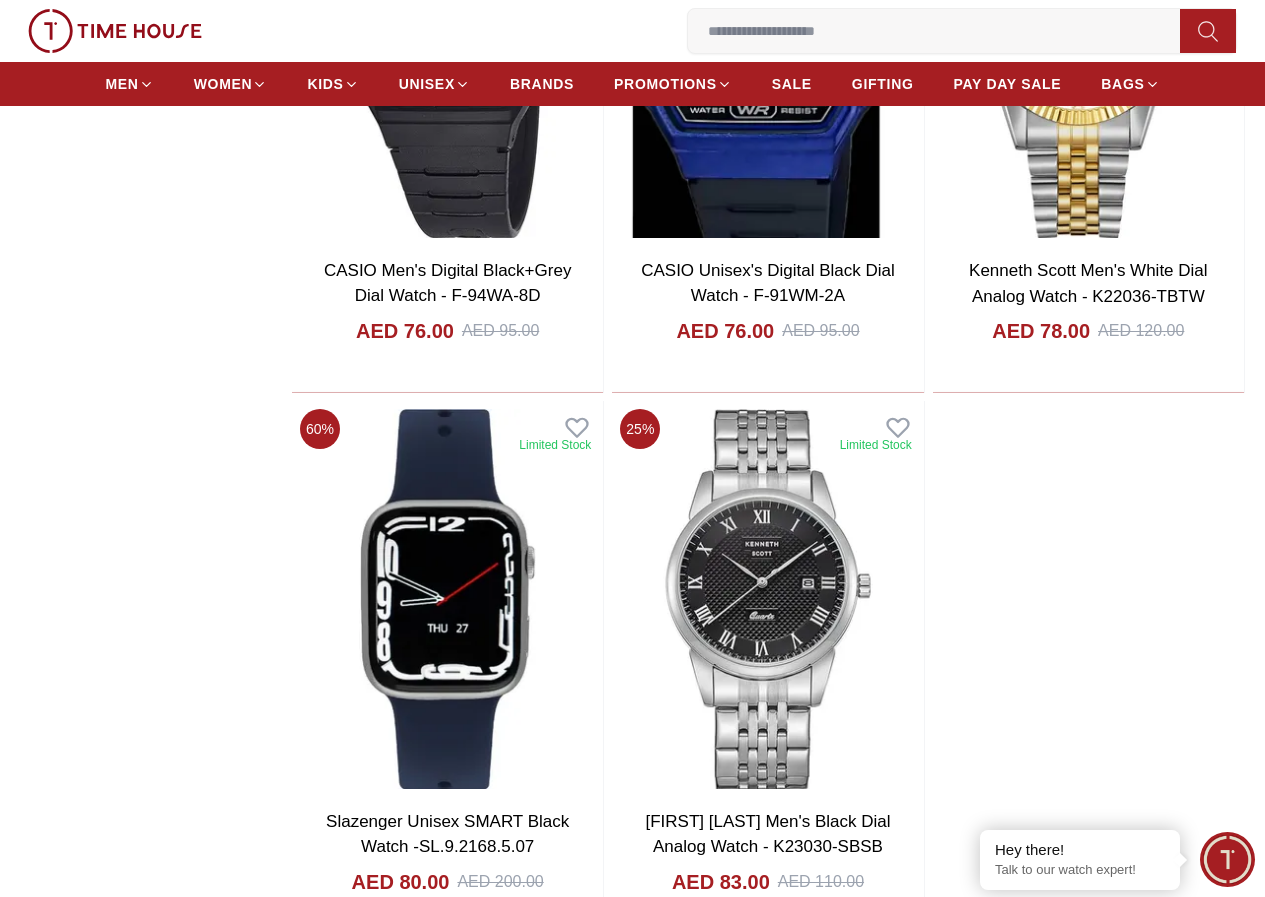 scroll, scrollTop: 3267, scrollLeft: 0, axis: vertical 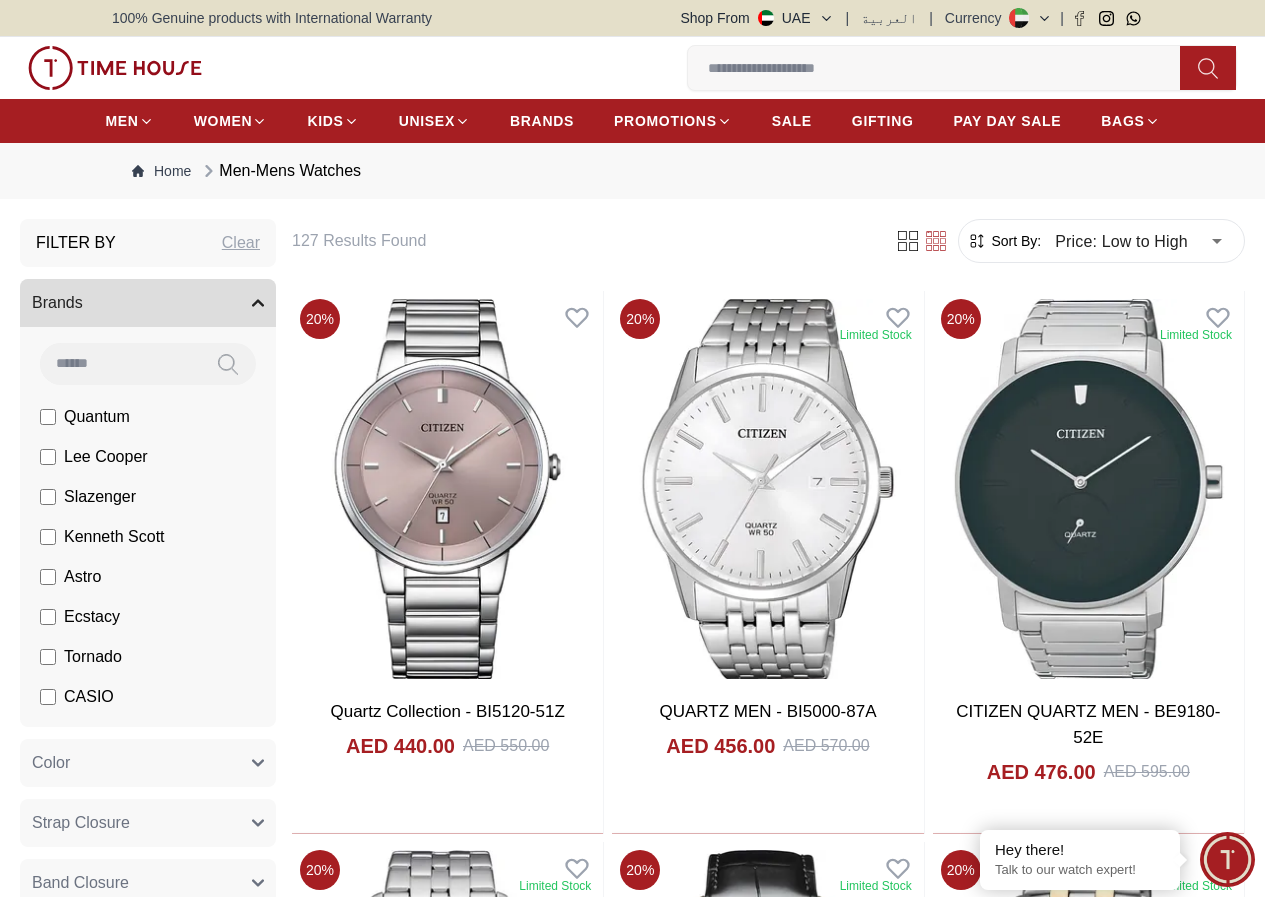 click on "100% Genuine products with International Warranty Shop From UAE | العربية |     Currency    | 0 Wishlist My Bag Help Our Stores My Account 0 Wishlist My Bag MEN WOMEN KIDS UNISEX BRANDS PROMOTIONS SALE GIFTING PAY DAY SALE BAGS Home Men-Mens Watches    Filter By Clear Brands Quantum Lee Cooper Slazenger Kenneth Scott Astro Ecstacy Tornado CASIO CITIZEN GUESS ORIENT Police Ducati CERRUTI 1881 G-Shock Tsar Bomba Ciga Design Color Black Green Blue Red Dark Blue Silver Silver / Black Orange Rose Gold Grey White White / Rose Gold Silver / Silver Dark Blue / Silver Silver / Gold Silver / Rose Gold Black / Black Black / Silver Black / Rose Gold Gold Yellow Brown White / Silver Light Blue Black /Rose Gold Black /Grey Black /Red Black /Black Black / Rose Gold / Black Rose Gold / Black Rose Gold / Black / Black Pink Green /Silver Purple Silver Silver Silver / Blue Green / Green Blue / Black Blue / Blue Titanum Navy Blue Military Green Blue / Silver Champagne White / Gold White / Gold  Black  Ivory 10" at bounding box center [632, 2556] 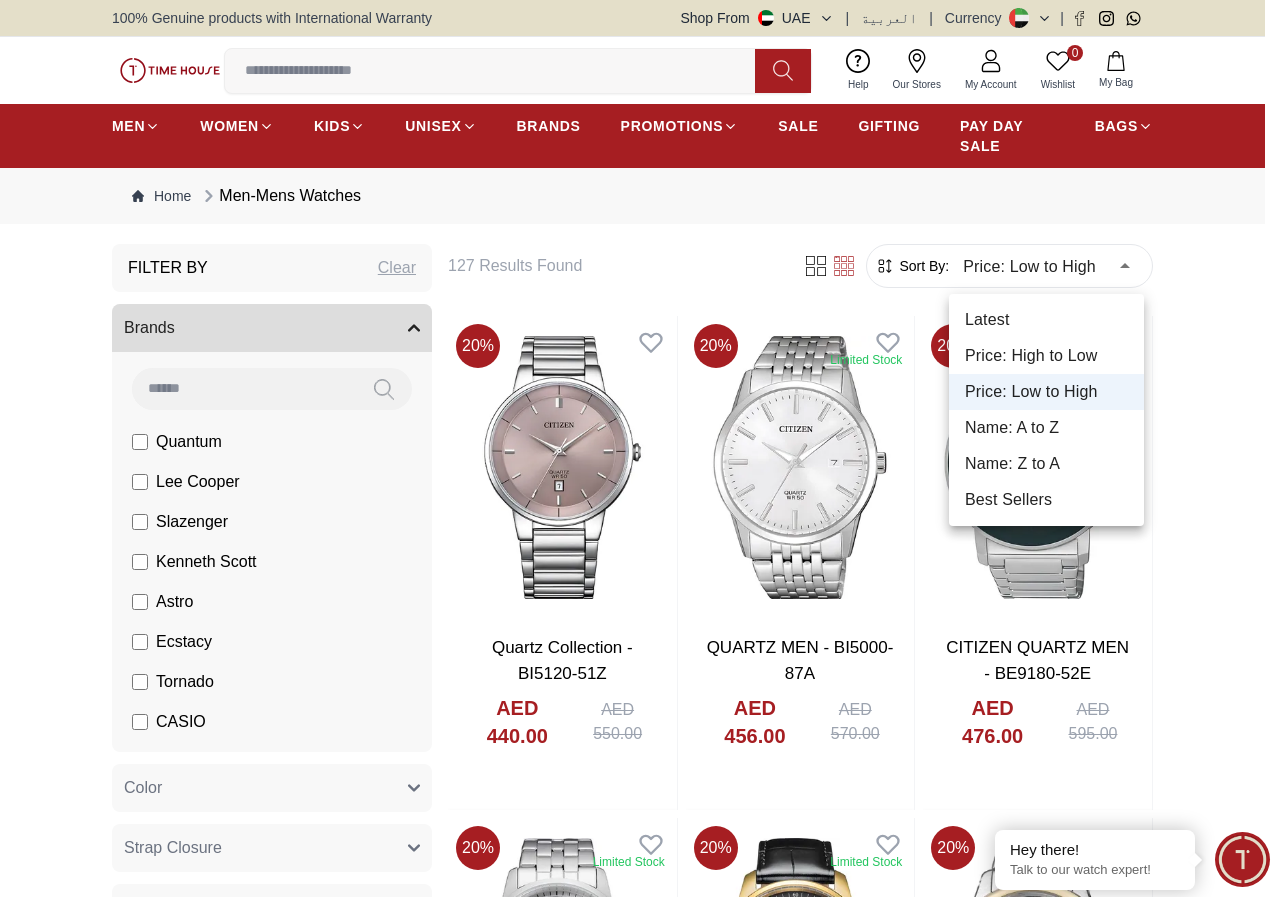 click on "Price: Low to High" at bounding box center (1046, 392) 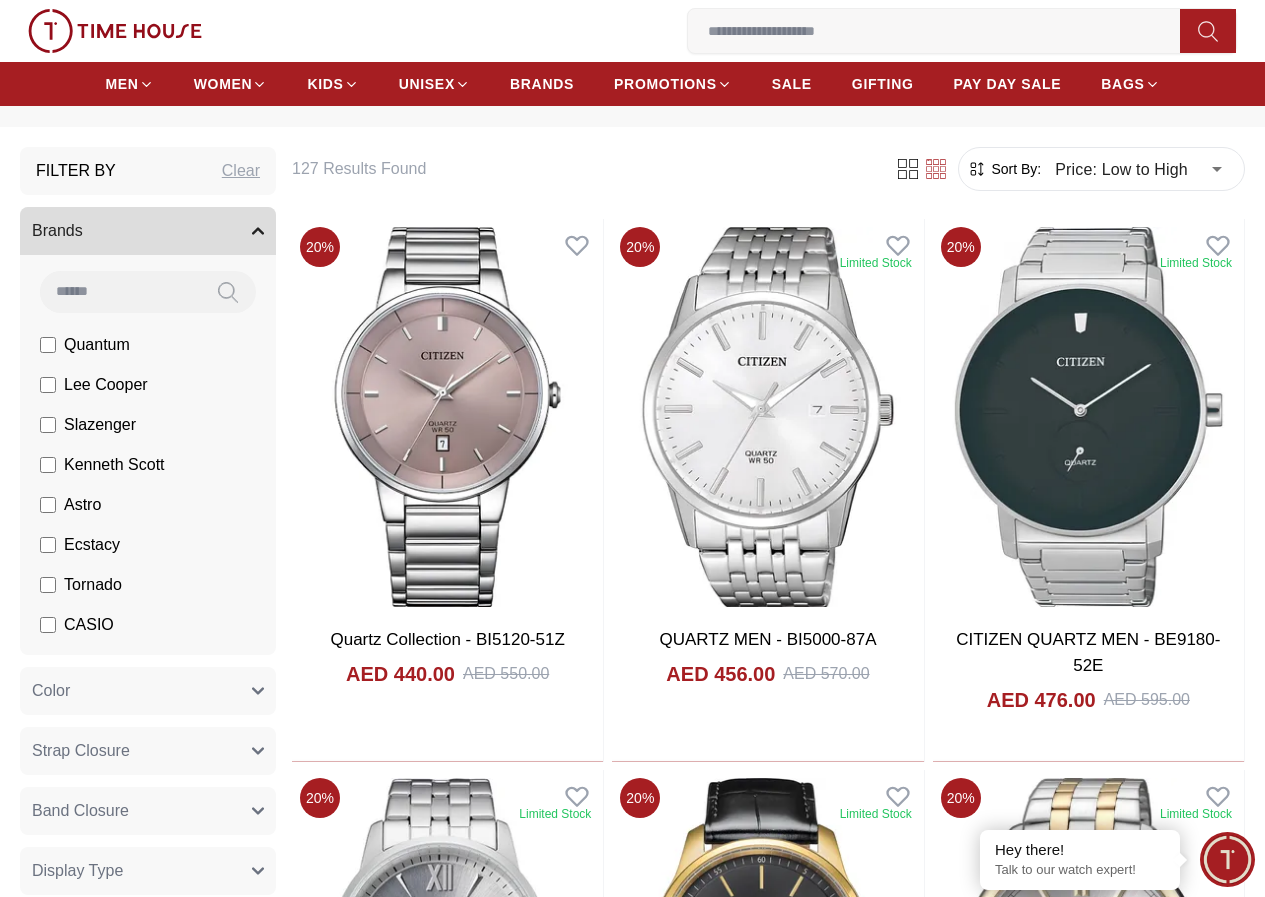 scroll, scrollTop: 0, scrollLeft: 0, axis: both 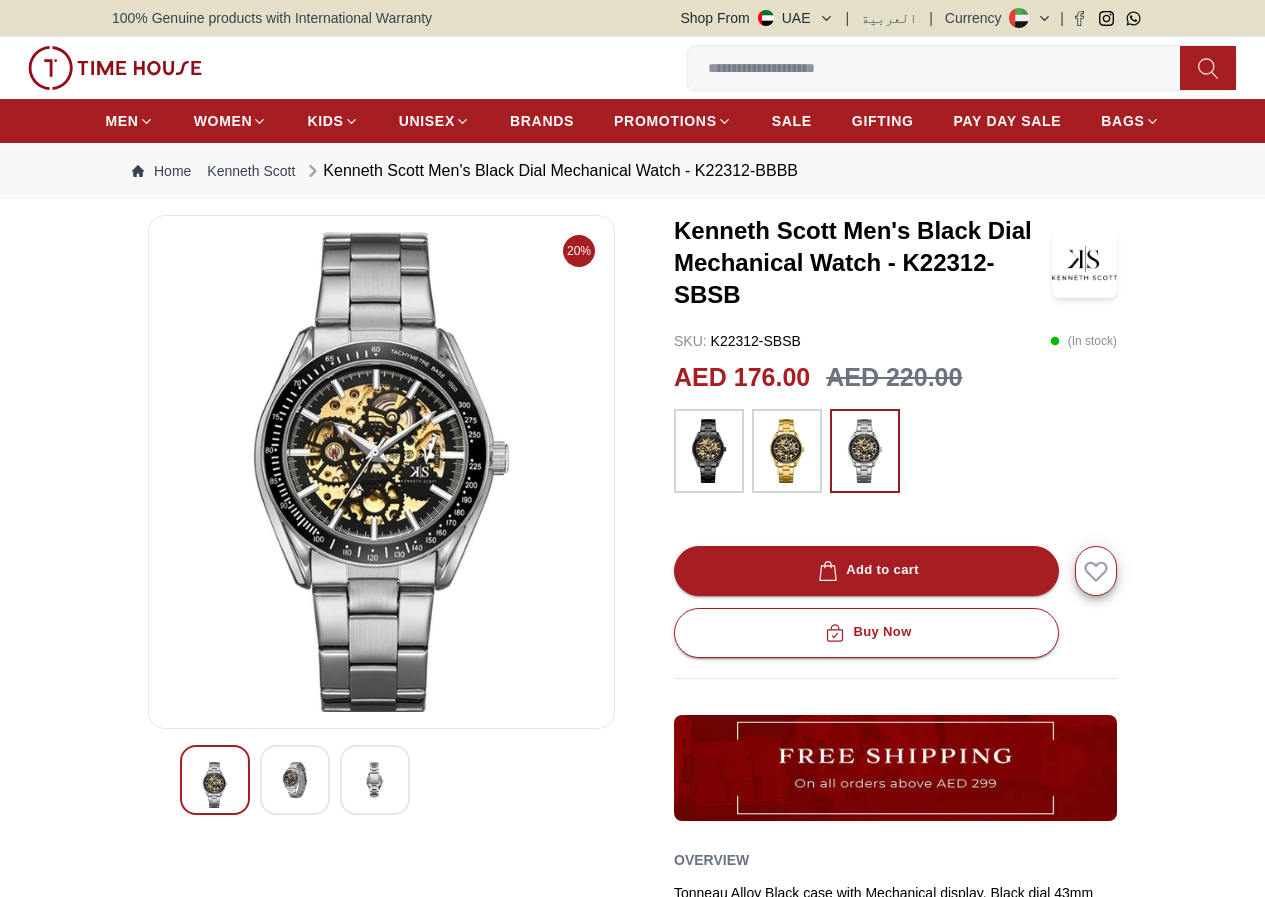 click at bounding box center [787, 451] 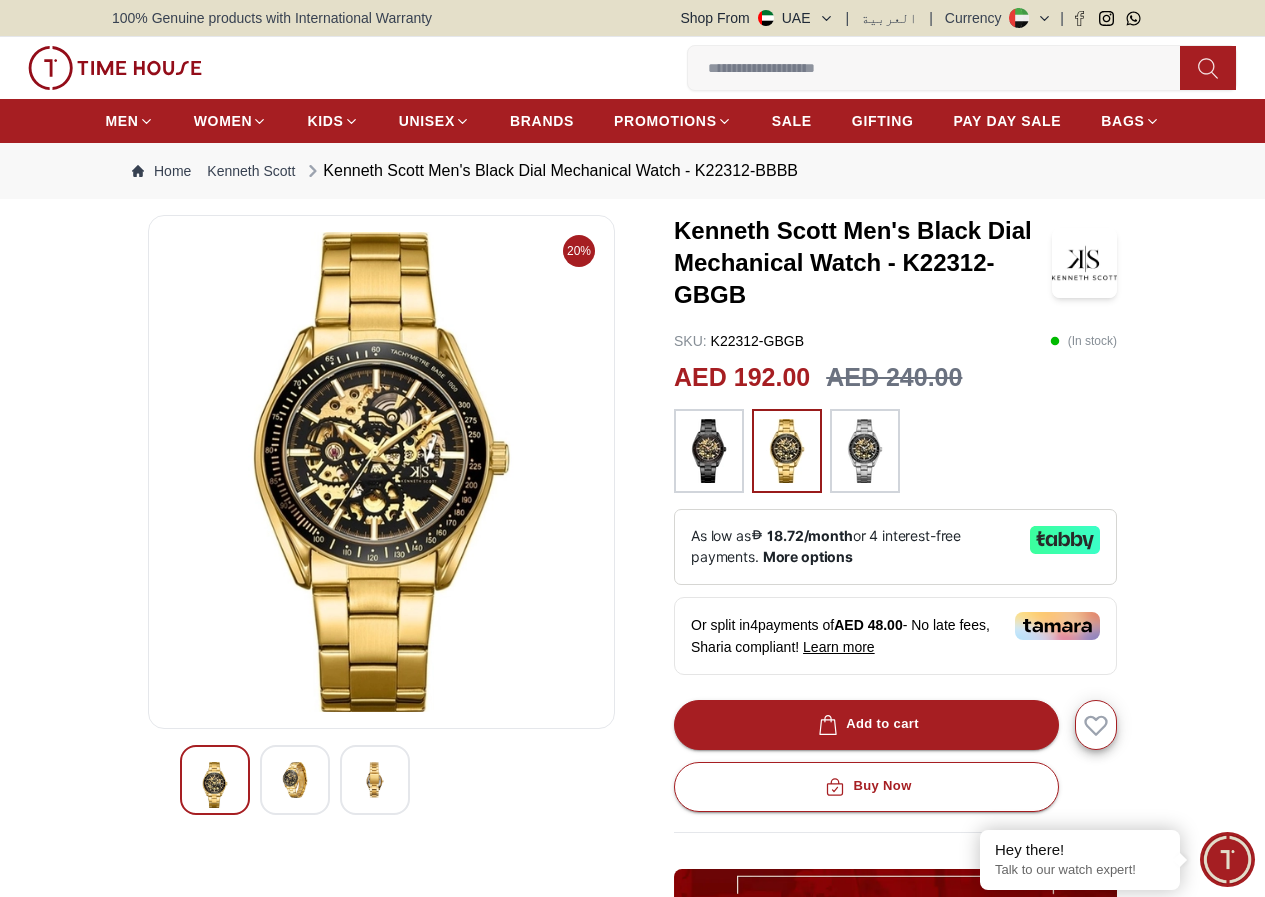 click at bounding box center (865, 451) 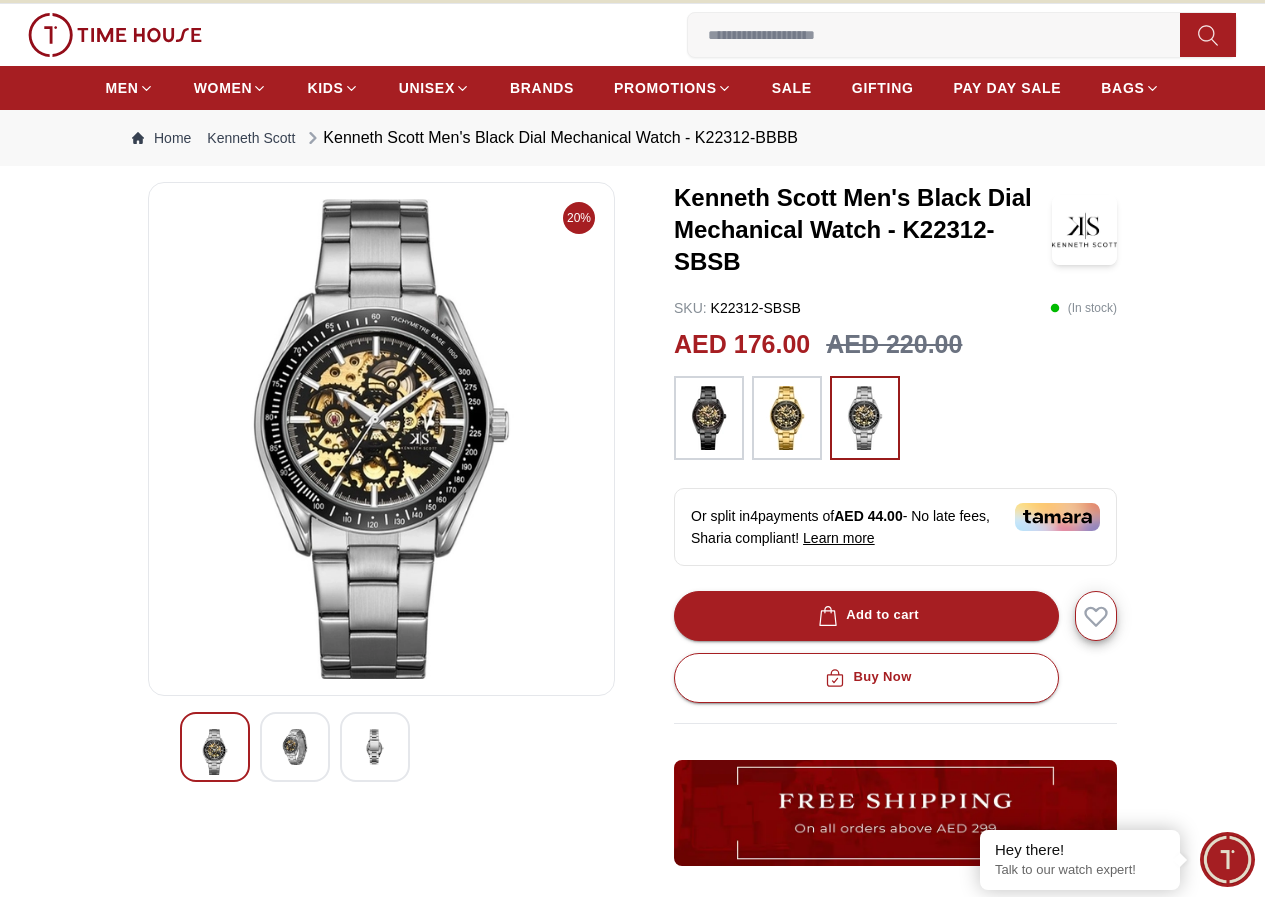 scroll, scrollTop: 0, scrollLeft: 0, axis: both 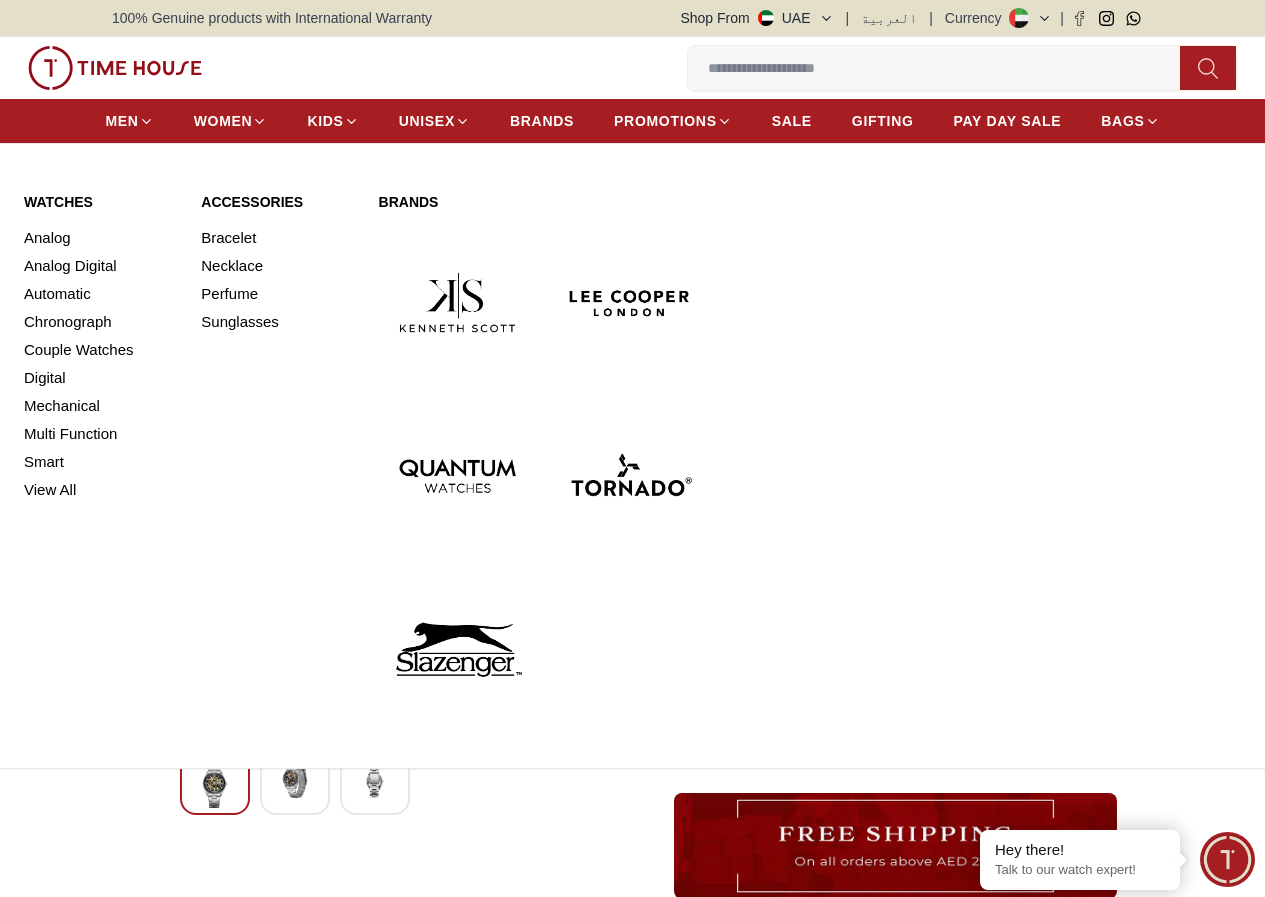 click on "Watches" at bounding box center [100, 202] 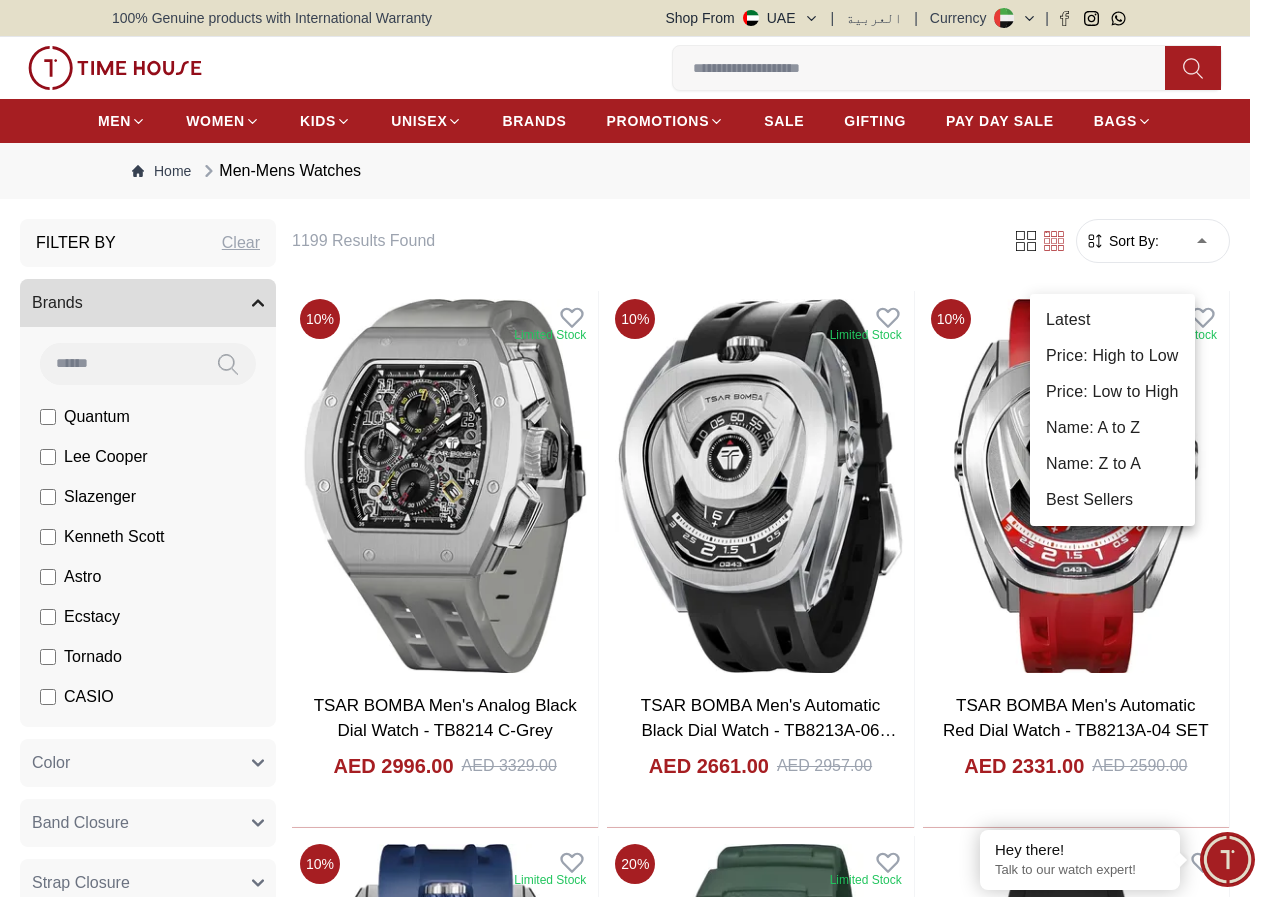 click on "100% Genuine products with International Warranty Shop From UAE | العربية |     Currency    | 0 Wishlist My Bag Help Our Stores My Account 0 Wishlist My Bag MEN WOMEN KIDS UNISEX BRANDS PROMOTIONS SALE GIFTING PAY DAY SALE BAGS Home Men-Mens Watches    Filter By Clear Brands Quantum Lee Cooper Slazenger Kenneth Scott Astro Ecstacy Tornado CASIO CITIZEN GUESS ORIENT Police Ducati CERRUTI 1881 G-Shock Tsar Bomba Ciga Design Color Black Green Blue Red Dark Blue Silver Silver / Black Orange Rose Gold Grey White White / Rose Gold Silver / Silver Dark Blue / Silver Silver / Gold Silver / Rose Gold Black / Black Black / Silver Black / Rose Gold Gold Yellow Brown White / Silver Light Blue Black /Rose Gold Black /Grey Black /Red Black /Black Black / Rose Gold / Black Rose Gold / Black Rose Gold / Black / Black Pink Green /Silver Purple Silver Silver Silver / Blue Green / Green Blue / Black Blue / Blue Titanum Navy Blue Military Green Blue / Silver Champagne White / Gold White / Gold  Black  Ivory 10" at bounding box center [632, 2584] 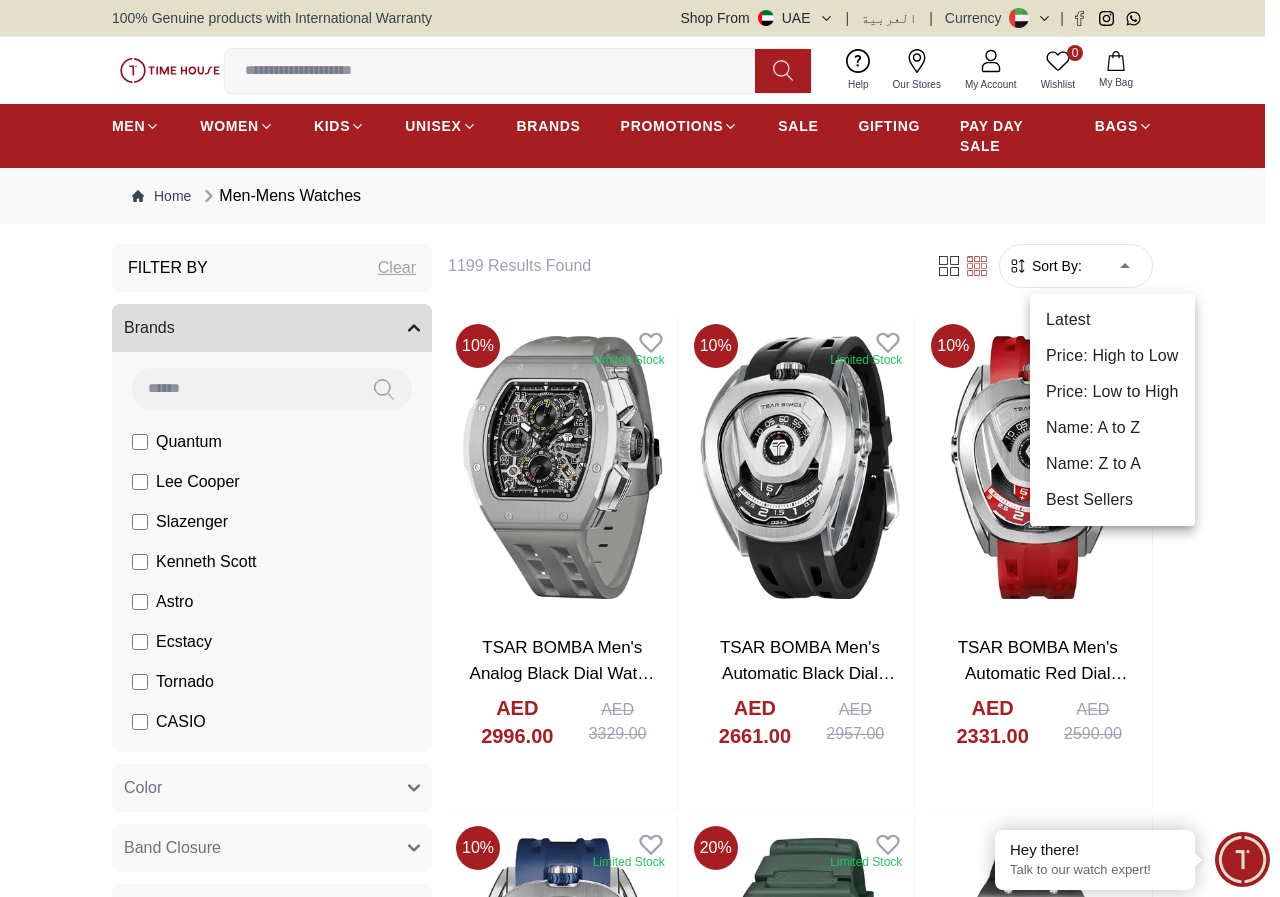 click at bounding box center [640, 448] 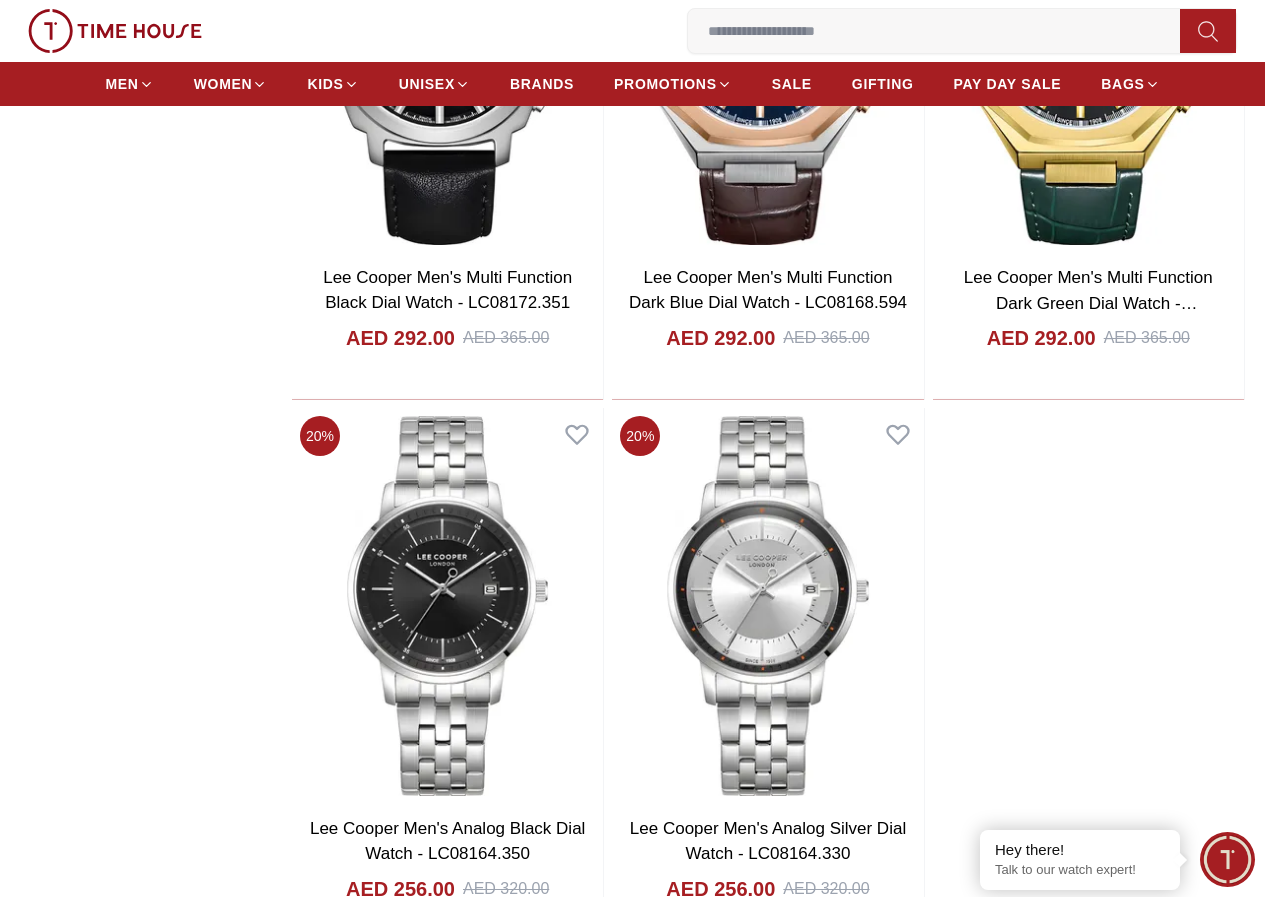 scroll, scrollTop: 3267, scrollLeft: 0, axis: vertical 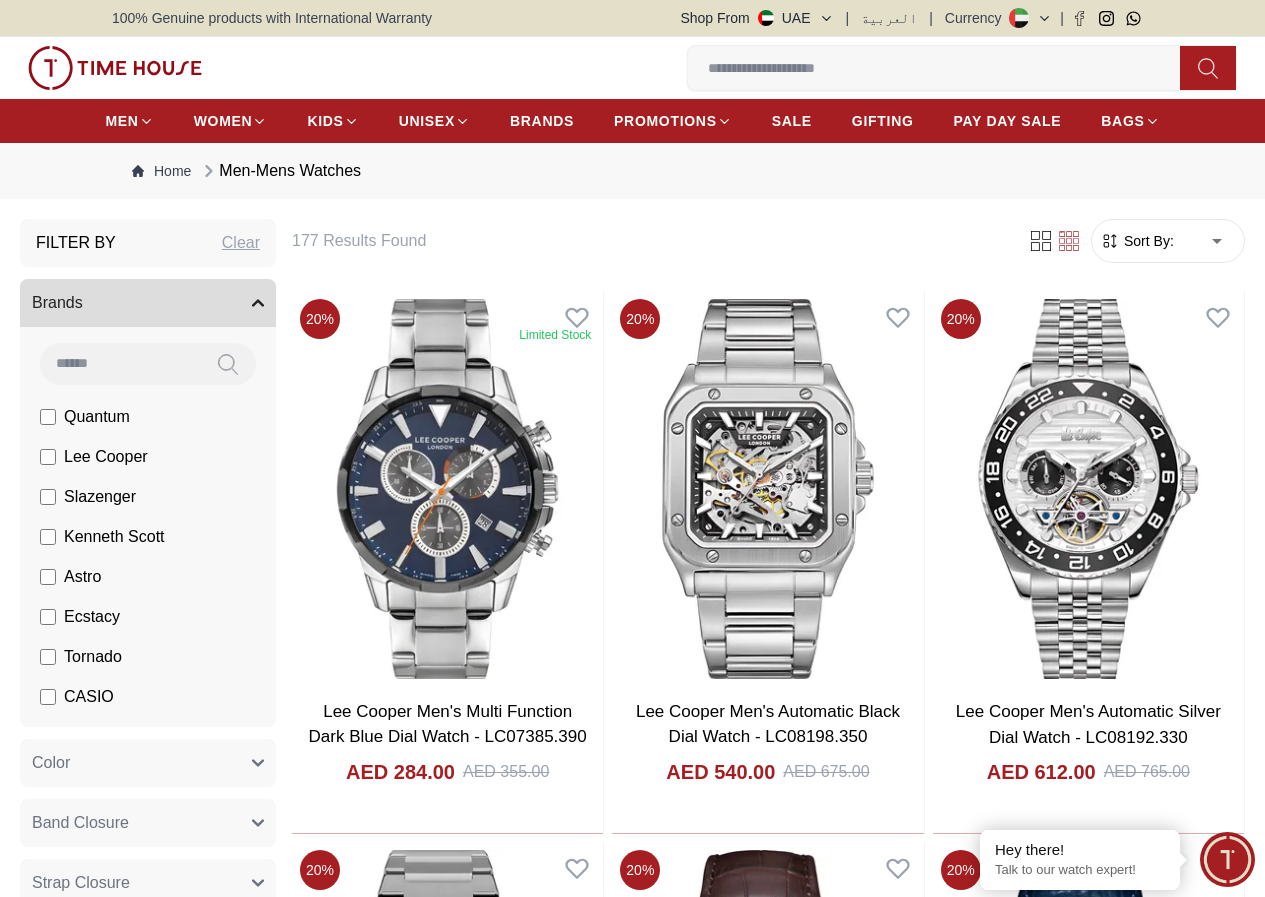 click on "100% Genuine products with International Warranty Shop From UAE | العربية |     Currency    | 0 Wishlist My Bag Help Our Stores My Account 0 Wishlist My Bag MEN WOMEN KIDS UNISEX BRANDS PROMOTIONS SALE GIFTING PAY DAY SALE BAGS Home Men-Mens Watches    Filter By Clear Brands Quantum Lee Cooper Slazenger Kenneth Scott Astro Ecstacy Tornado CASIO CITIZEN GUESS ORIENT Police Ducati CERRUTI 1881 G-Shock Tsar Bomba Ciga Design Color Black Green Blue Red Dark Blue Silver Silver / Black Orange Rose Gold Grey White White / Rose Gold Silver / Silver Dark Blue / Silver Silver / Gold Silver / Rose Gold Black / Black Black / Silver Black / Rose Gold Gold Yellow Brown White / Silver Light Blue Black /Rose Gold Black /Grey Black /Red Black /Black Black / Rose Gold / Black Rose Gold / Black Rose Gold / Black / Black Pink Green /Silver Purple Silver Silver Silver / Blue Green / Green Blue / Black Blue / Blue Titanum Navy Blue Military Green Blue / Silver Champagne White / Gold White / Gold  Black  Ivory 10" at bounding box center [632, 2605] 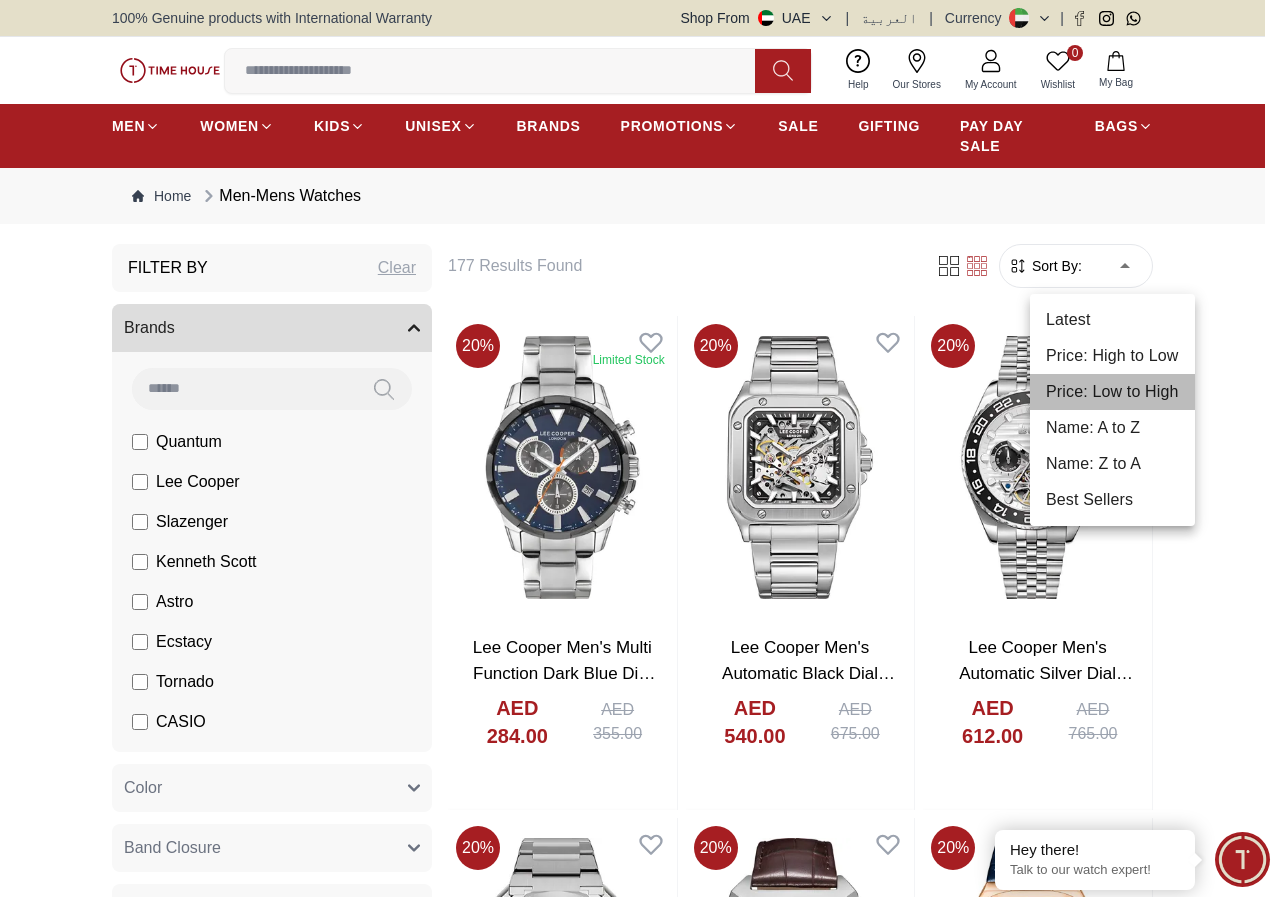click on "Price: Low to High" at bounding box center (1112, 392) 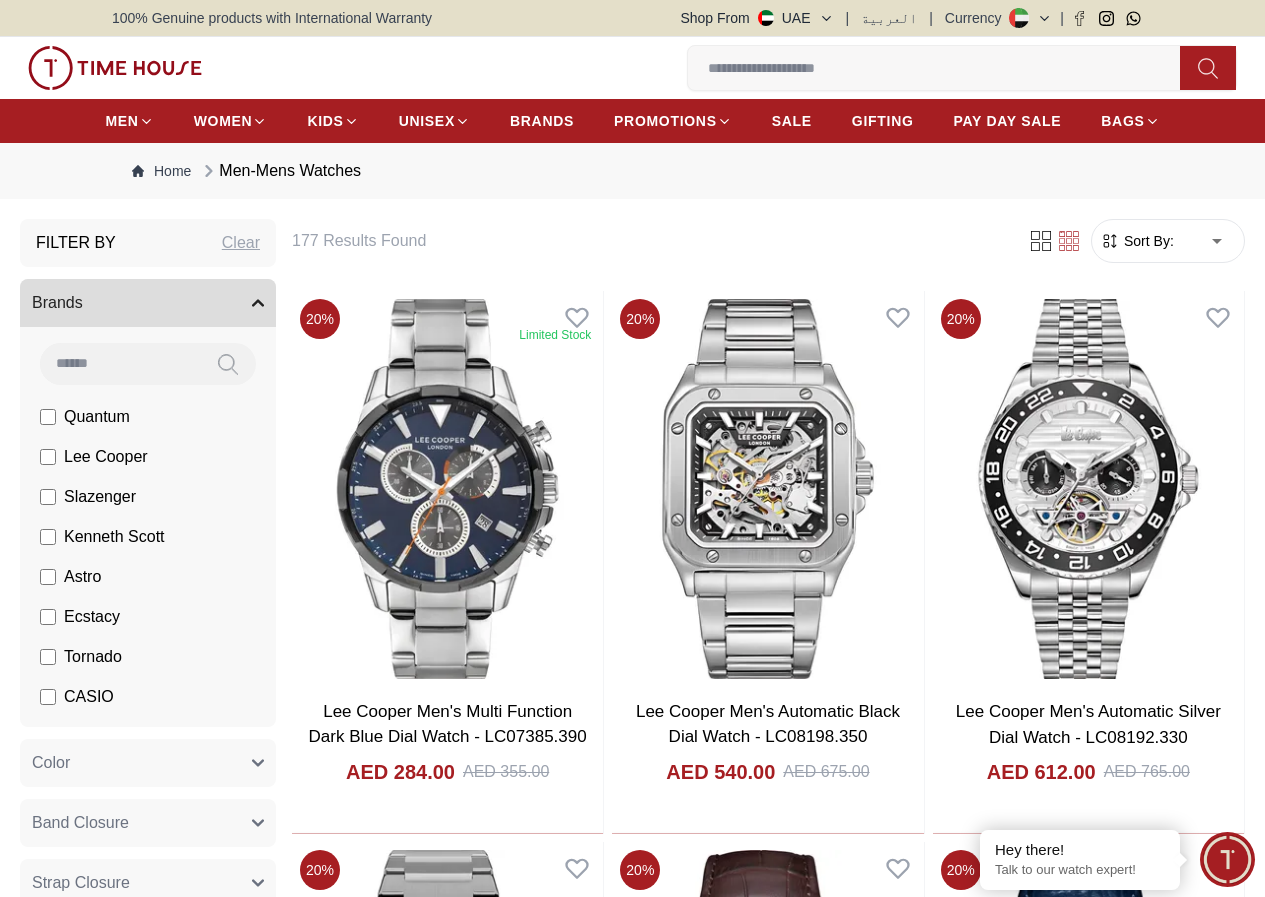 type on "*" 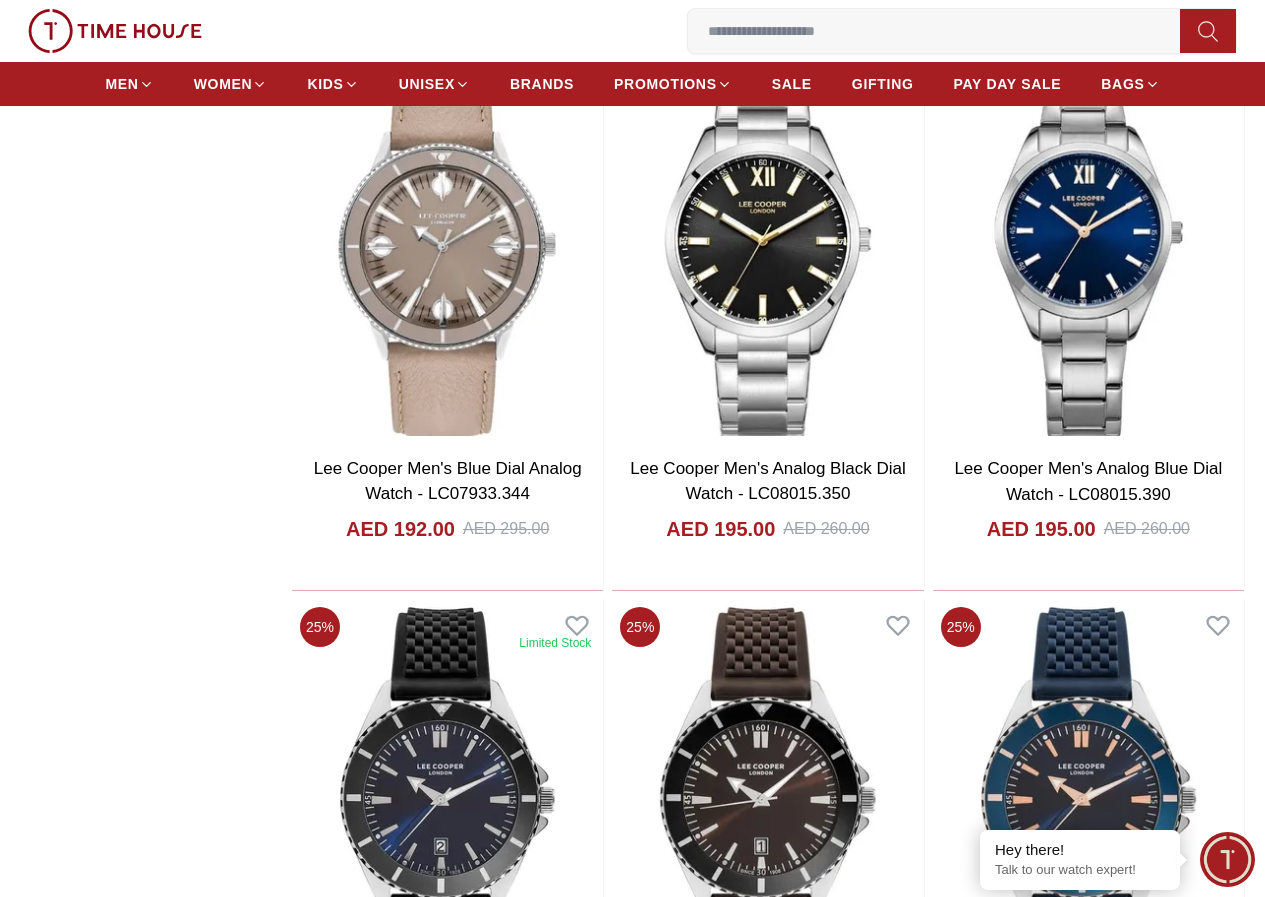 scroll, scrollTop: 9567, scrollLeft: 0, axis: vertical 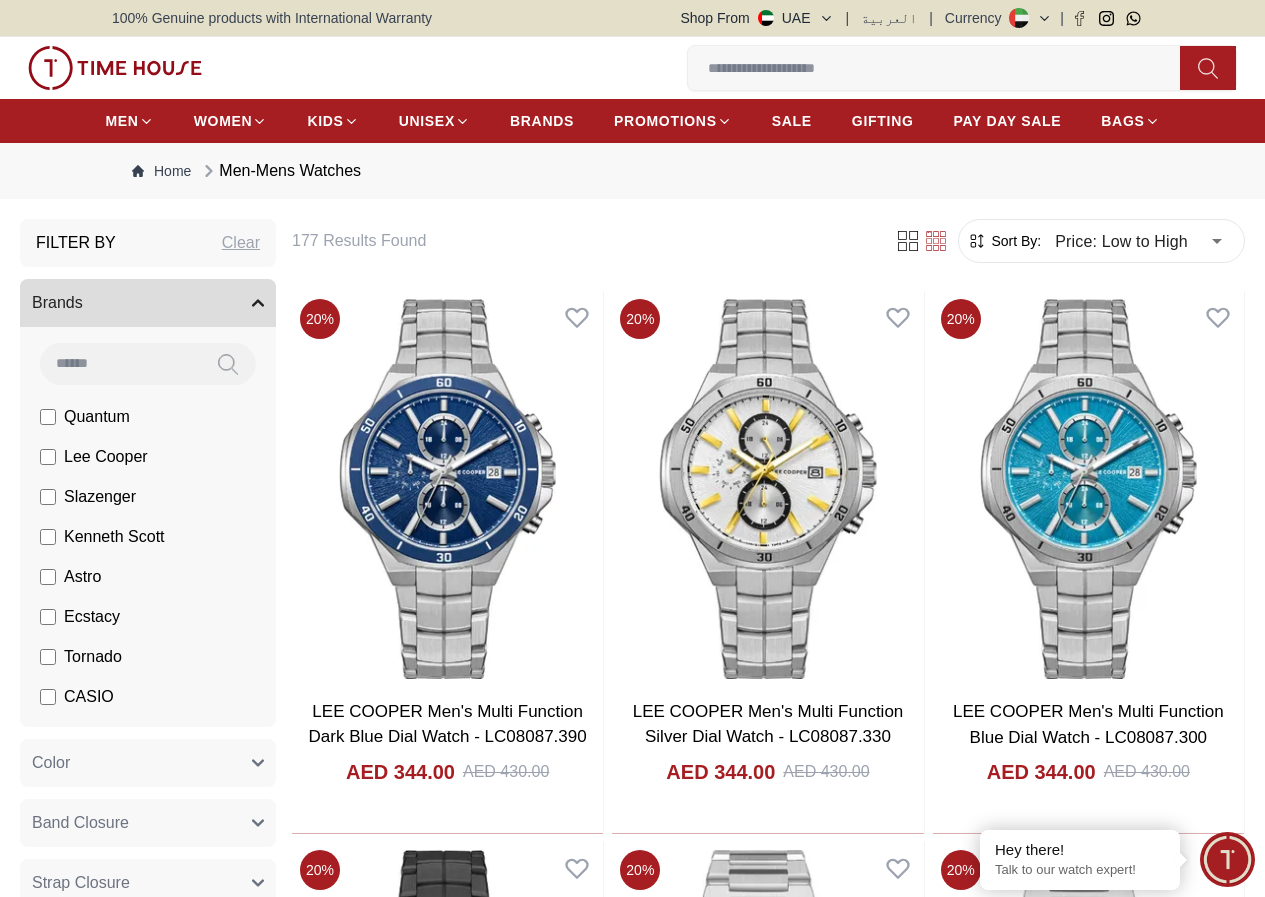 drag, startPoint x: 788, startPoint y: 400, endPoint x: 1215, endPoint y: 384, distance: 427.29965 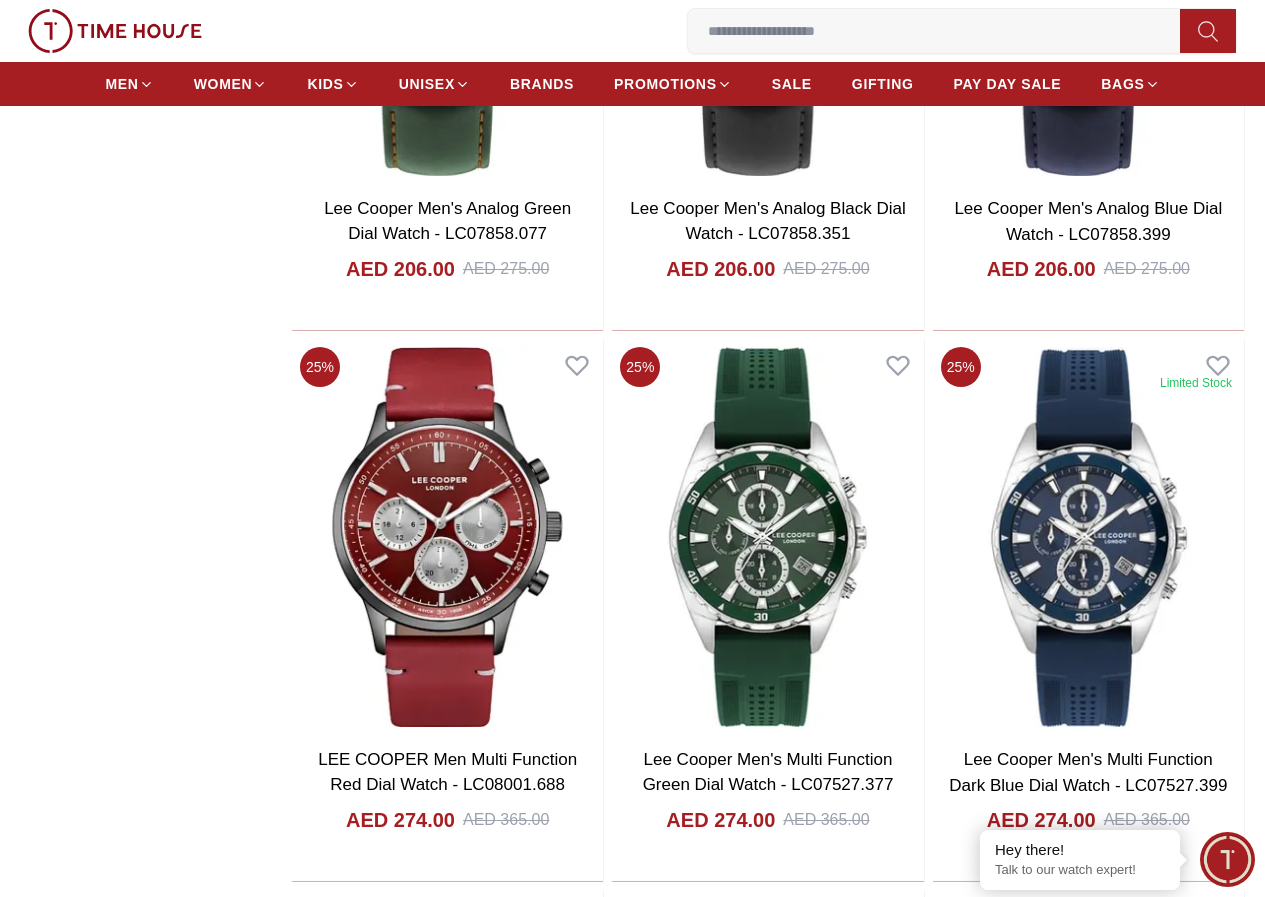 scroll, scrollTop: 11200, scrollLeft: 0, axis: vertical 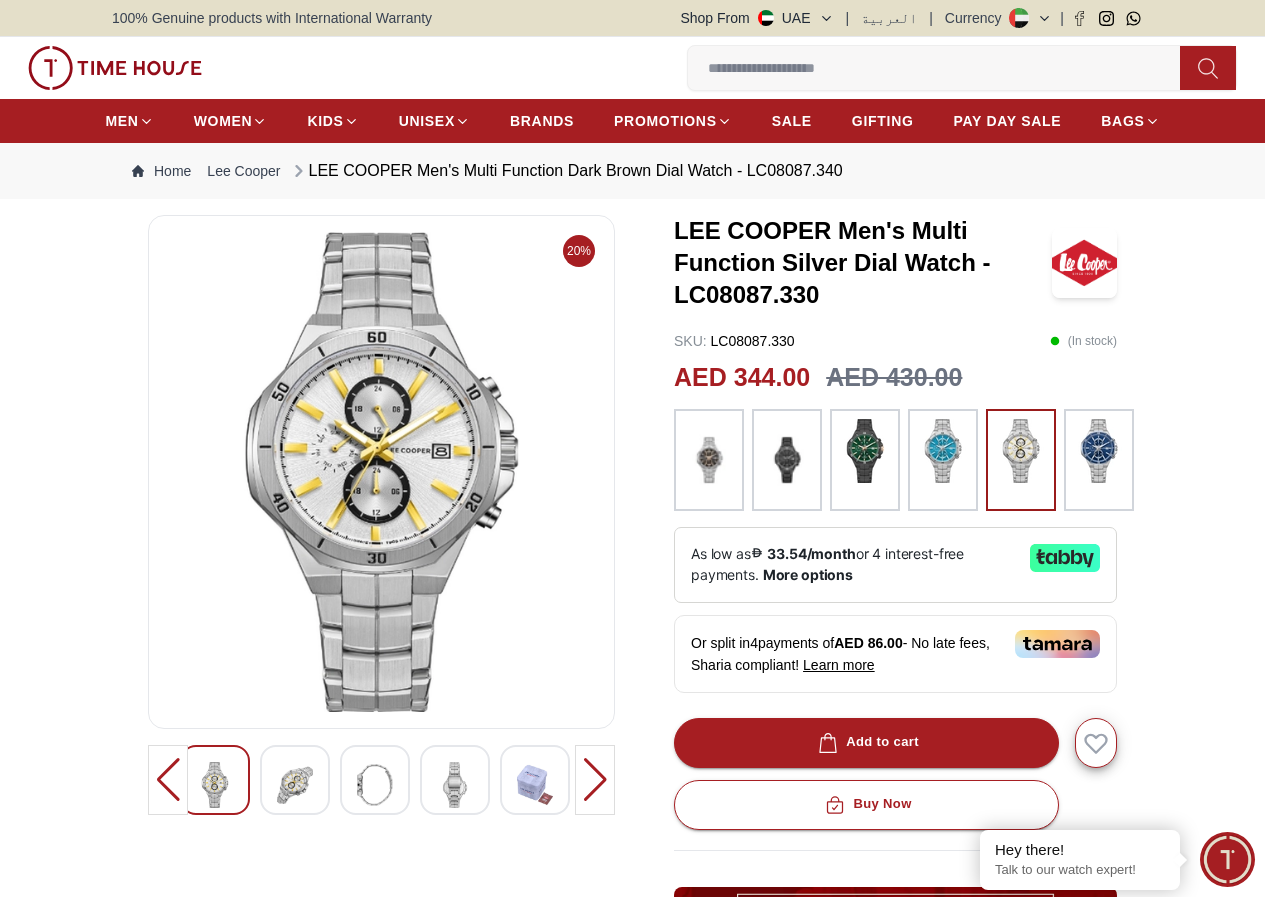 click at bounding box center (595, 780) 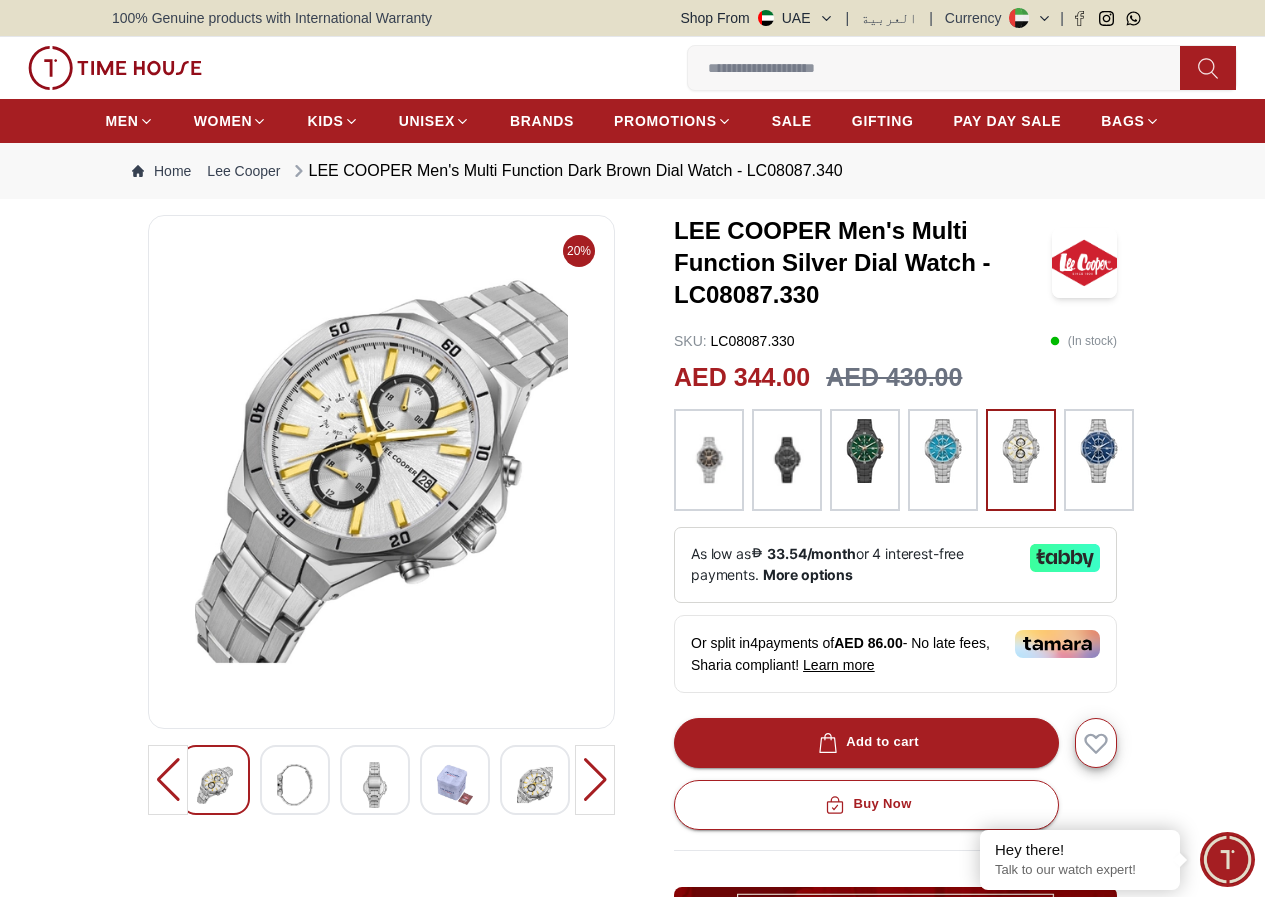 click at bounding box center (595, 780) 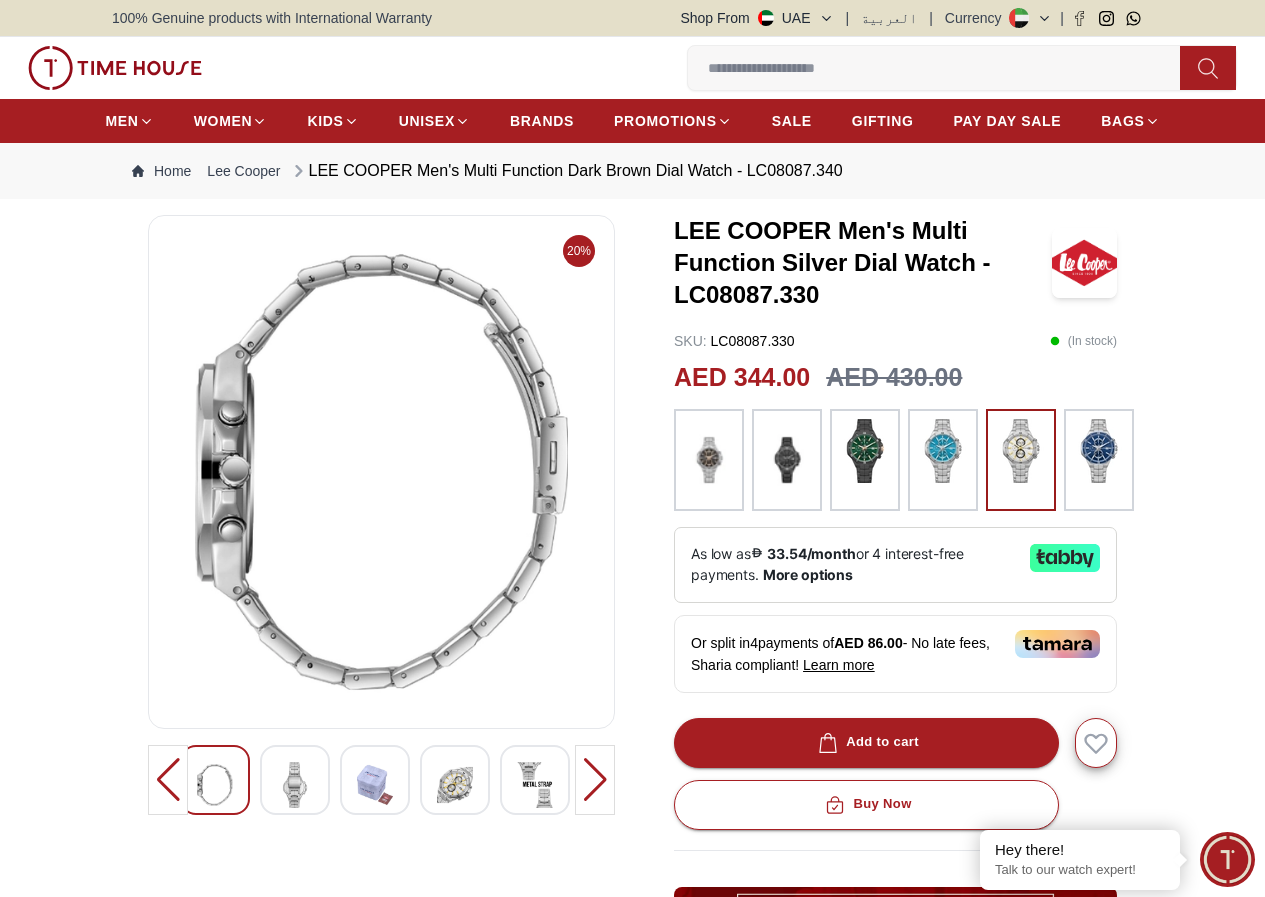 click at bounding box center [595, 780] 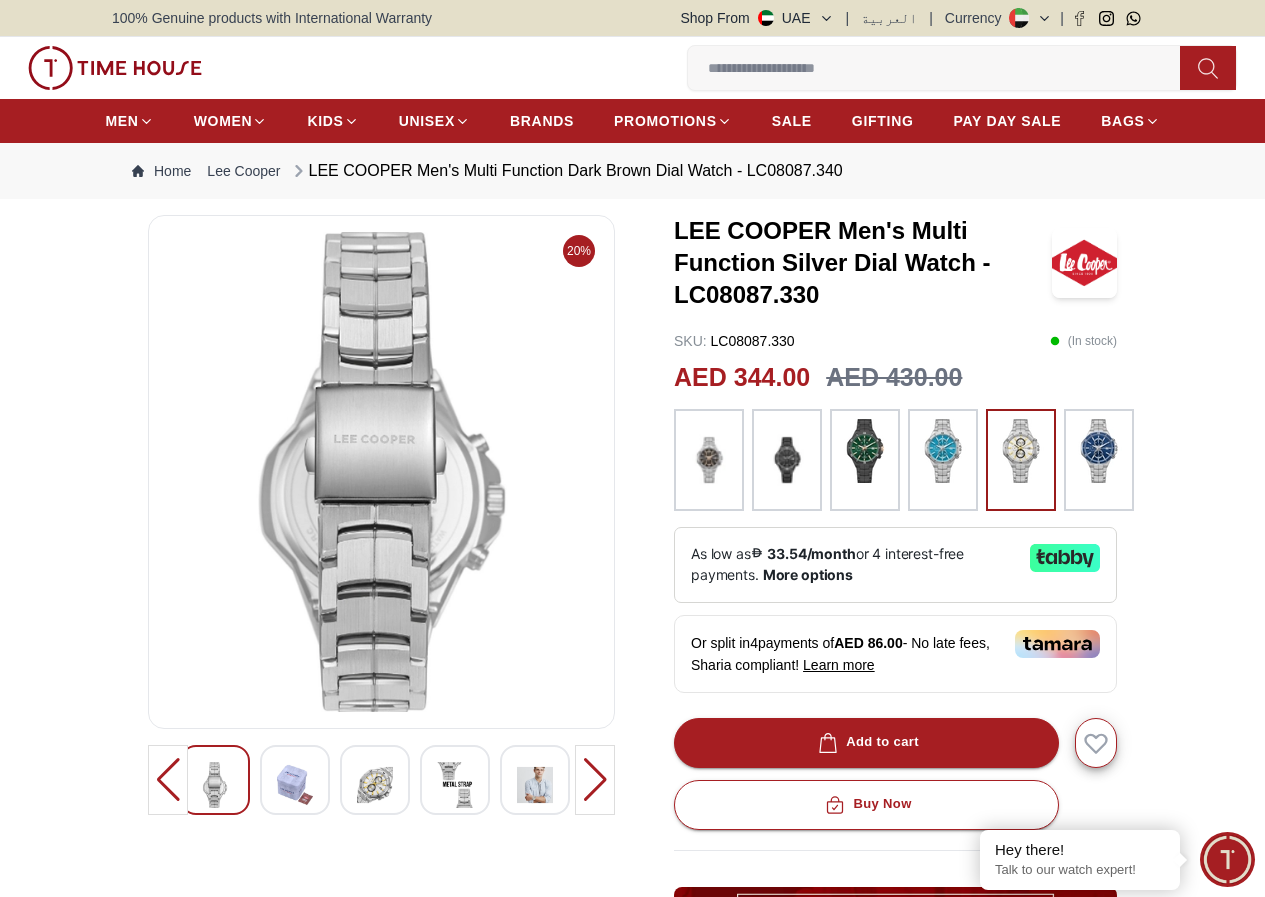 click at bounding box center [595, 780] 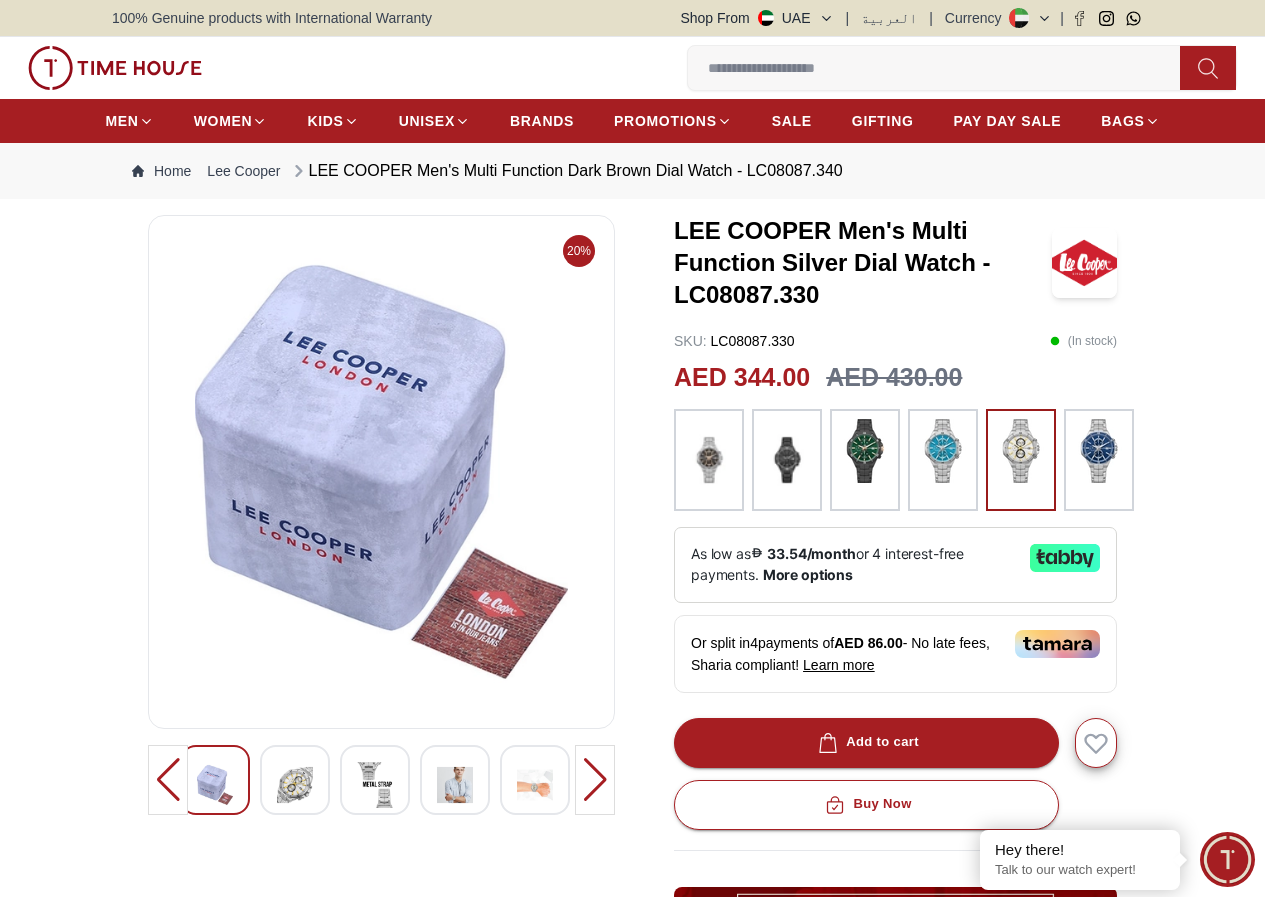 click at bounding box center (595, 780) 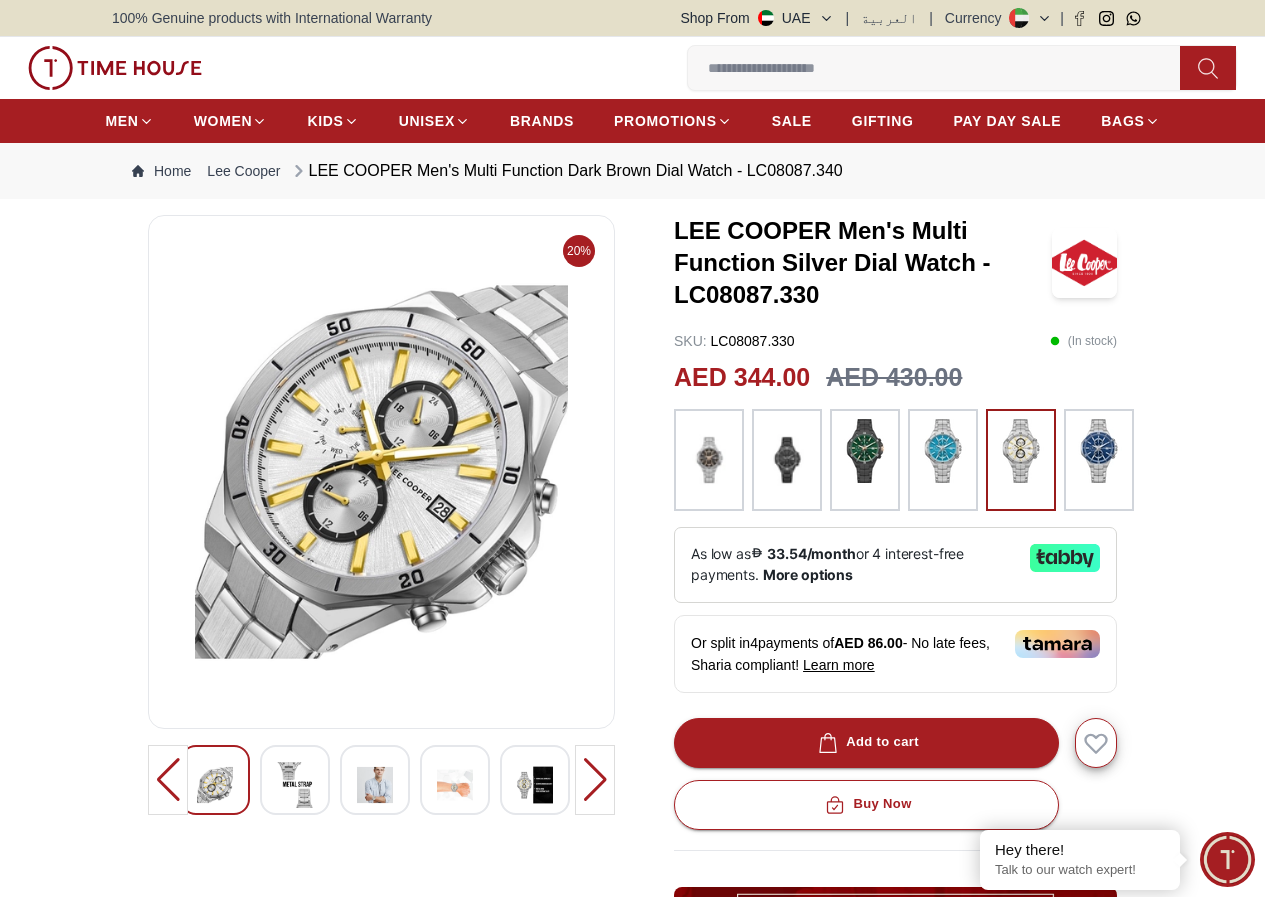 click at bounding box center [595, 780] 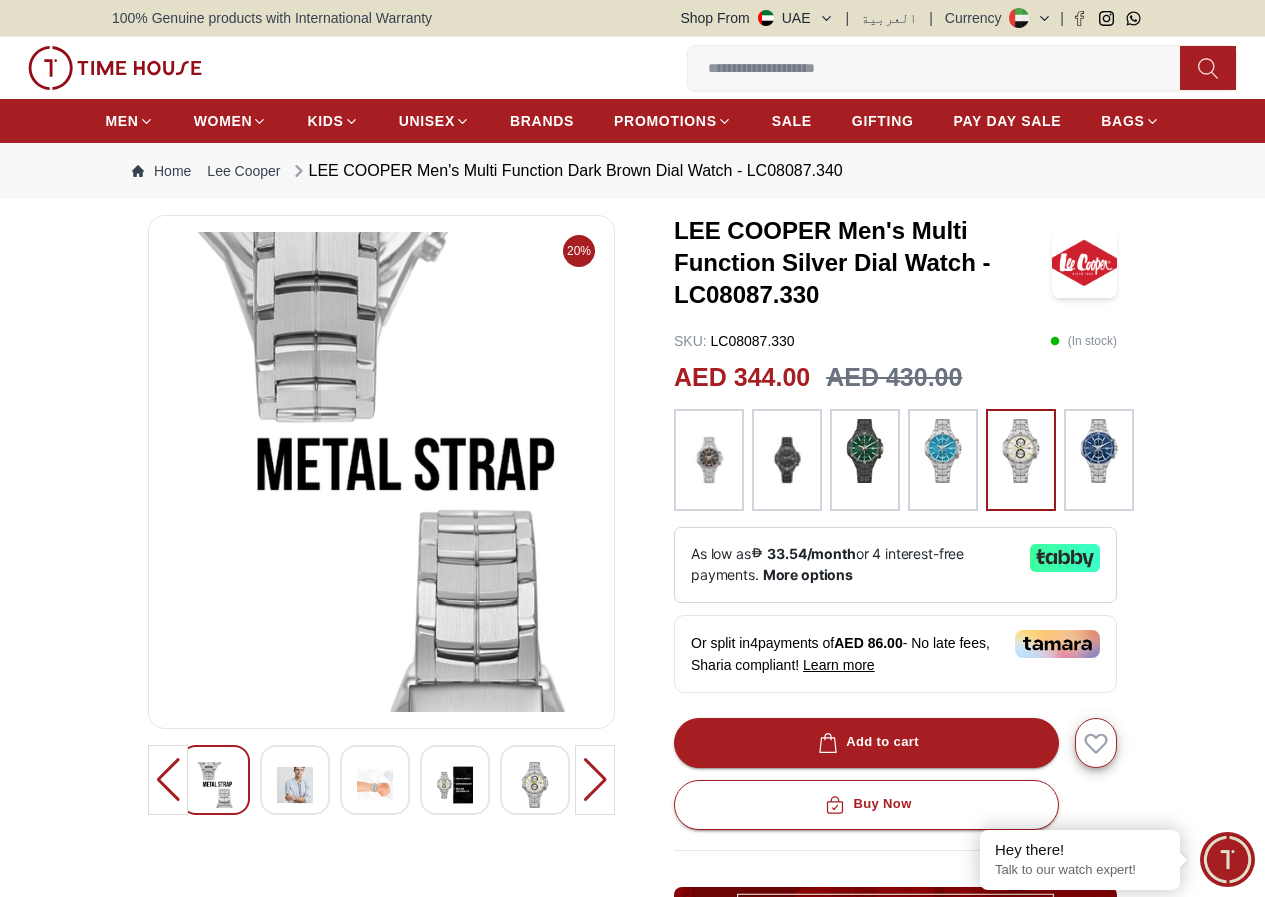 click at bounding box center [595, 780] 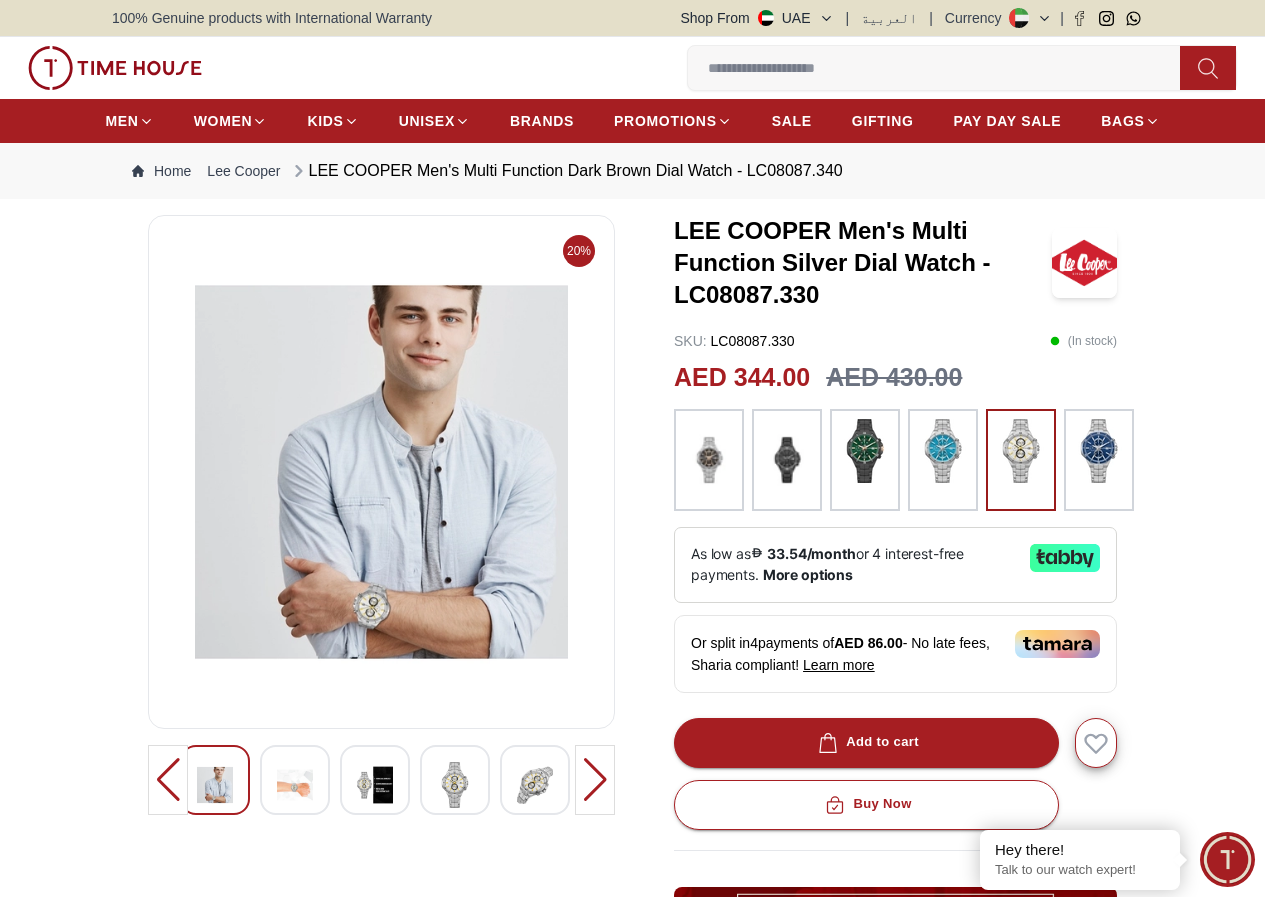 click at bounding box center (595, 780) 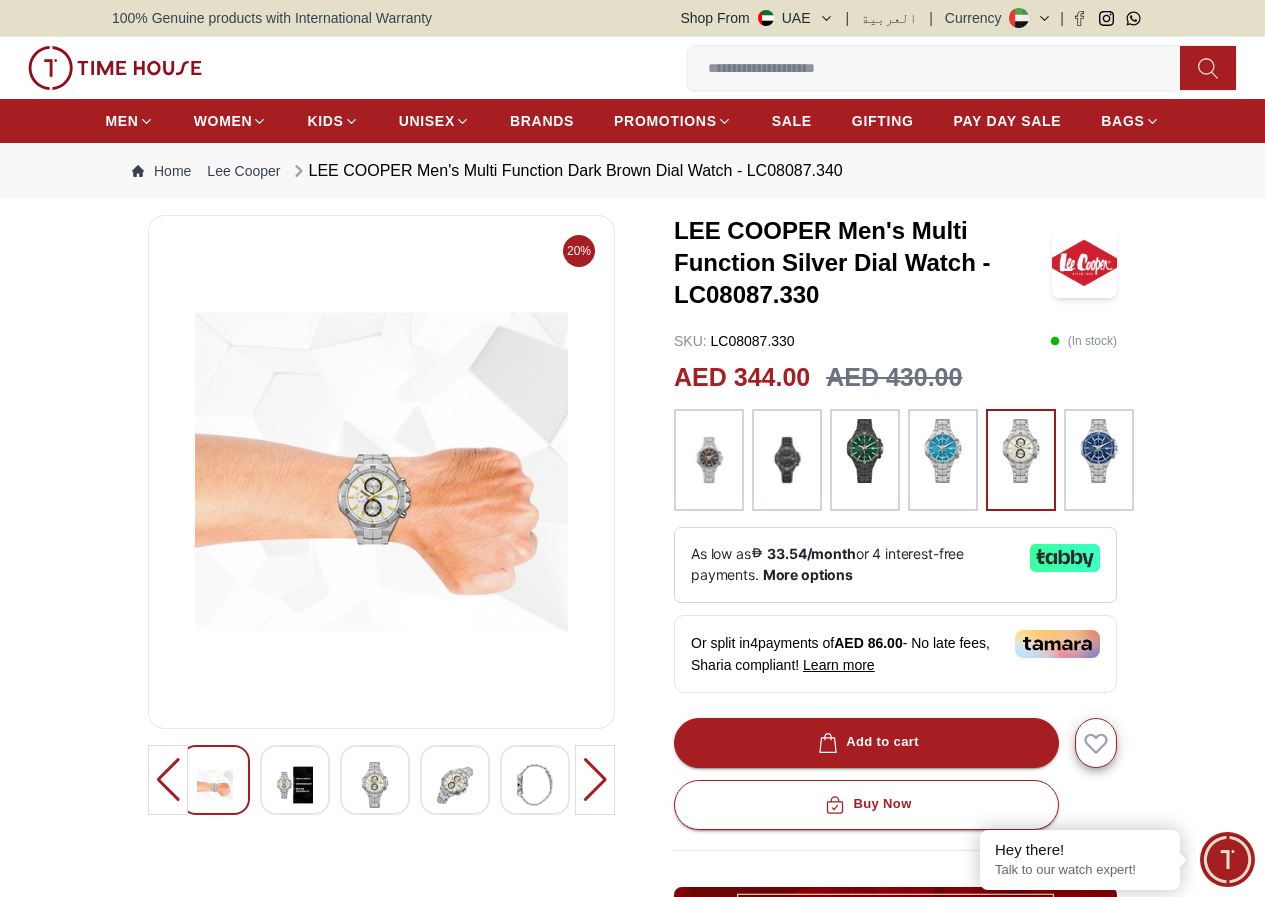 click at bounding box center (595, 780) 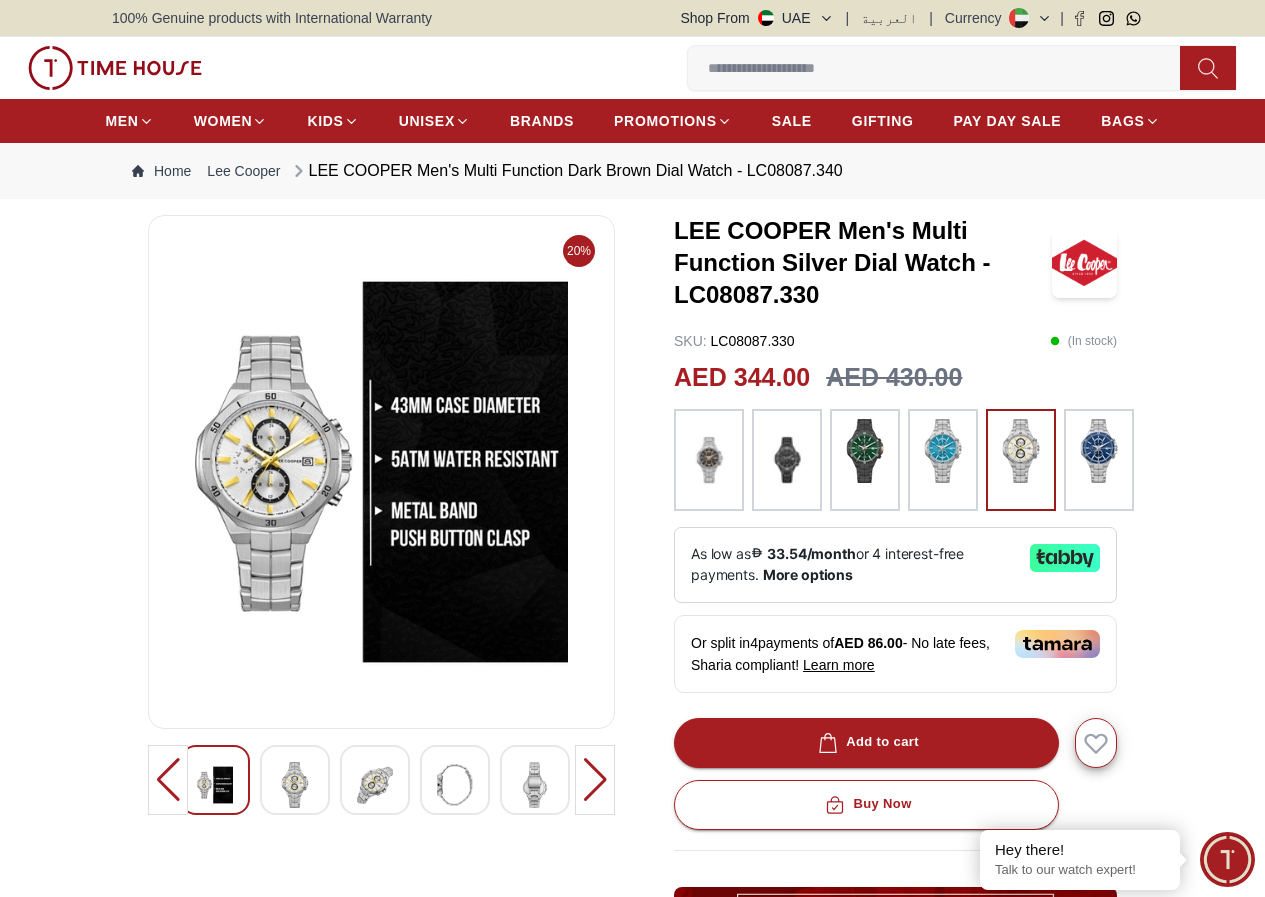 click at bounding box center [595, 780] 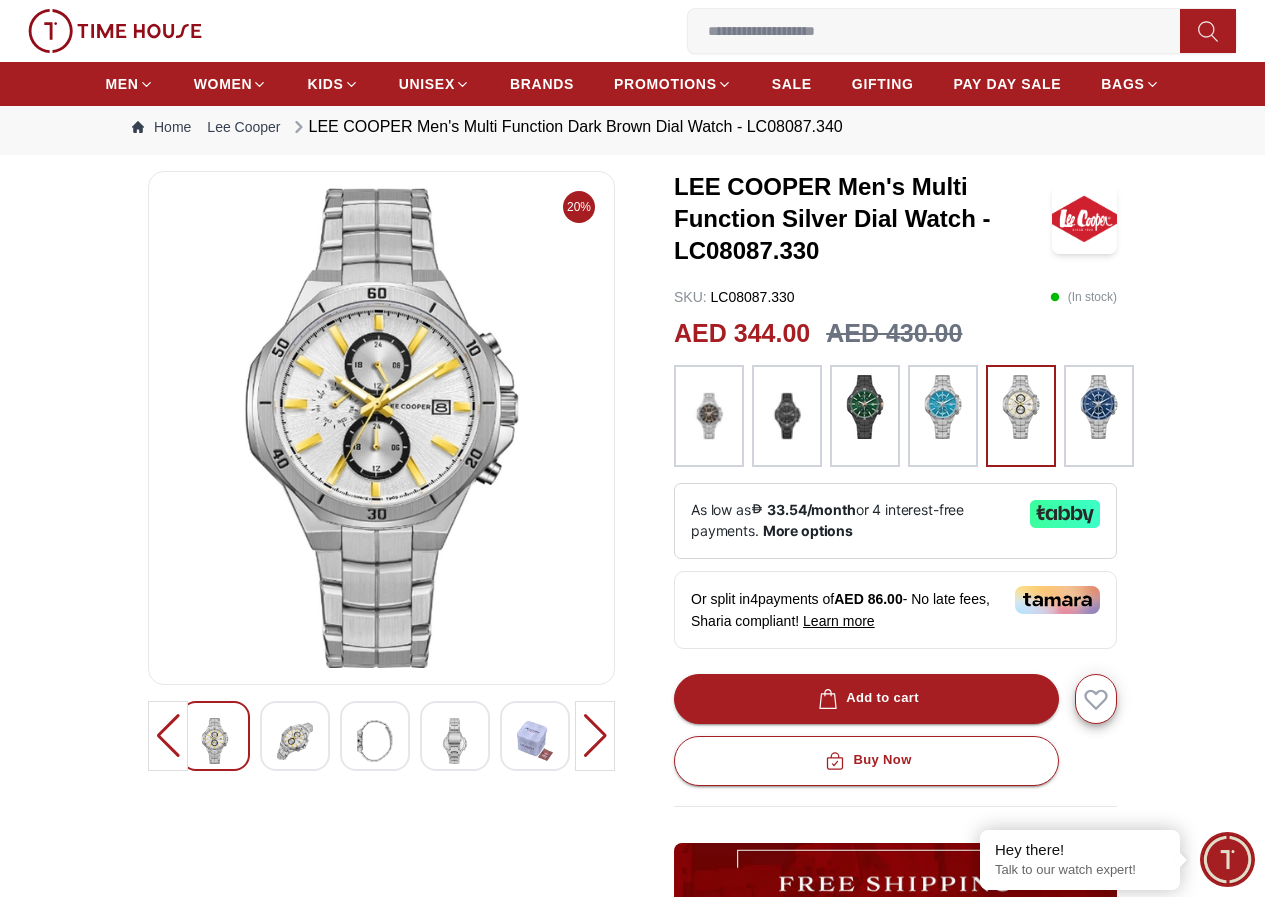 scroll, scrollTop: 0, scrollLeft: 0, axis: both 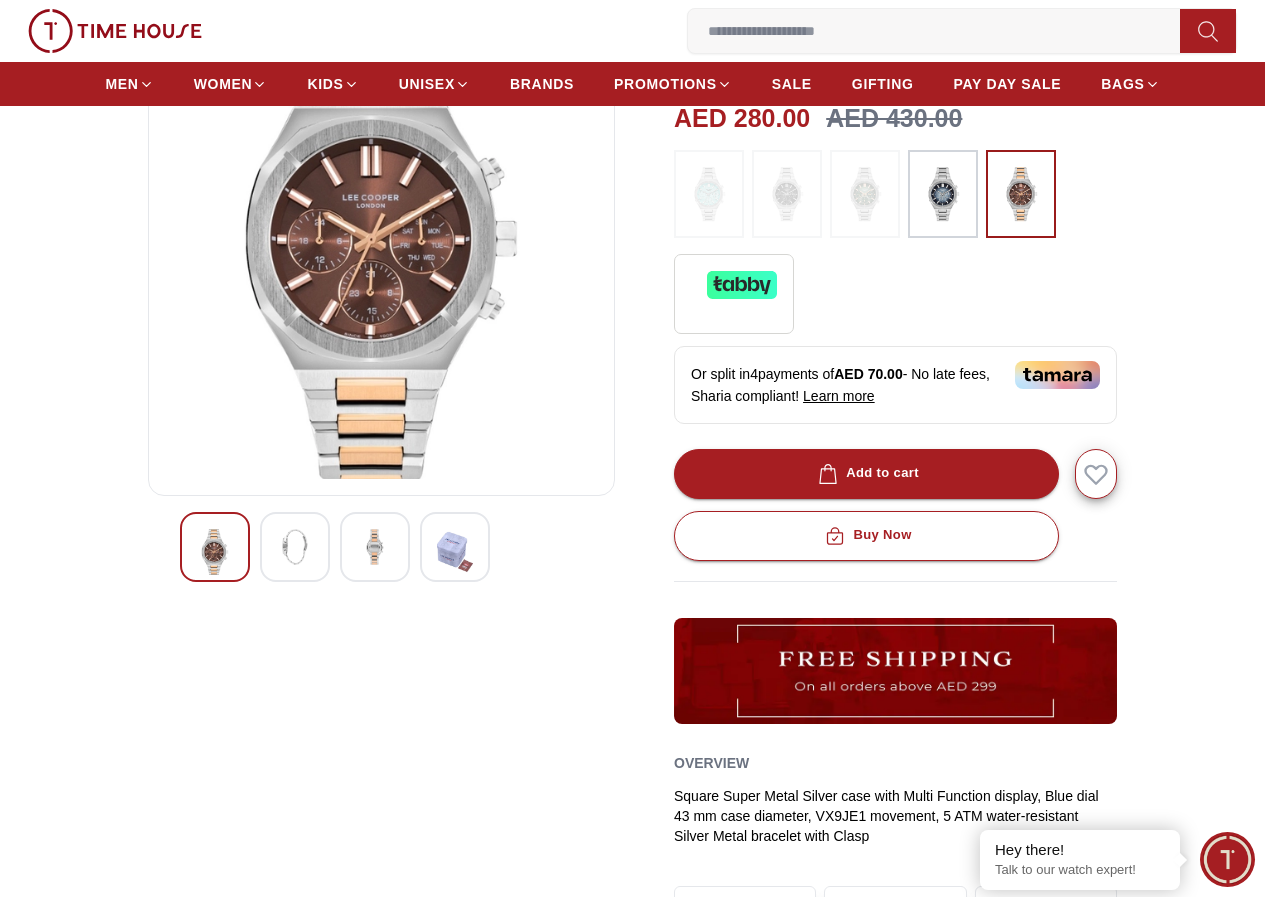 click at bounding box center [295, 547] 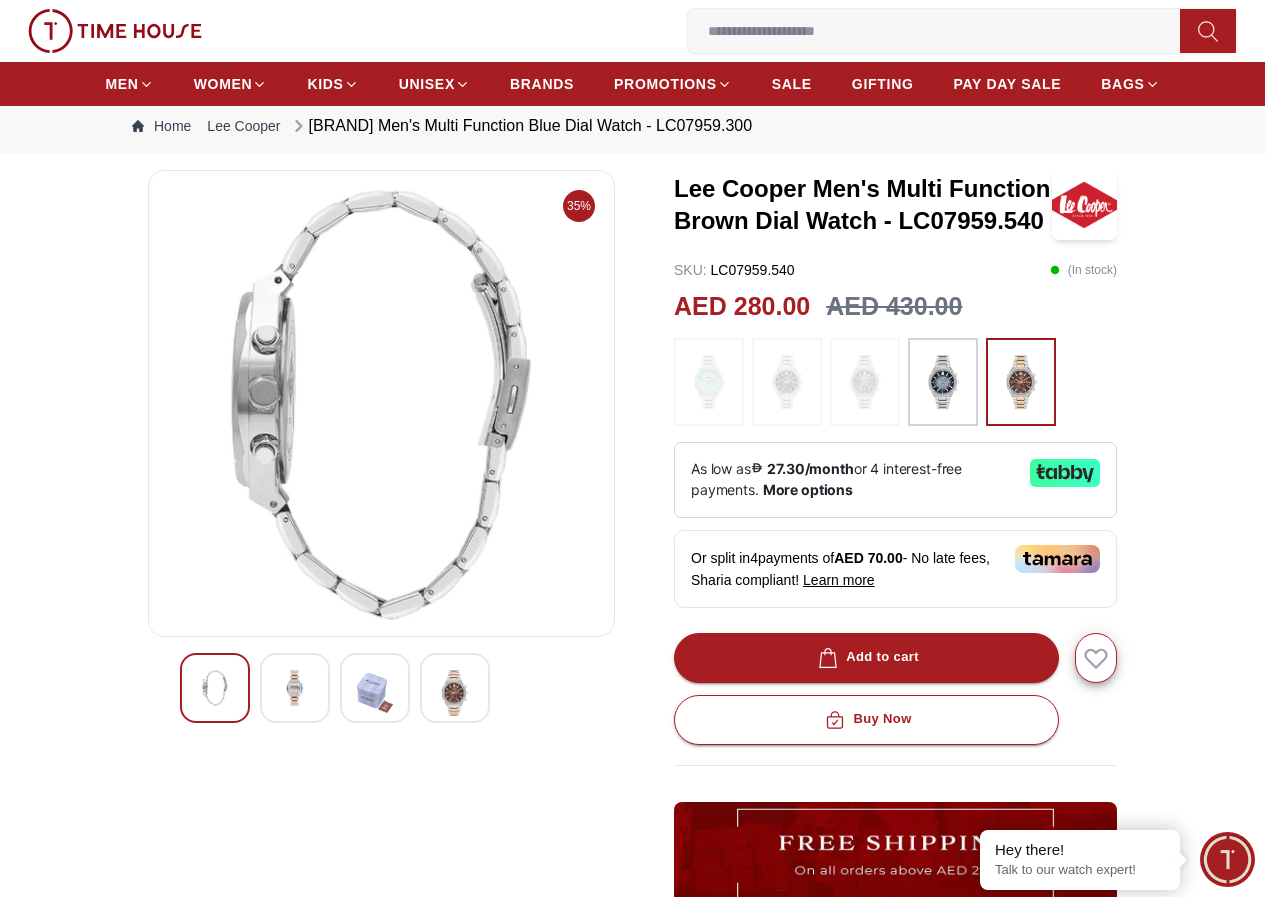 scroll, scrollTop: 0, scrollLeft: 0, axis: both 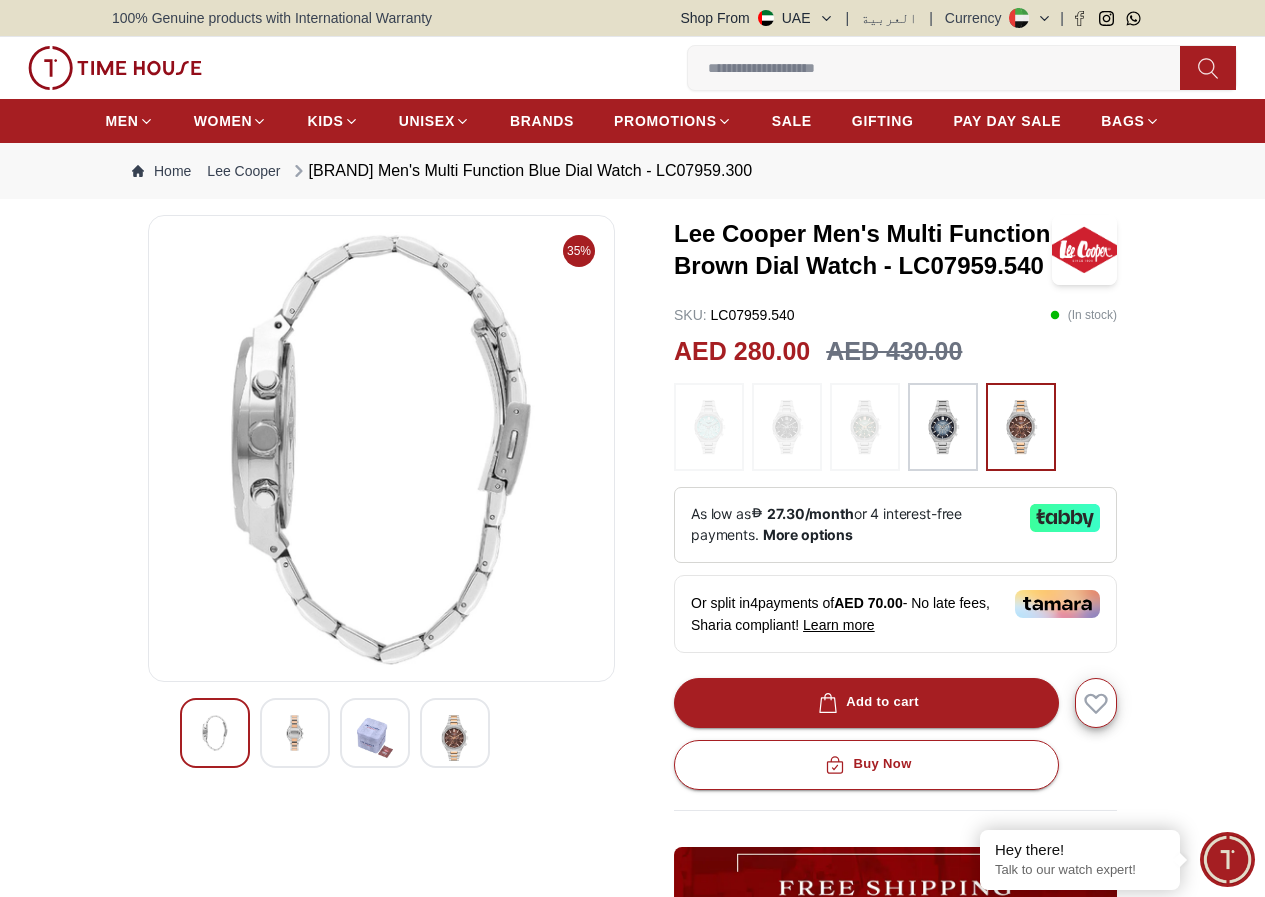 click at bounding box center [375, 738] 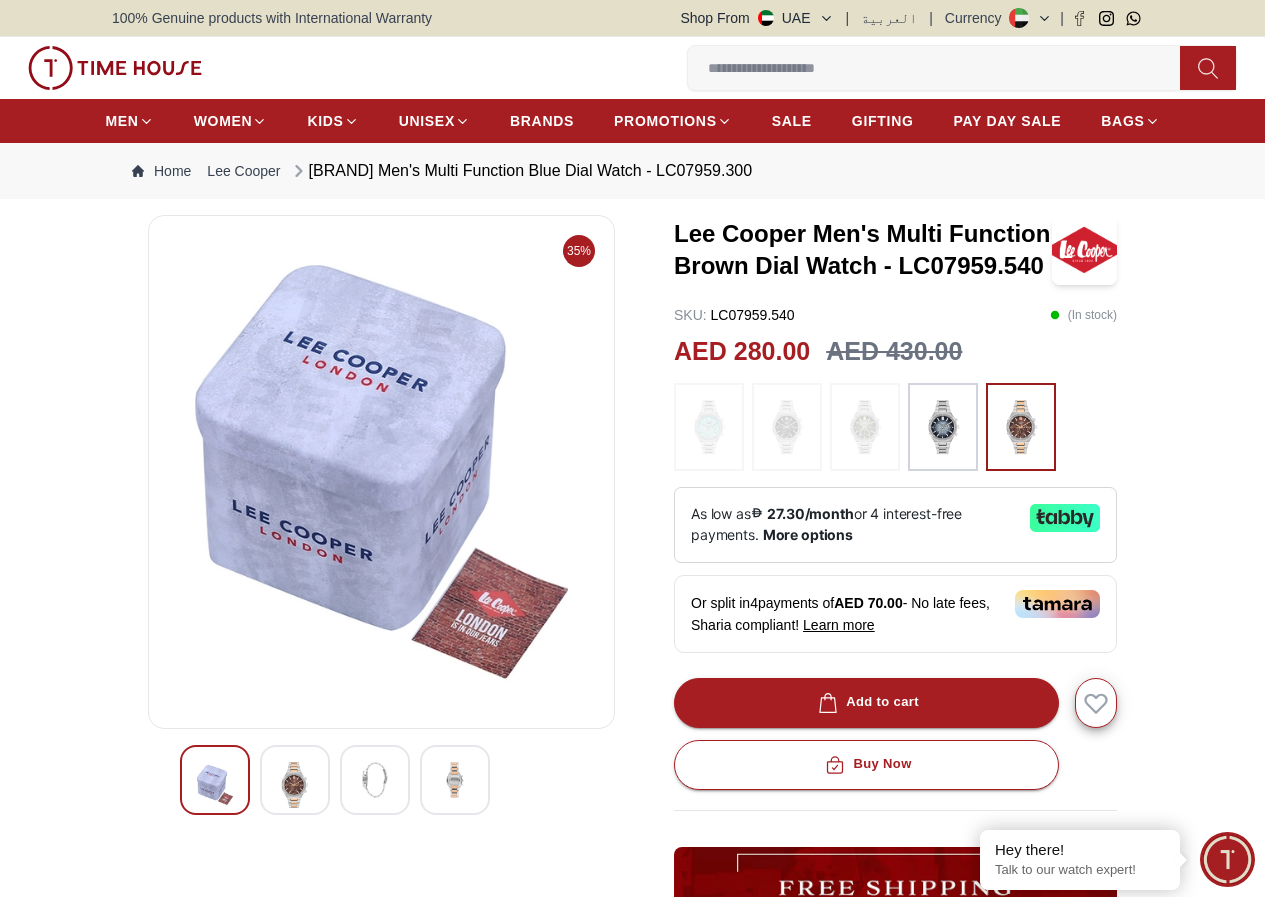 click at bounding box center (455, 780) 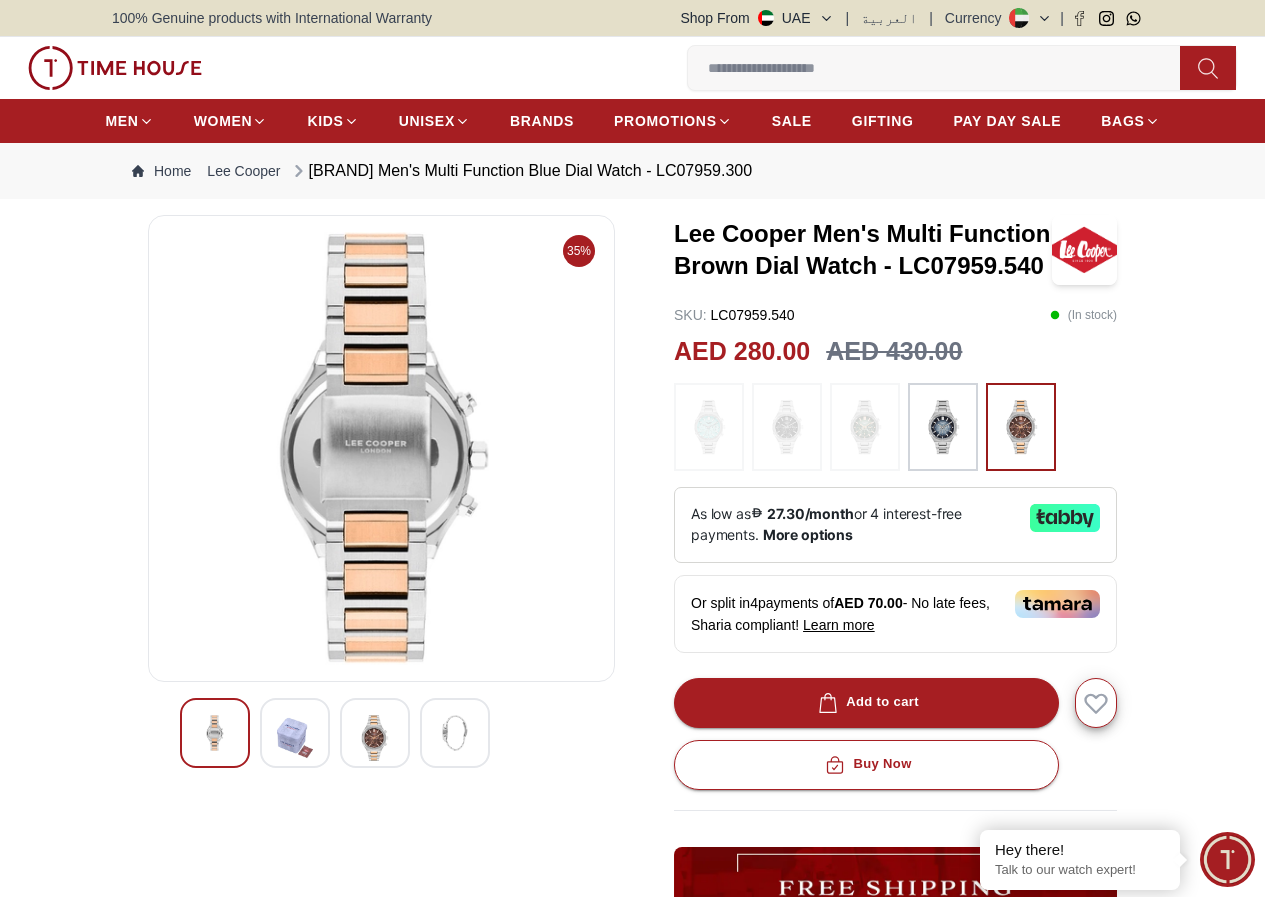 click at bounding box center (215, 733) 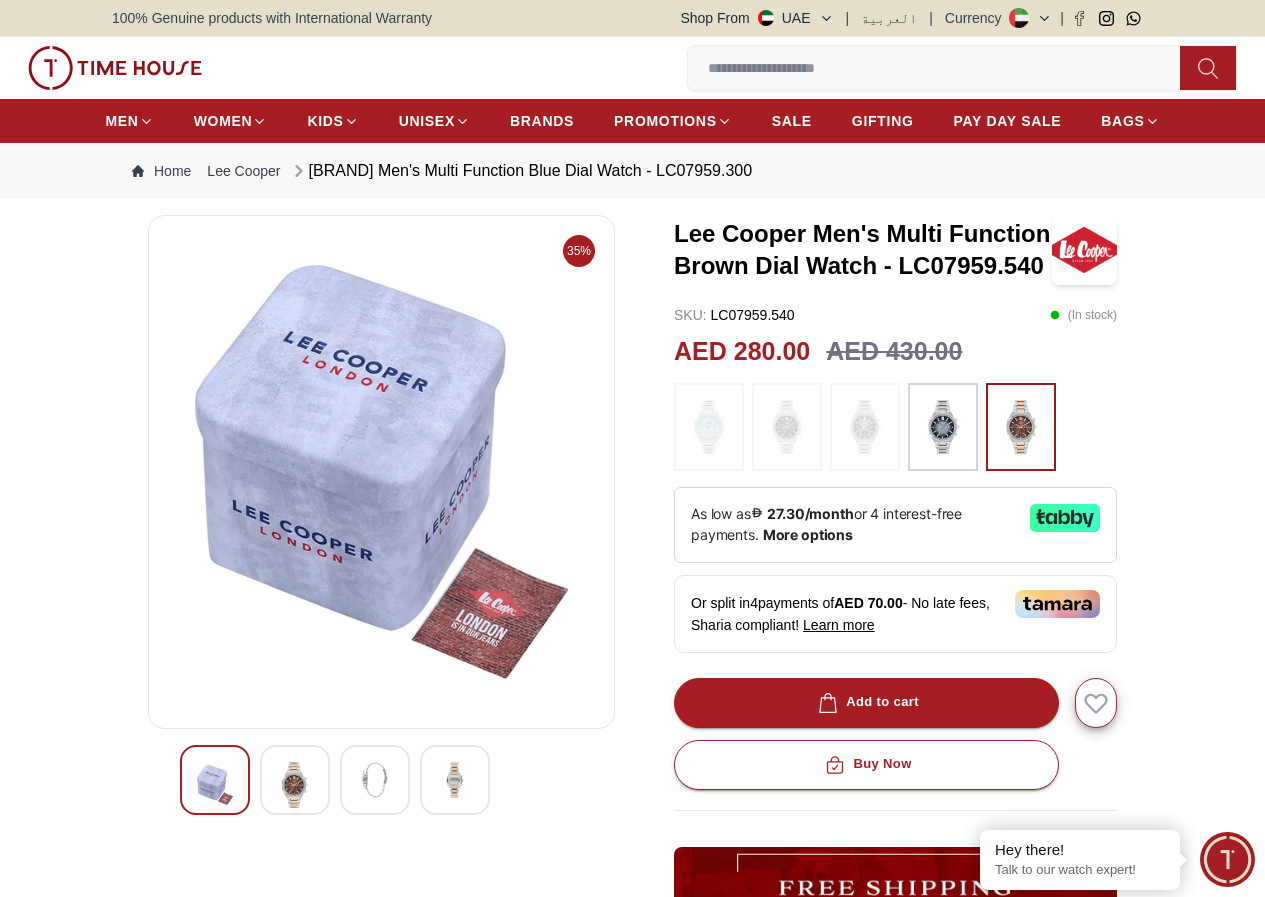 click at bounding box center [215, 780] 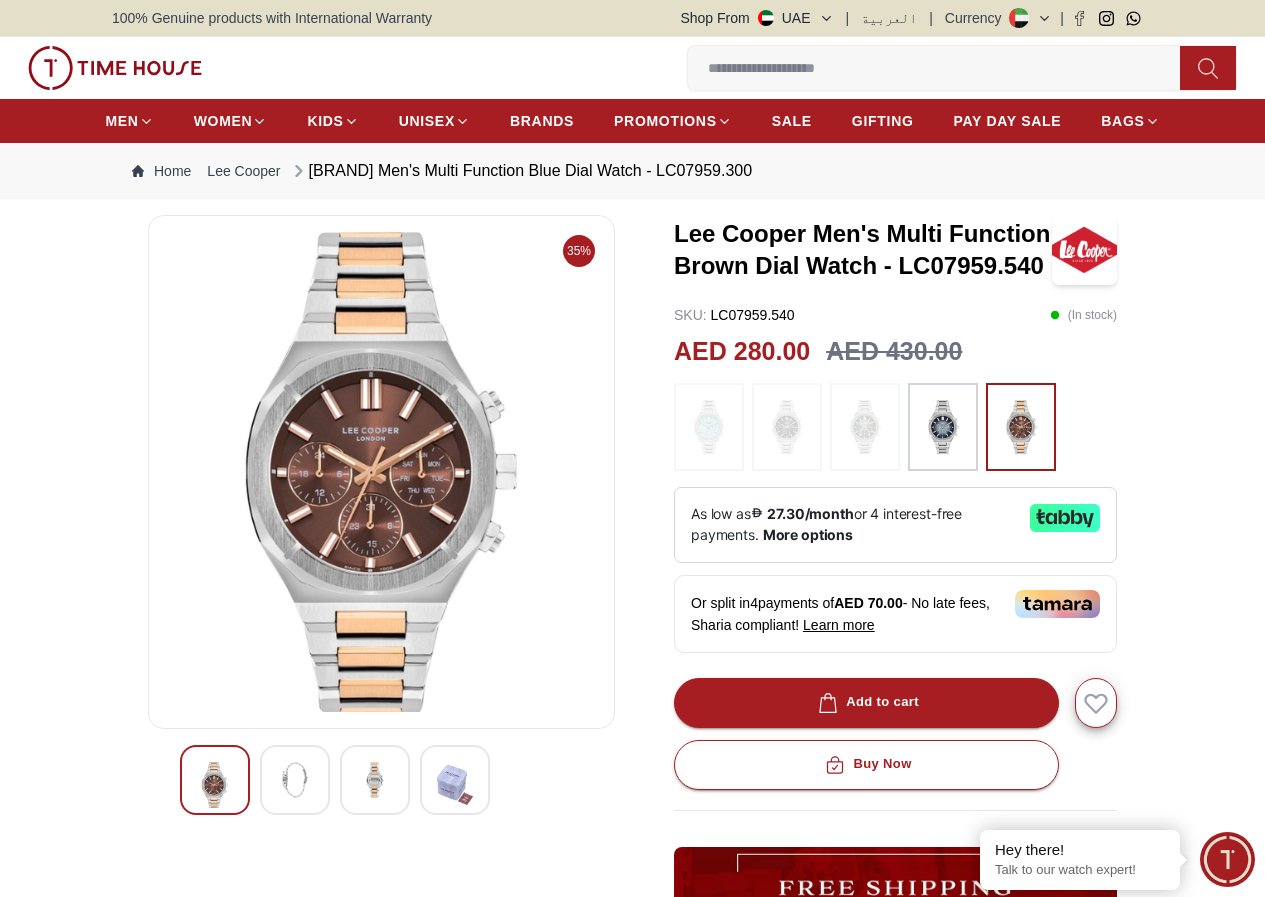 click at bounding box center (295, 780) 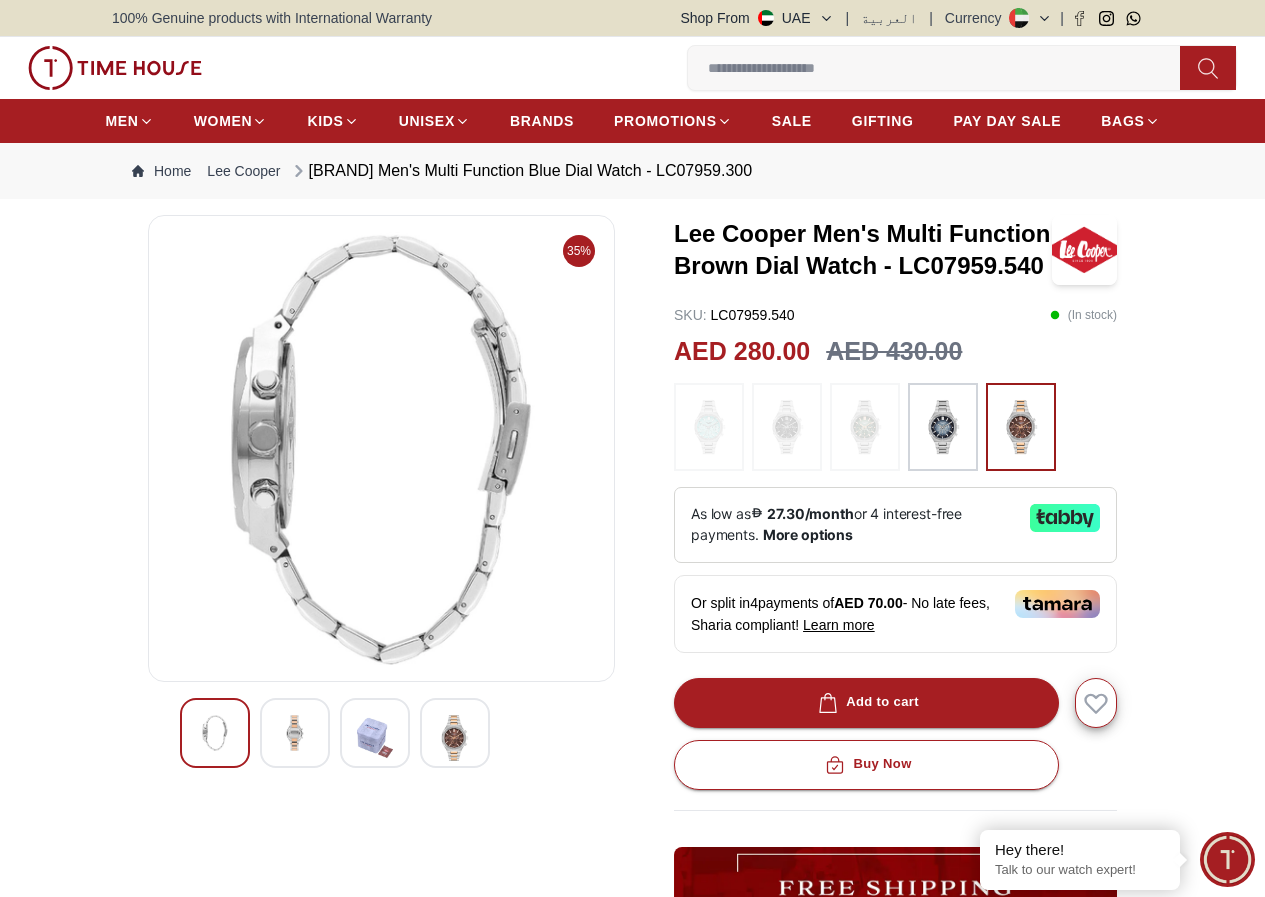 click at bounding box center [215, 733] 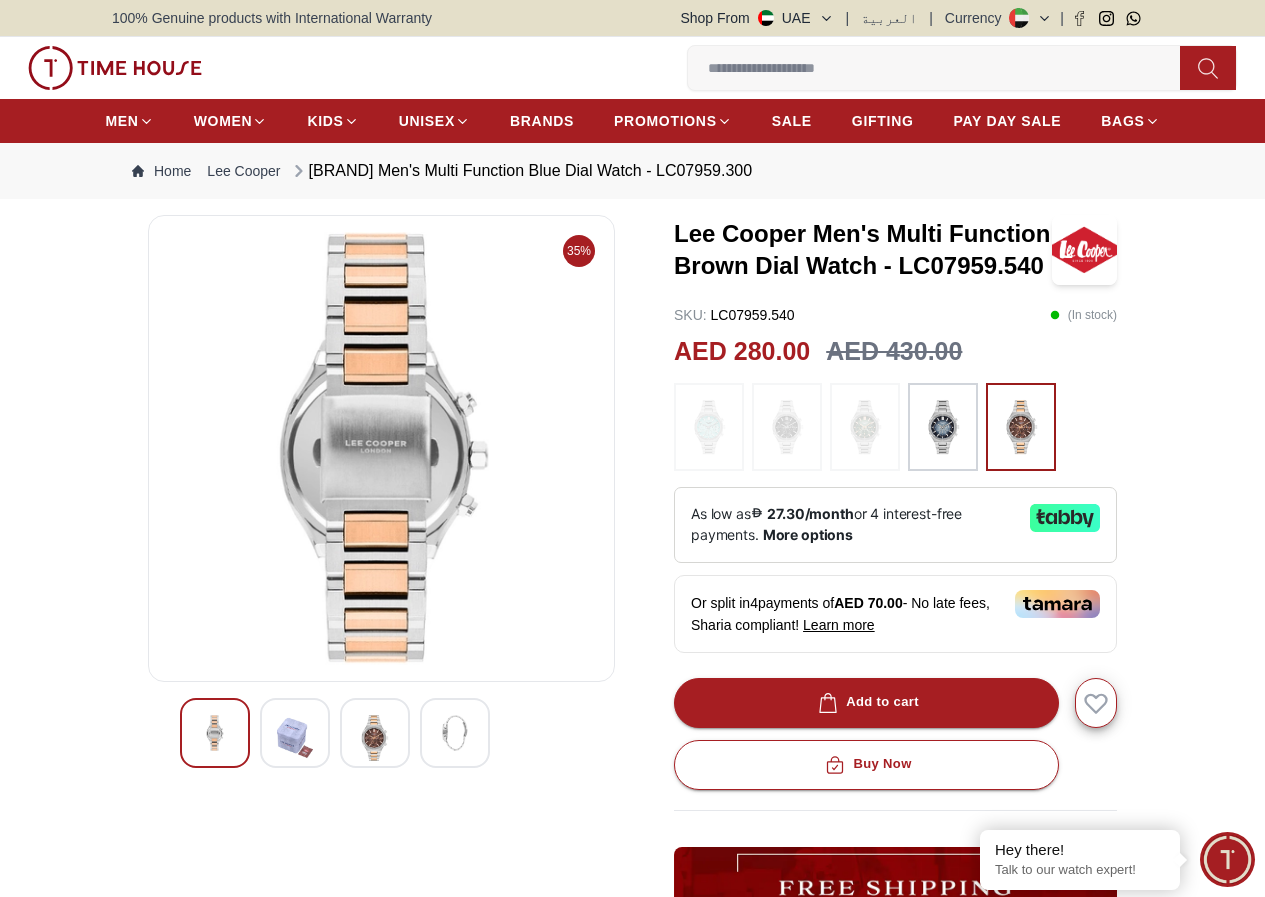 click at bounding box center [375, 738] 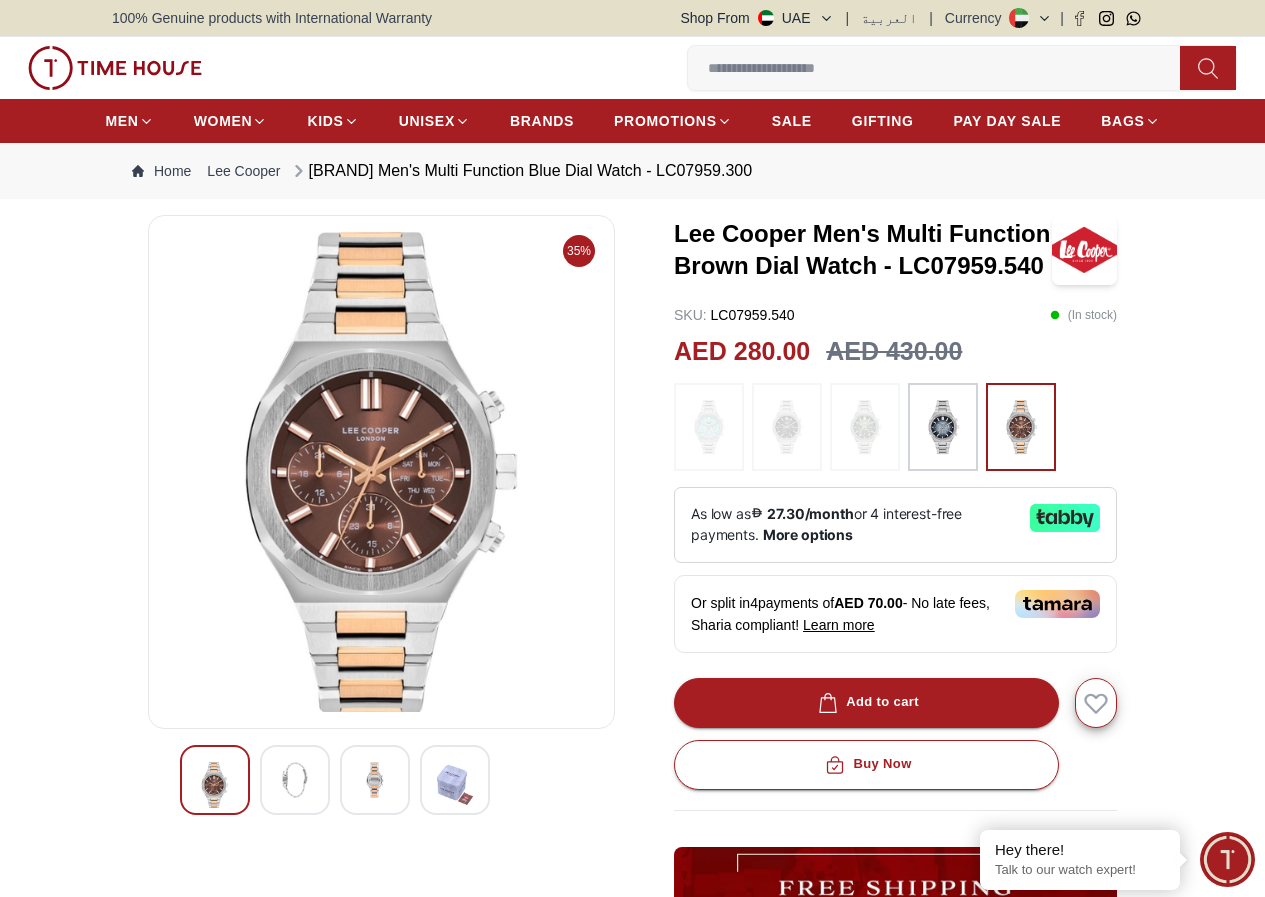 click at bounding box center (375, 780) 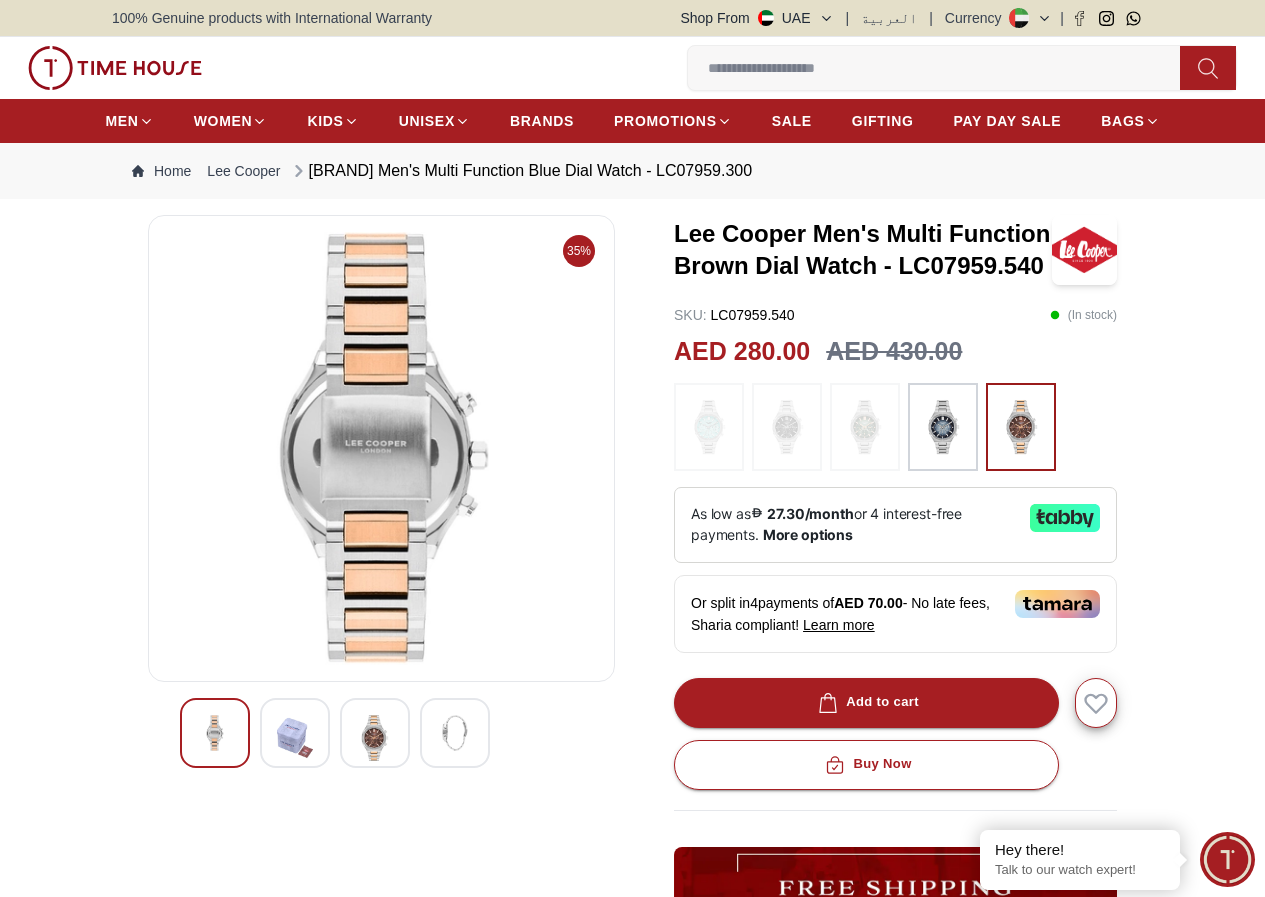 click at bounding box center [295, 733] 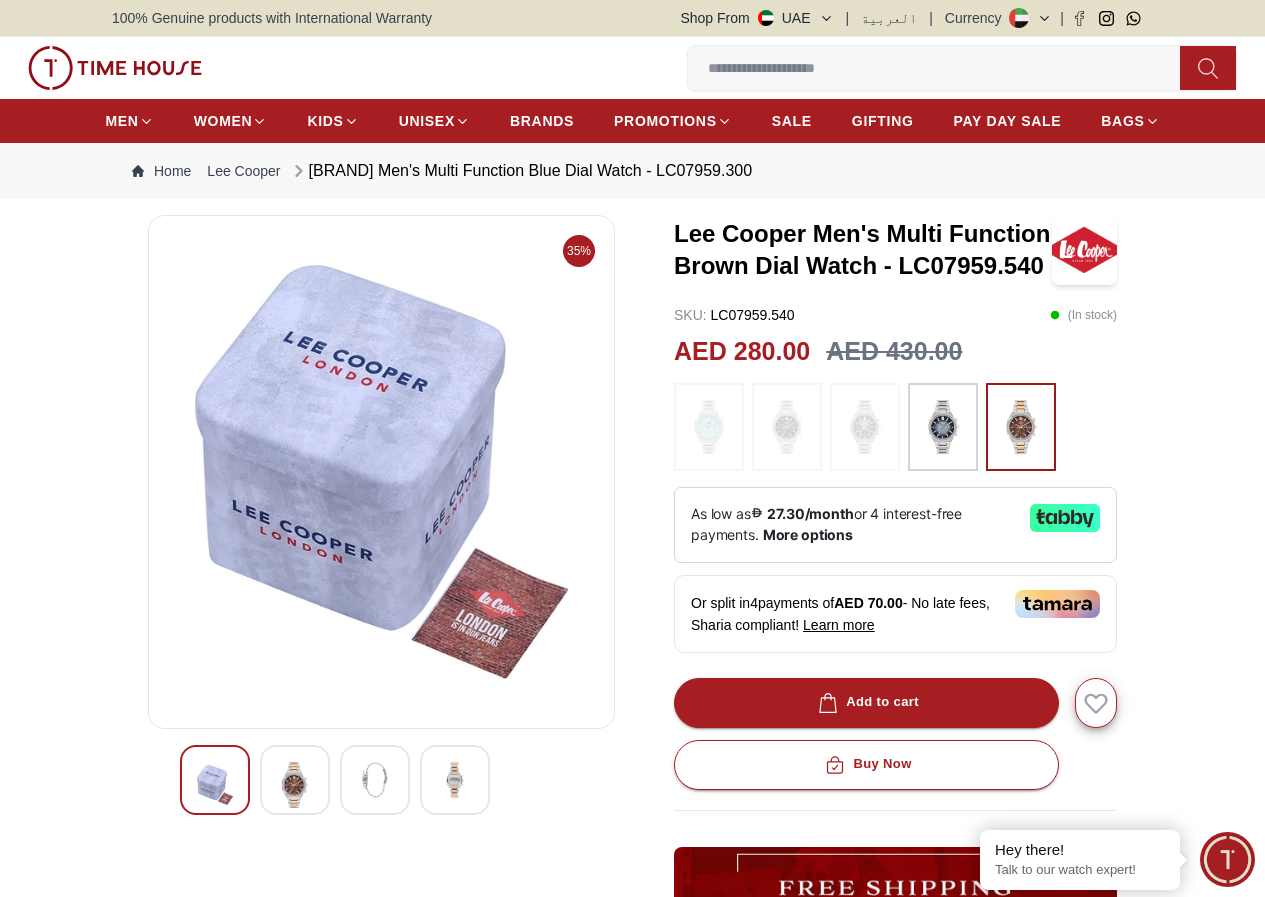 click at bounding box center (215, 785) 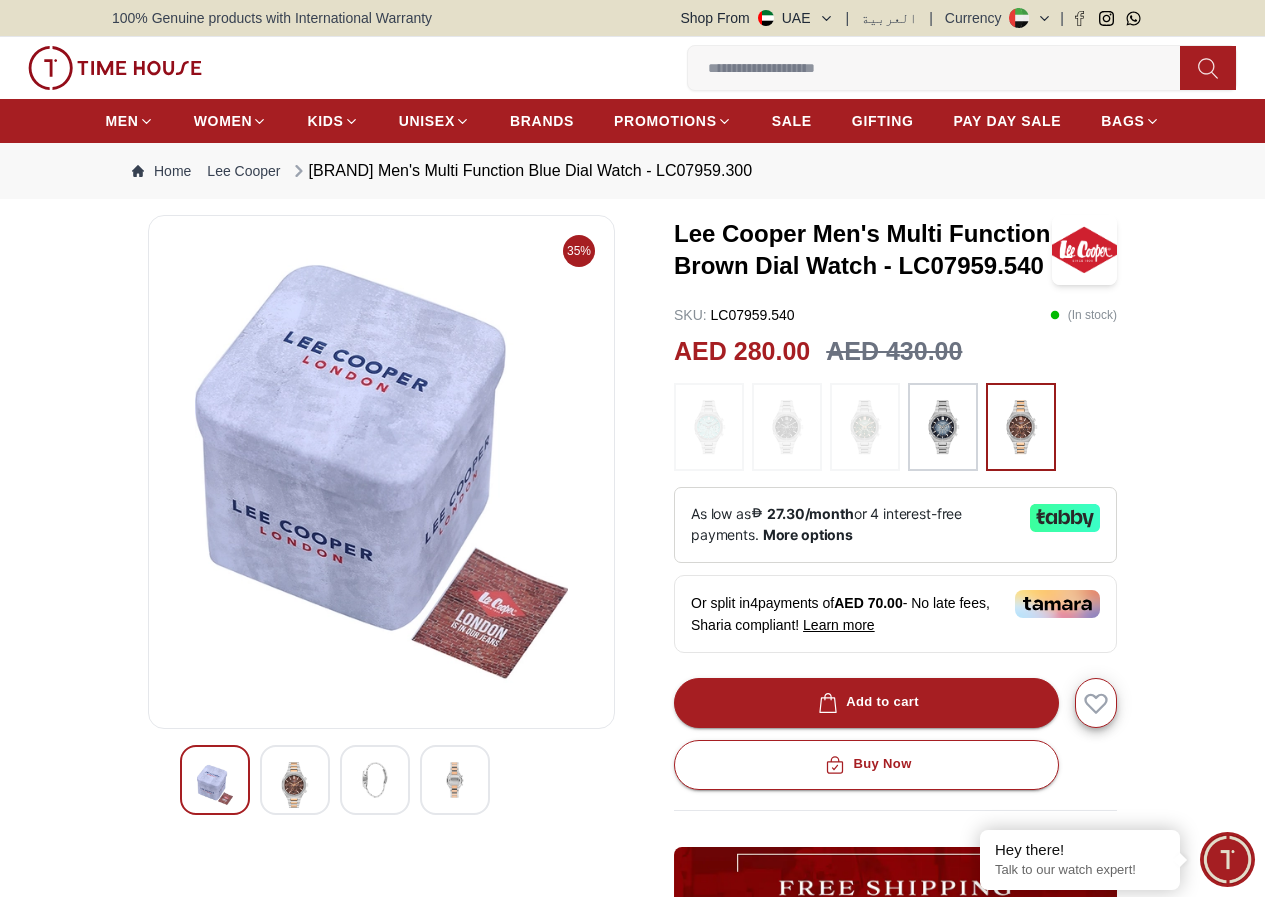 click at bounding box center (295, 785) 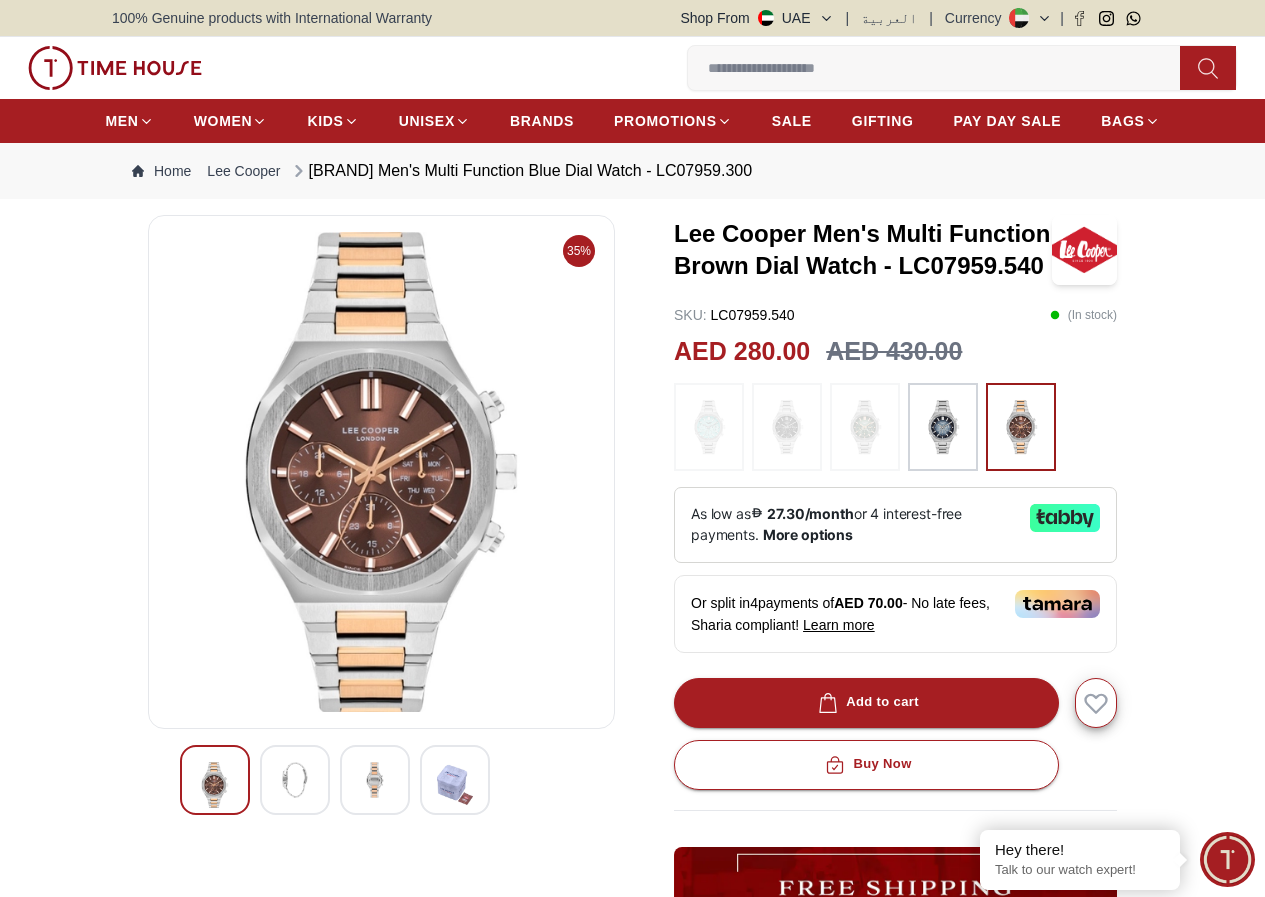 click at bounding box center (375, 780) 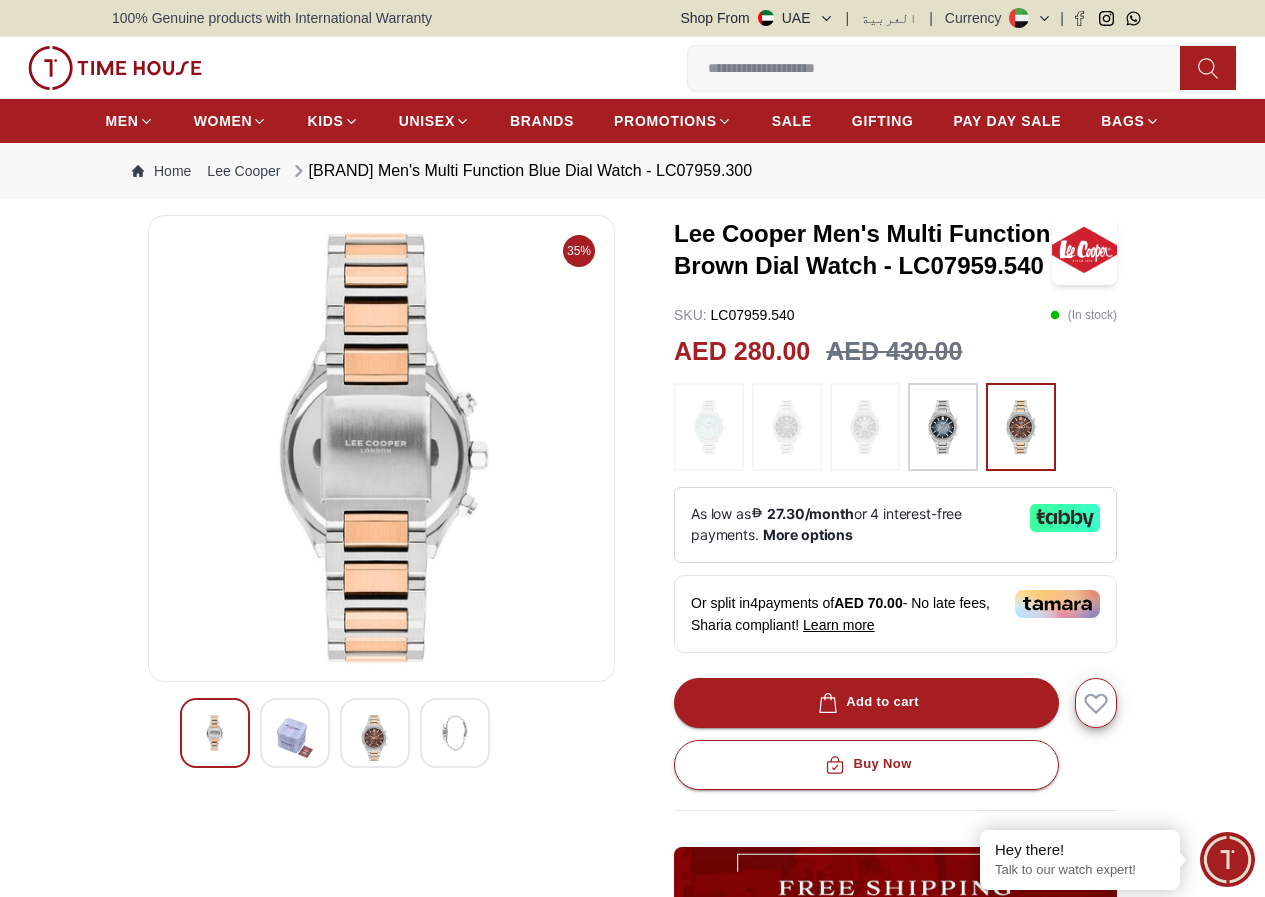 click at bounding box center [375, 738] 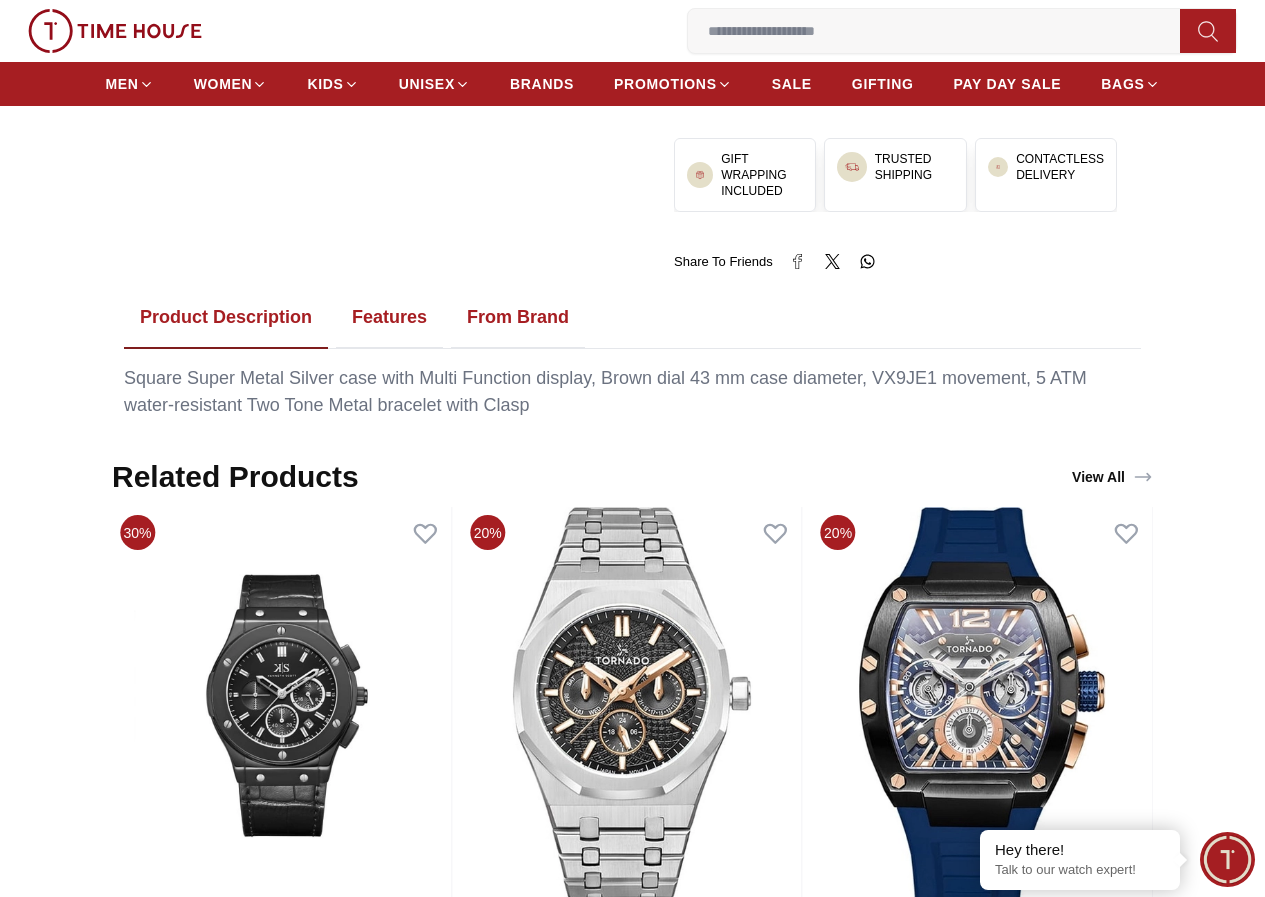 scroll, scrollTop: 933, scrollLeft: 0, axis: vertical 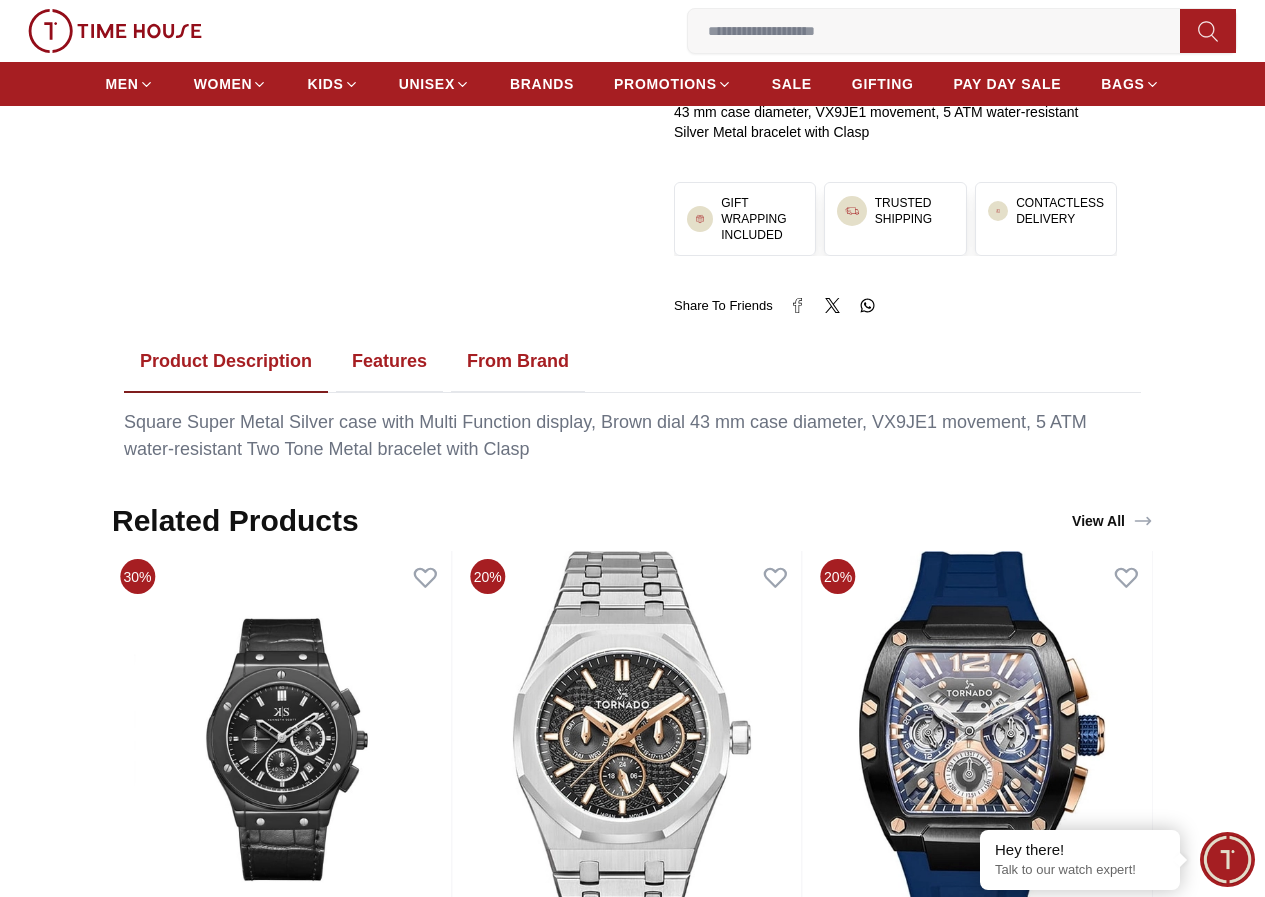 click on "Features" at bounding box center (389, 362) 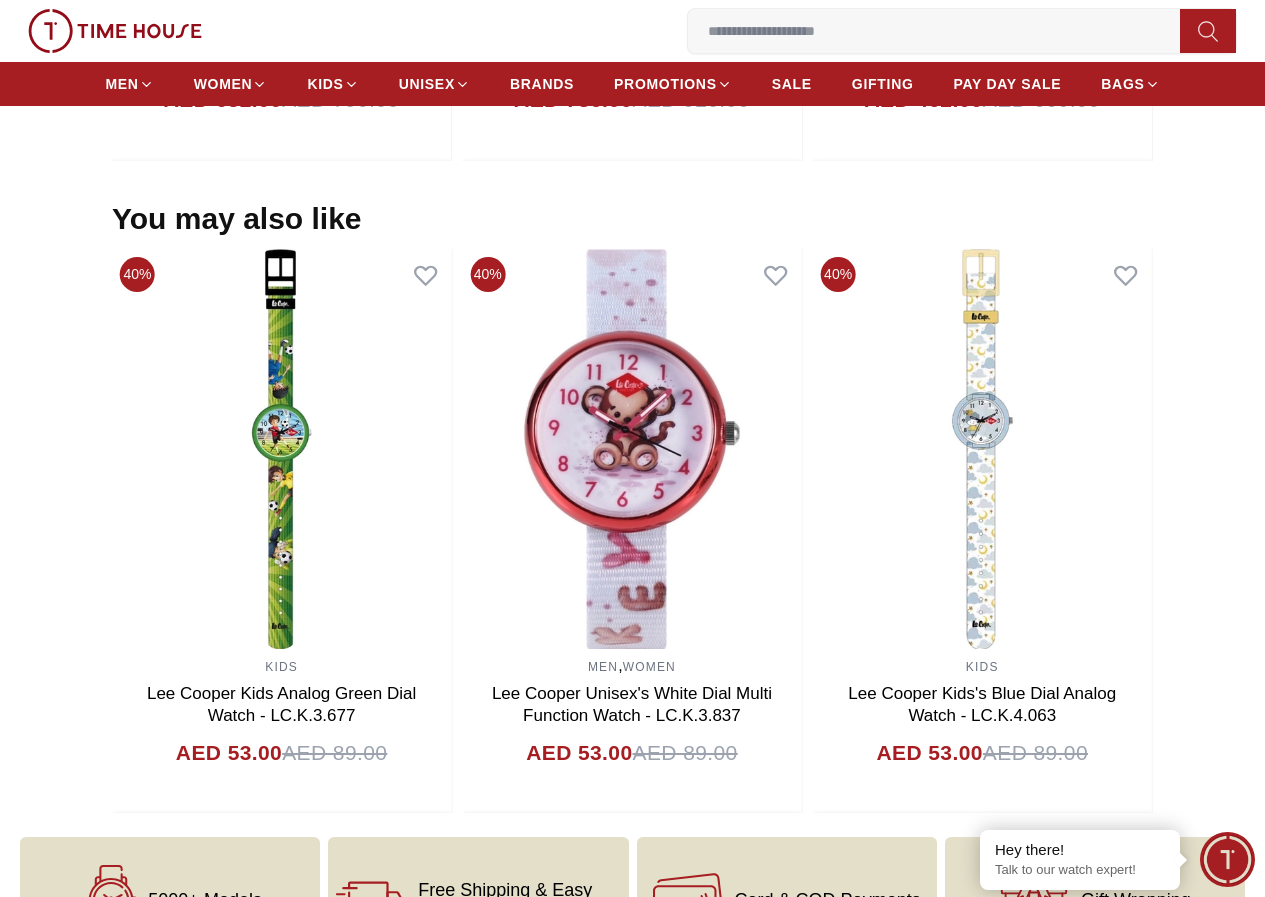 scroll, scrollTop: 1134, scrollLeft: 0, axis: vertical 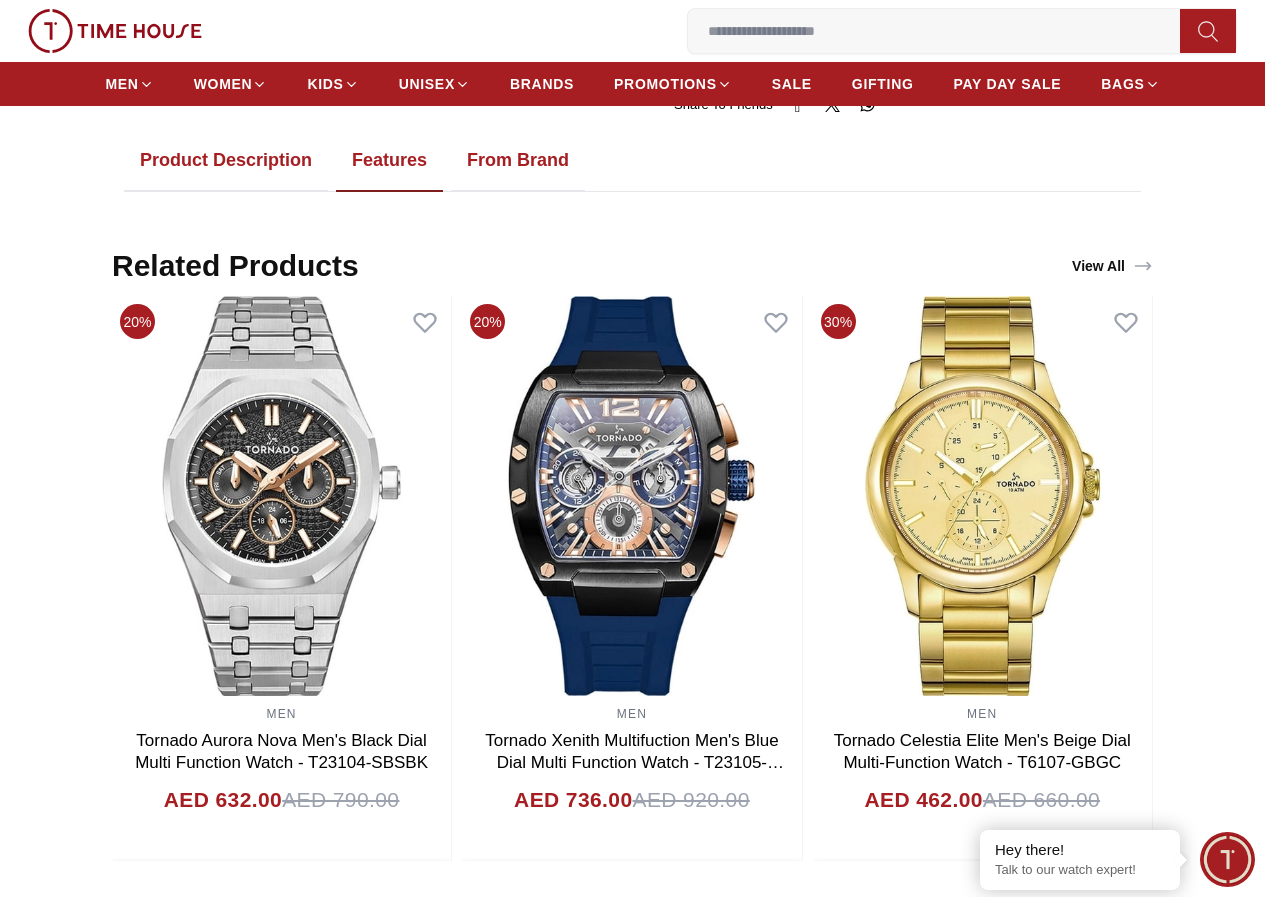 click on "Features" at bounding box center (389, 161) 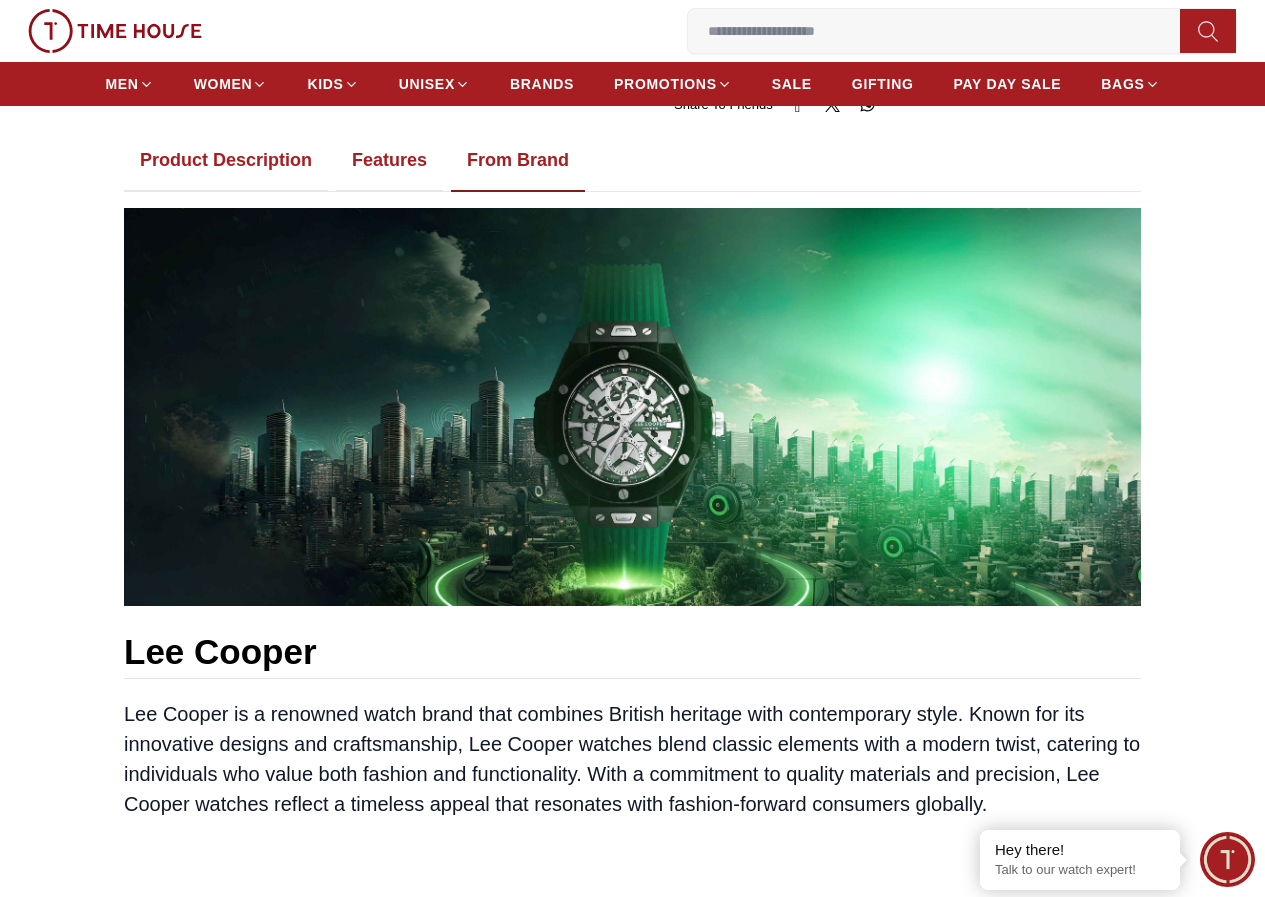 click on "Features" at bounding box center [389, 161] 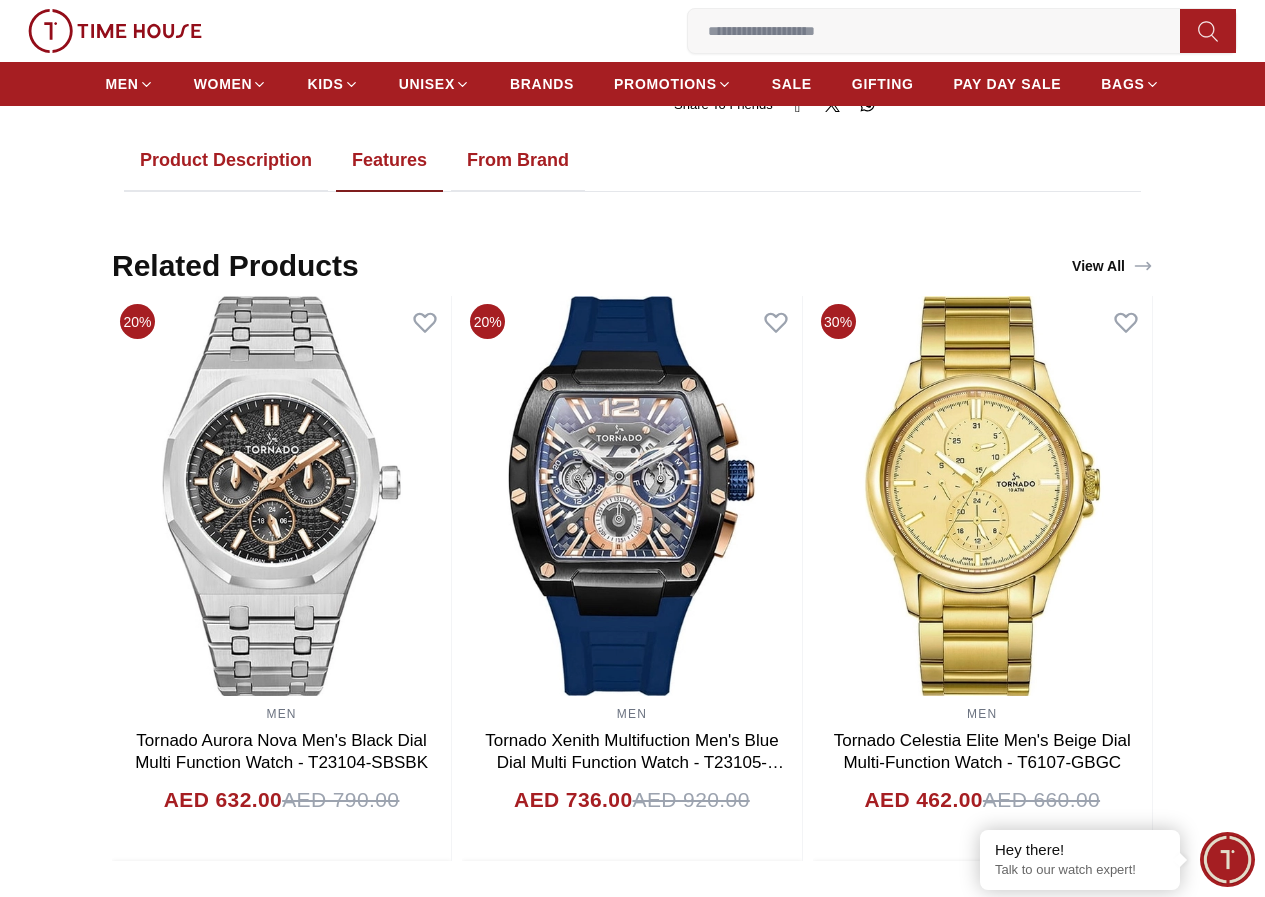 click on "Product Description" at bounding box center (226, 161) 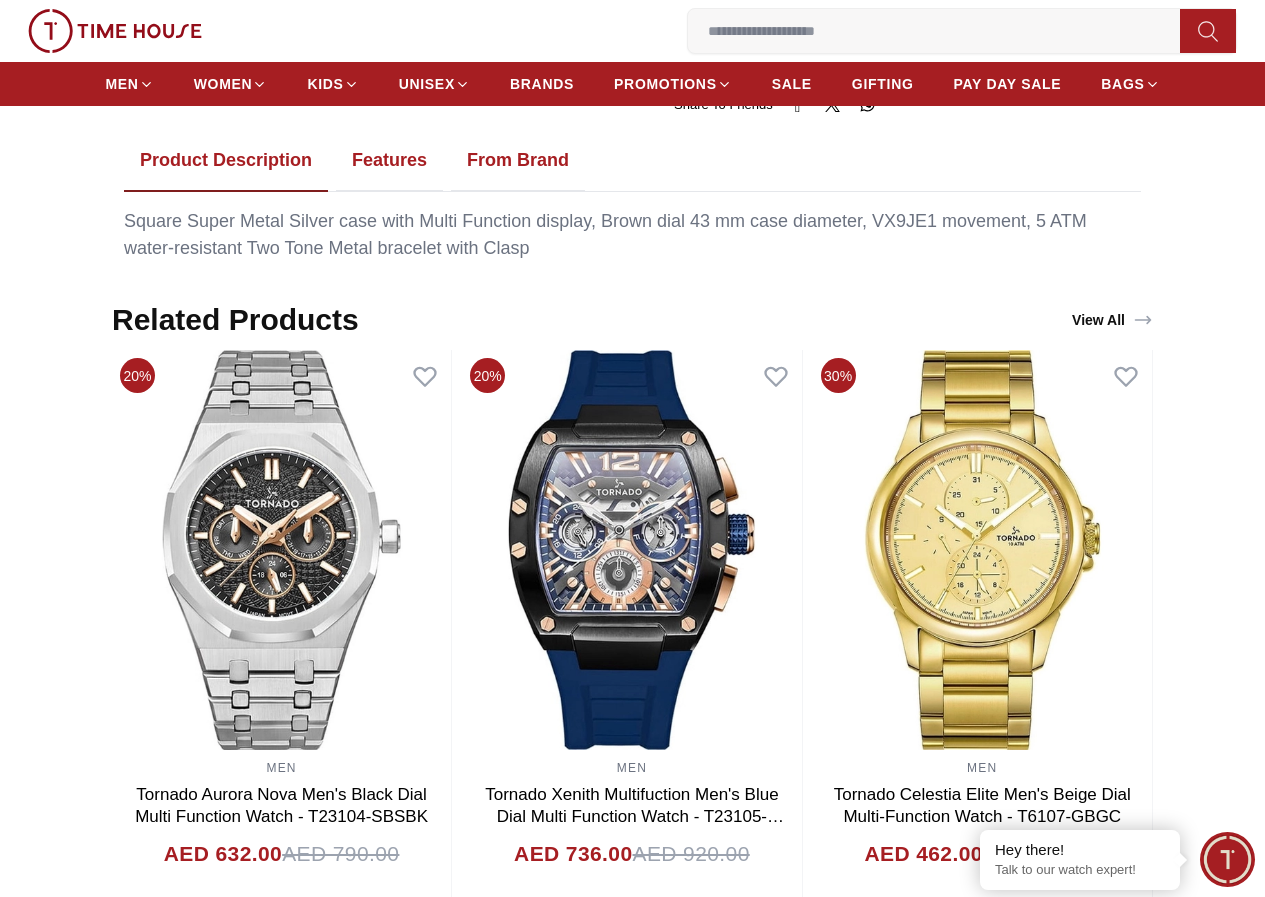 click on "Features" at bounding box center [389, 161] 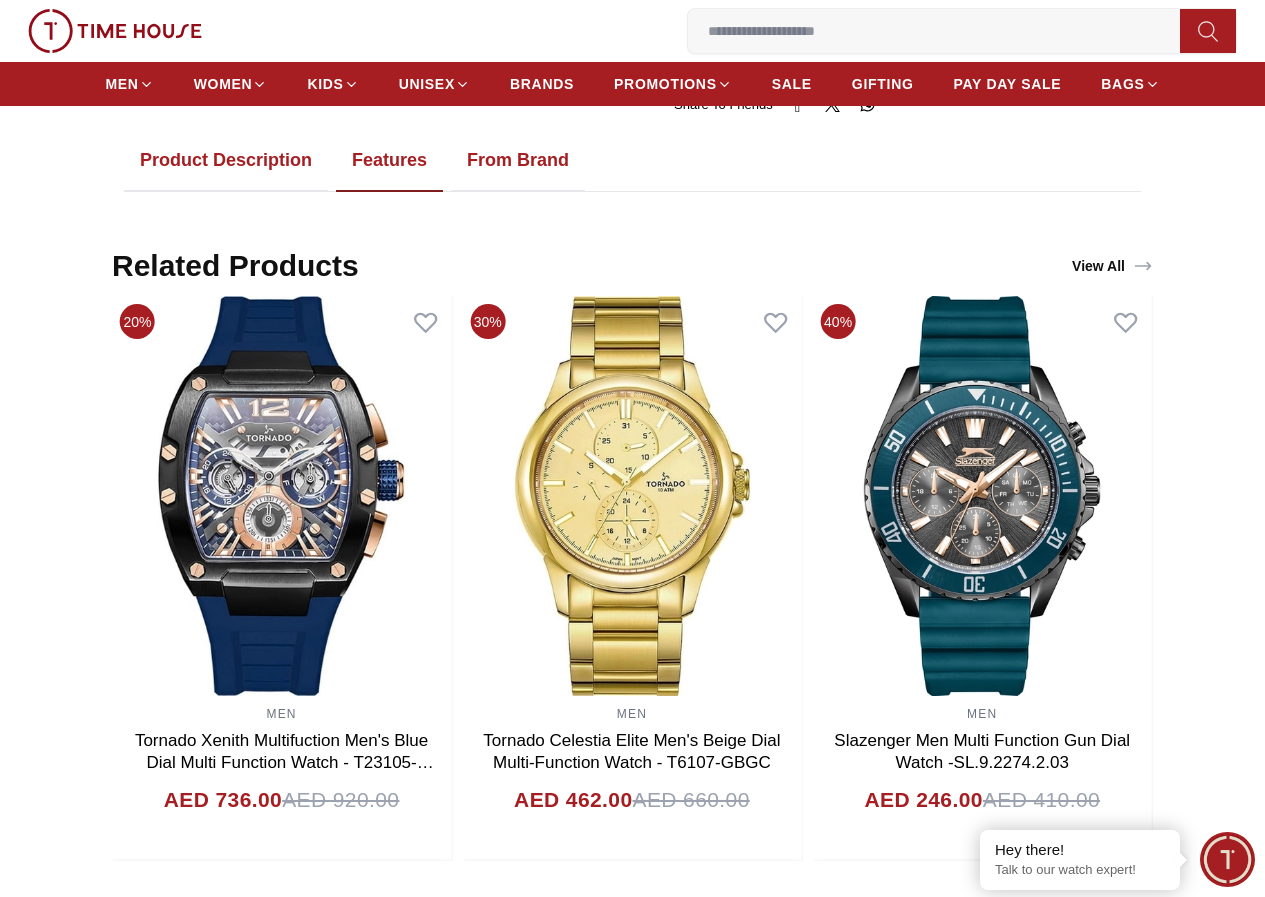 click on "From Brand" at bounding box center (518, 161) 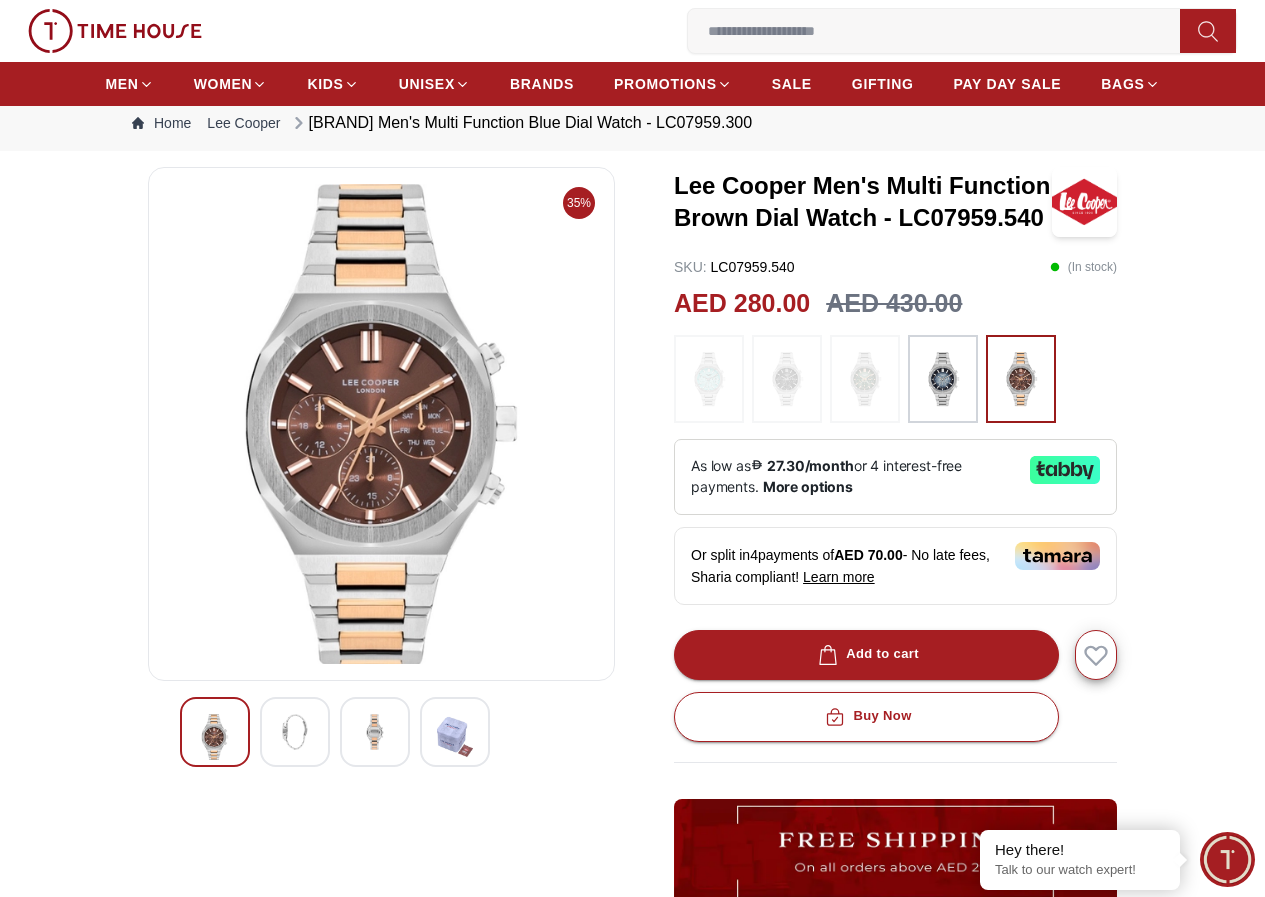 scroll, scrollTop: 0, scrollLeft: 0, axis: both 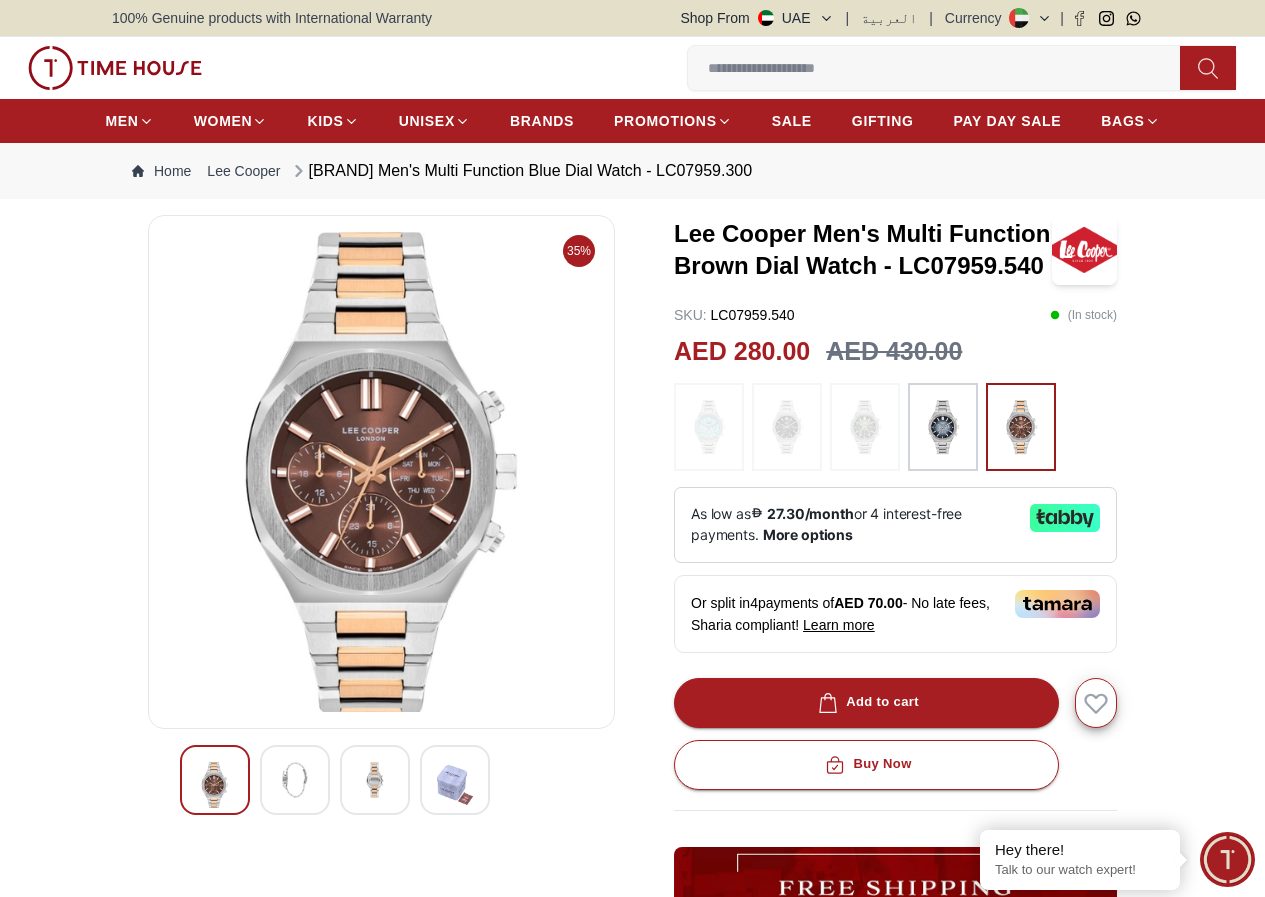 click at bounding box center [375, 780] 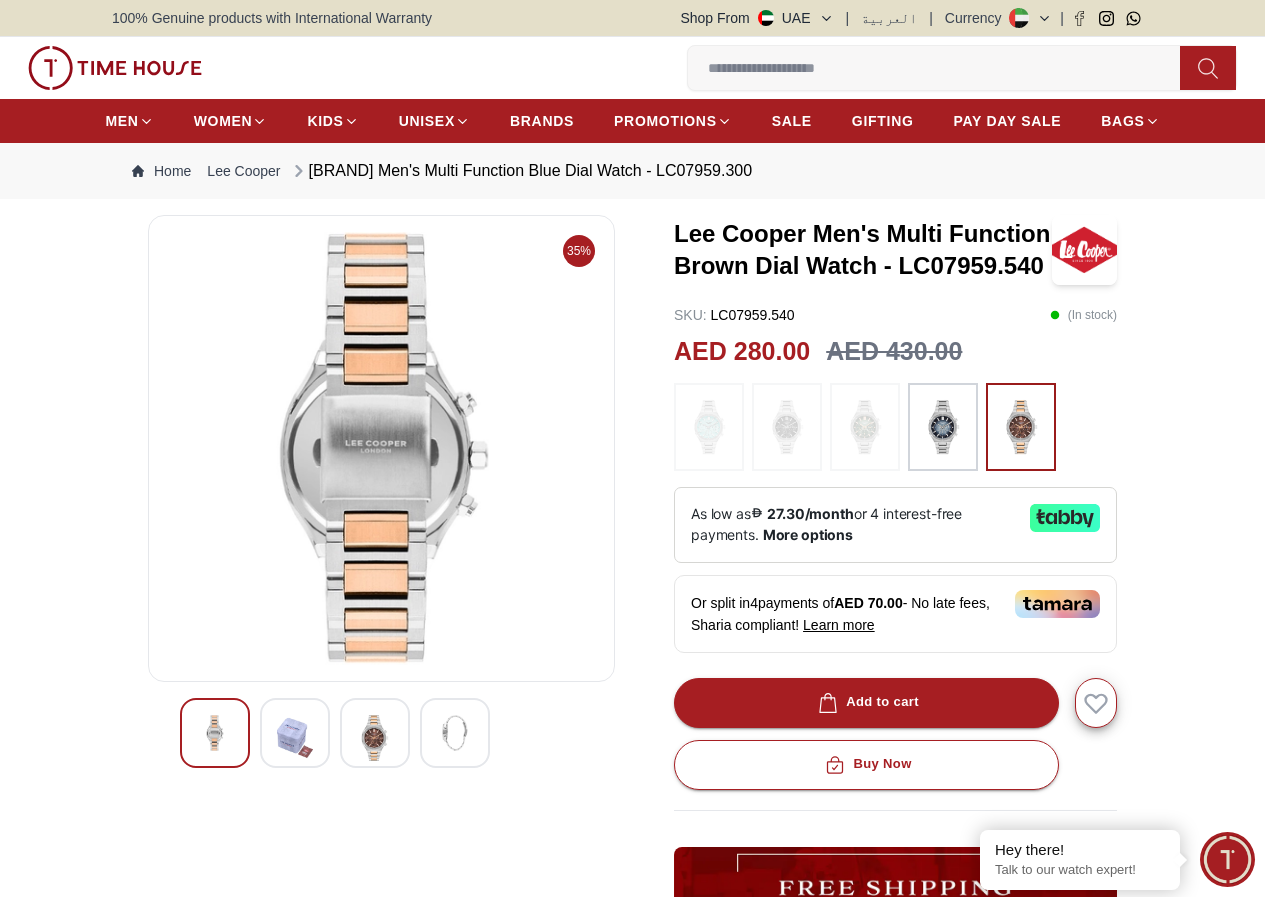 click at bounding box center [455, 733] 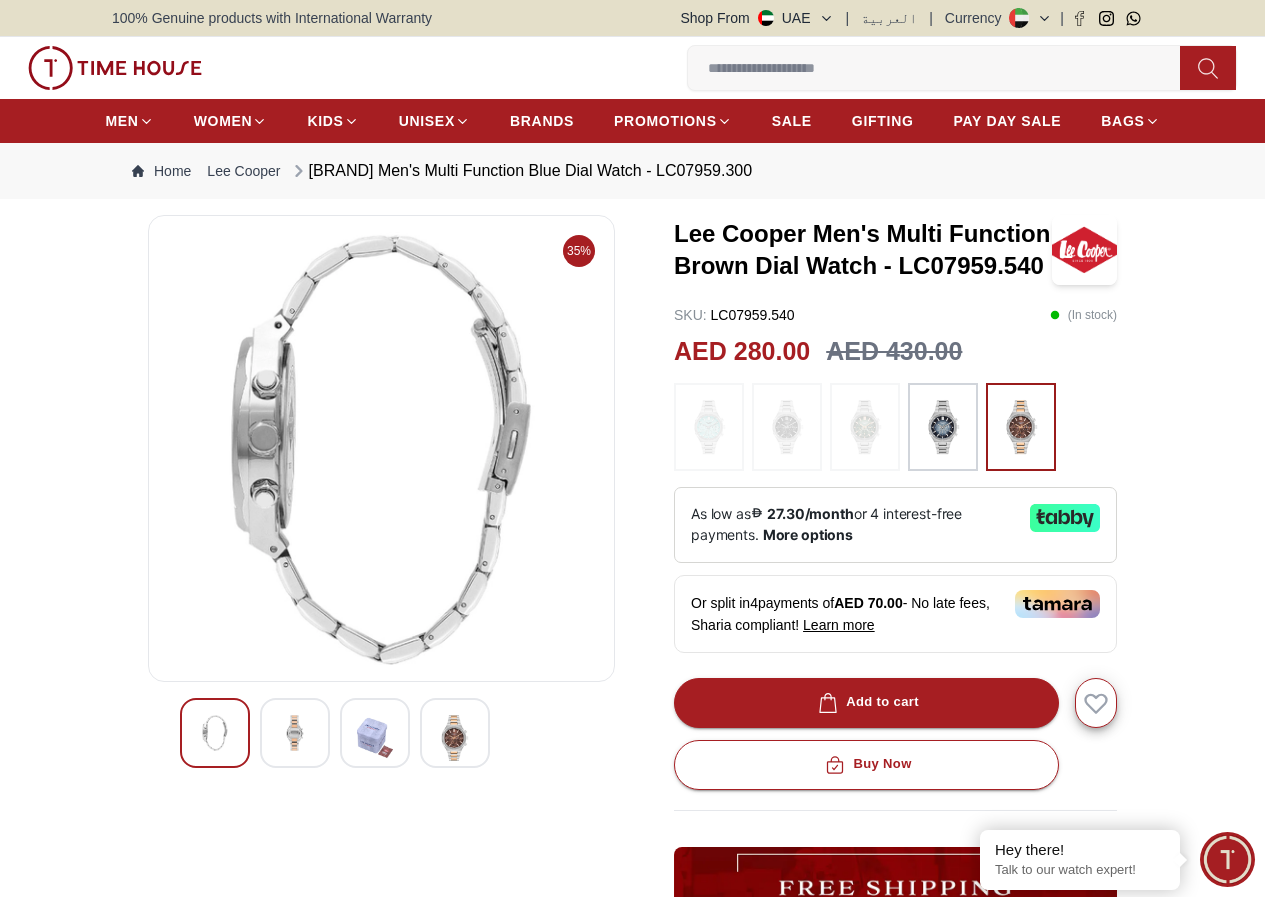 click at bounding box center [455, 738] 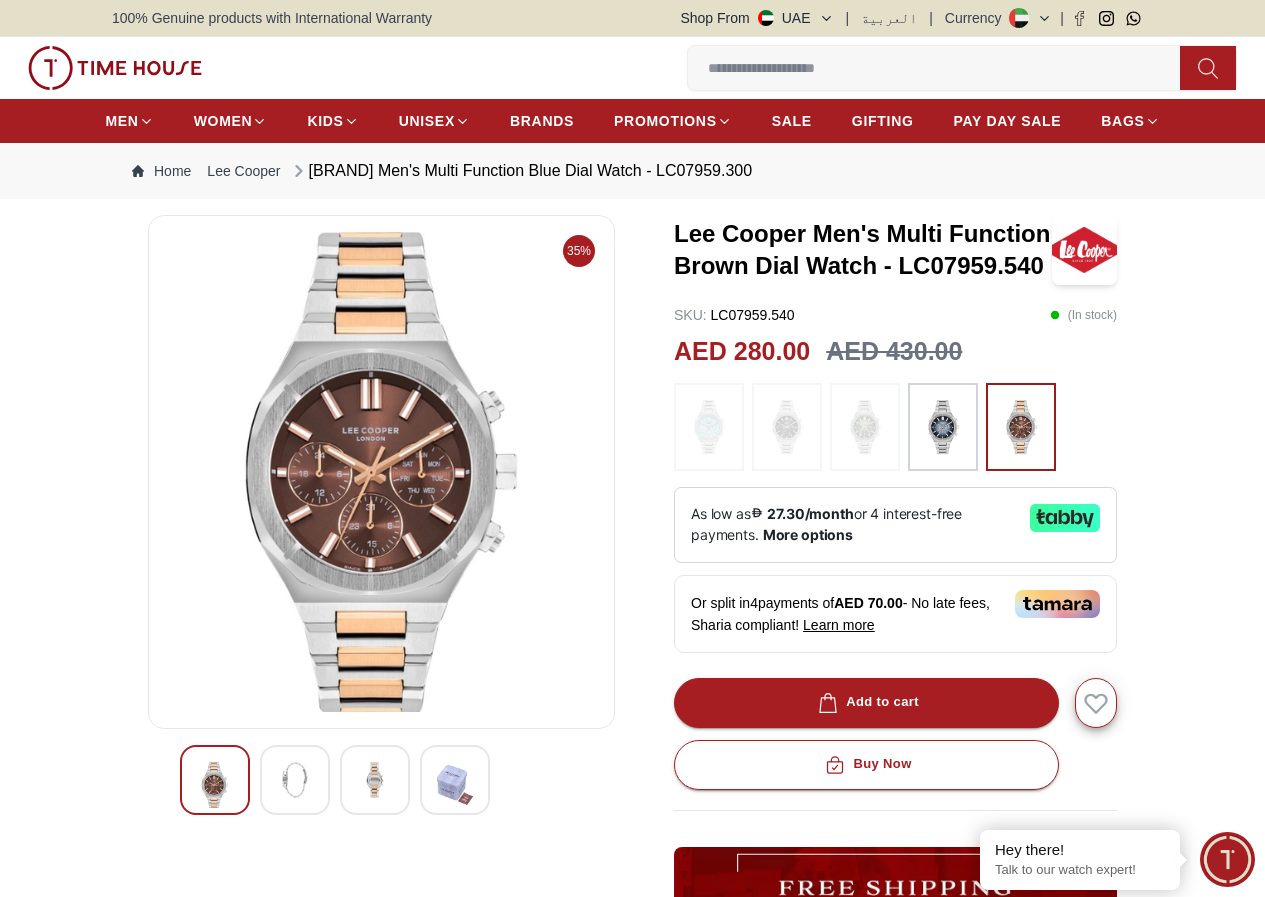 scroll, scrollTop: 233, scrollLeft: 0, axis: vertical 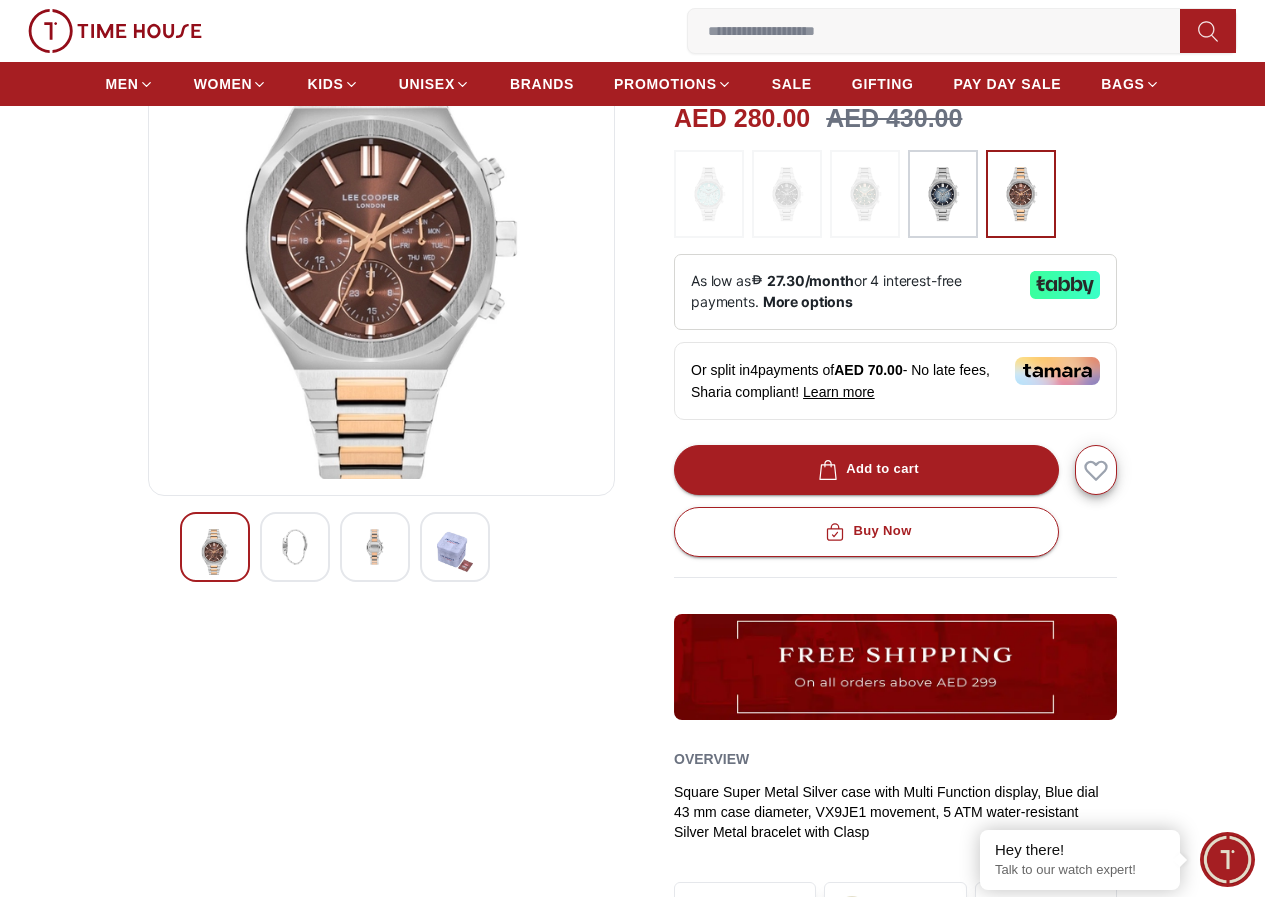 click at bounding box center [295, 547] 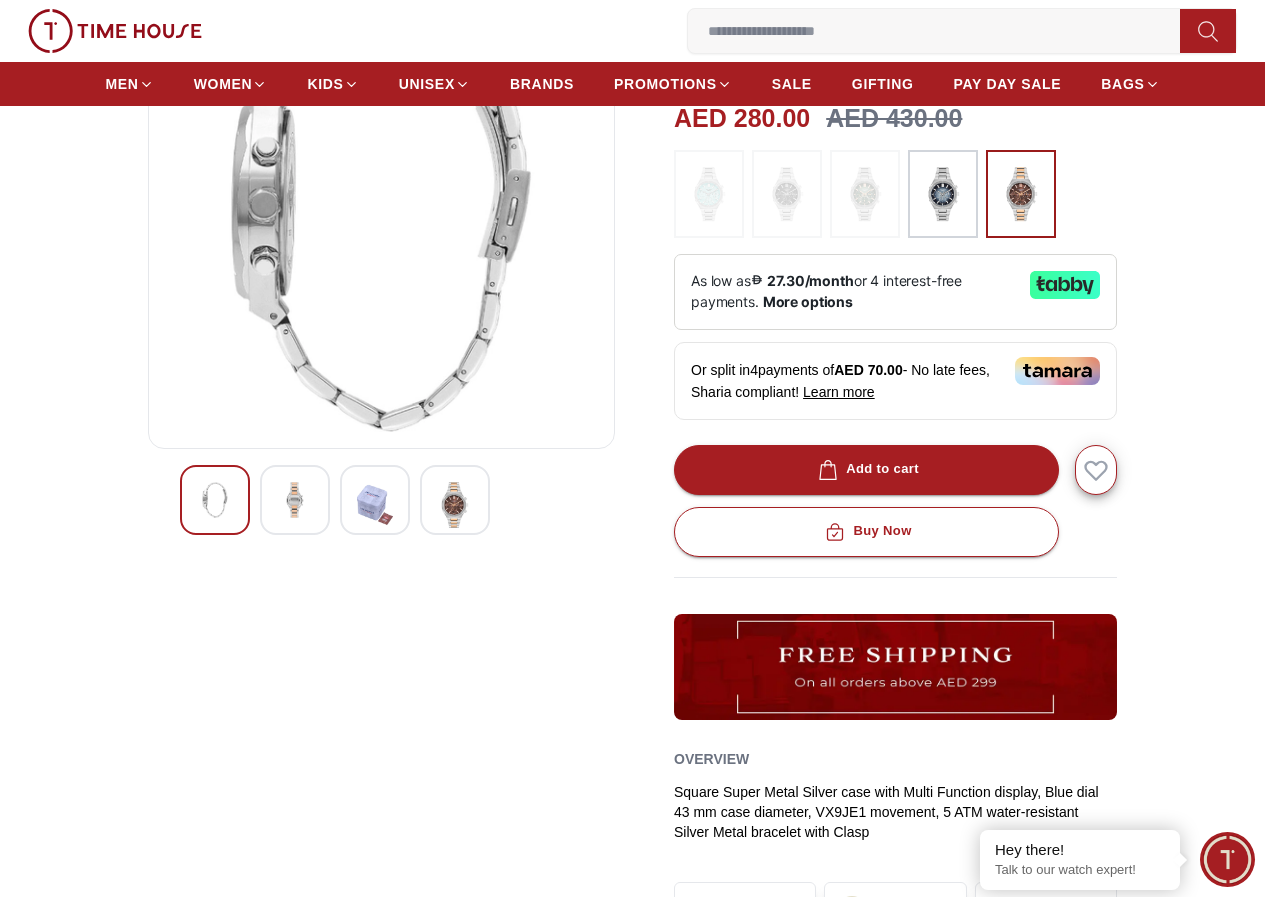 click at bounding box center [375, 505] 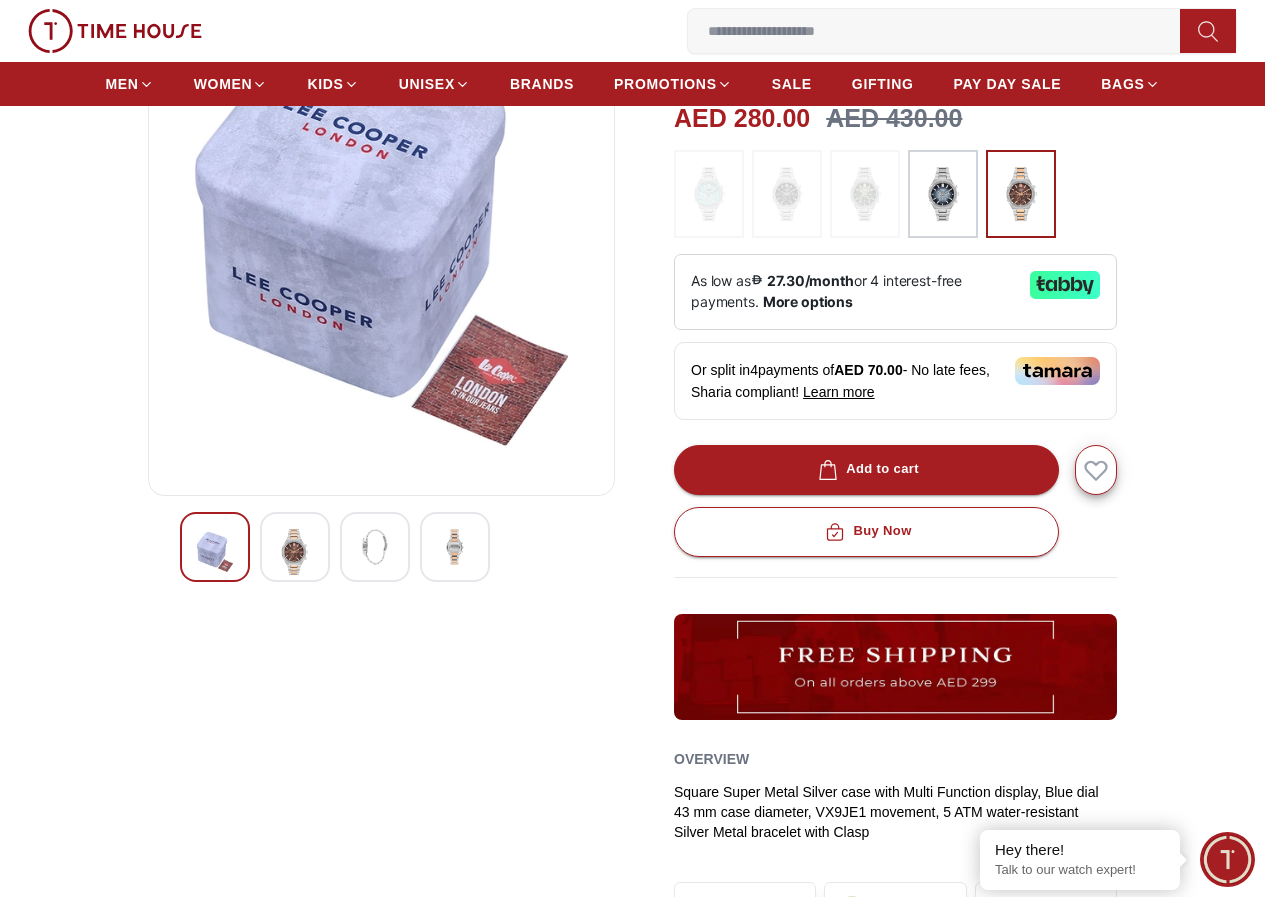 click at bounding box center (455, 547) 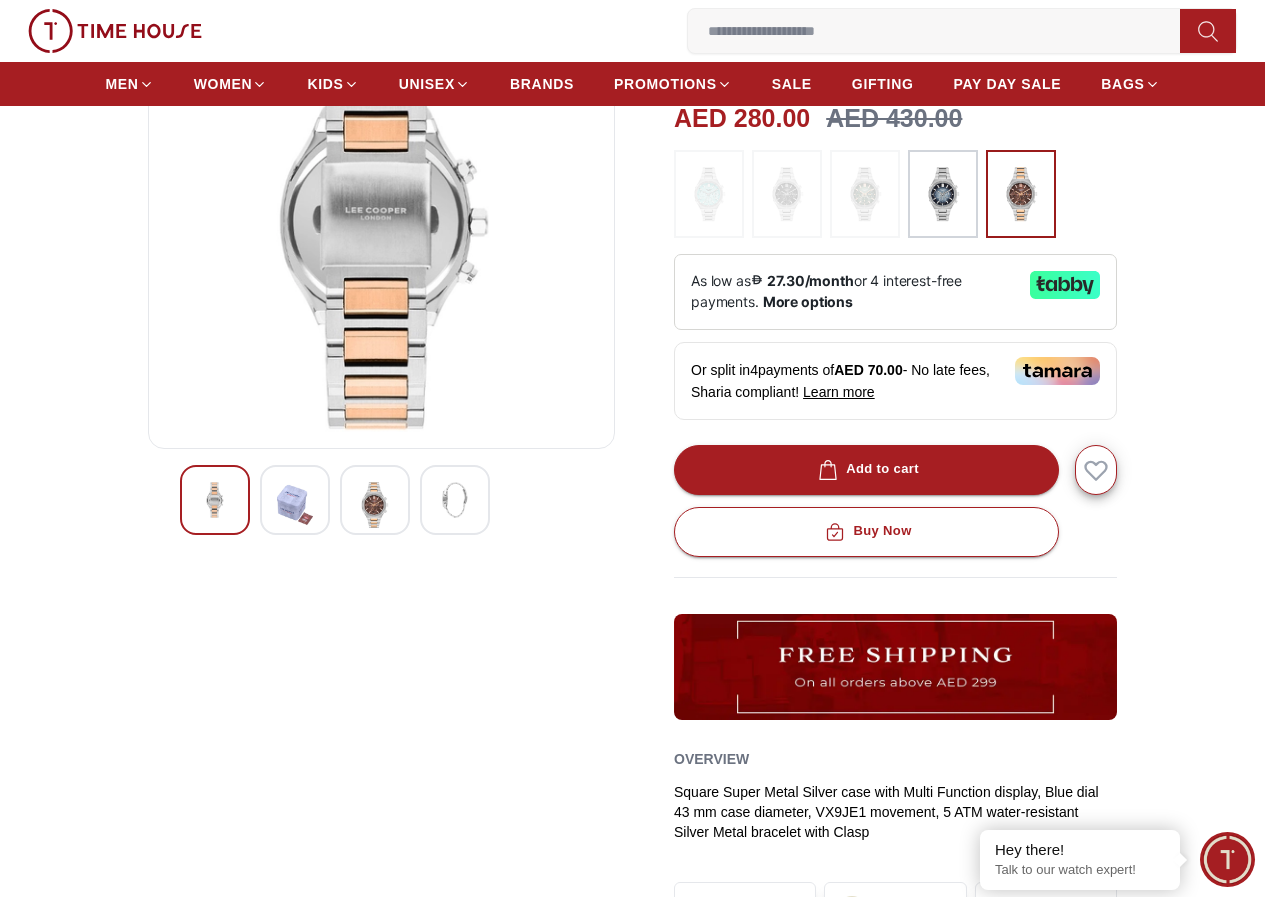 click at bounding box center [455, 500] 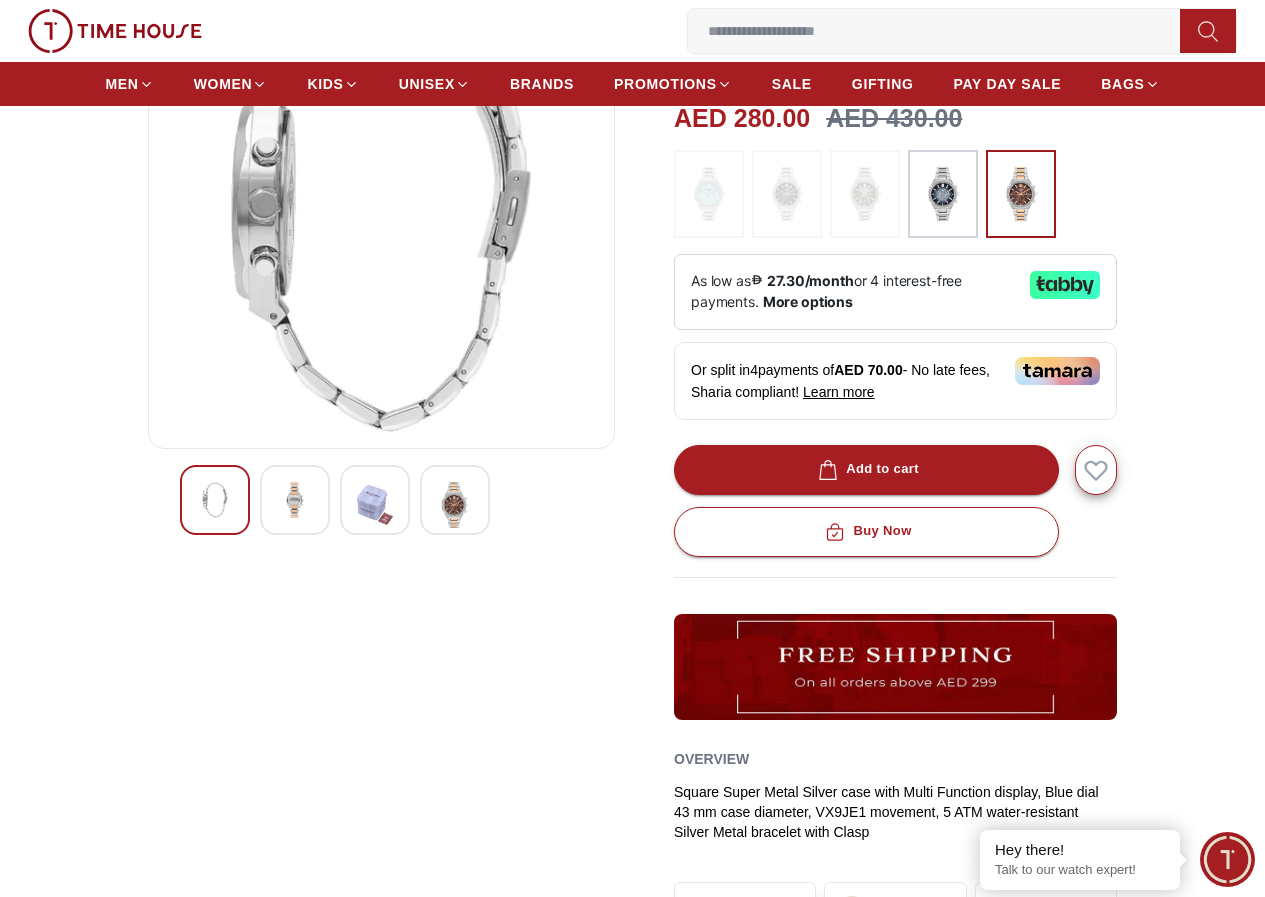 click at bounding box center [375, 500] 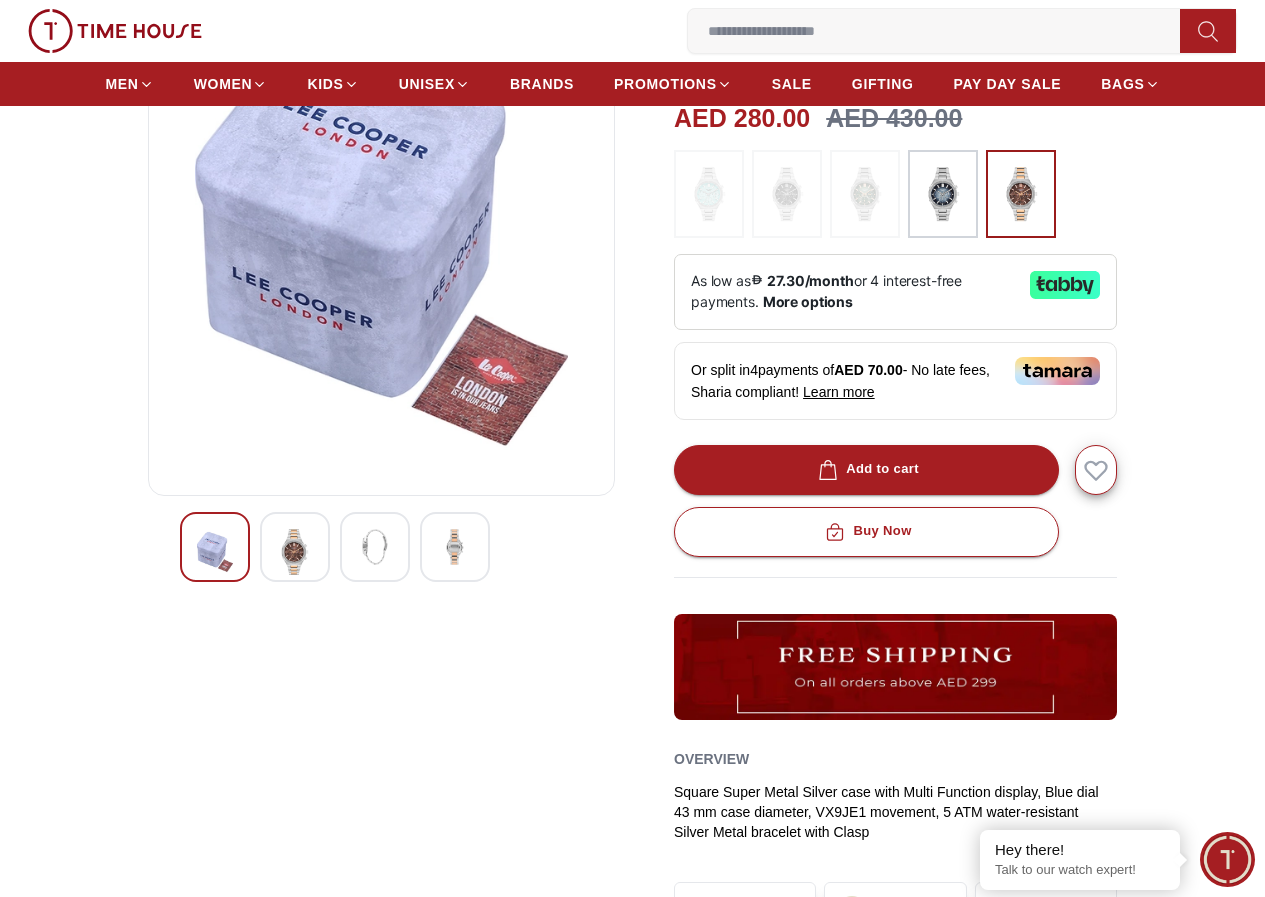 click at bounding box center (295, 547) 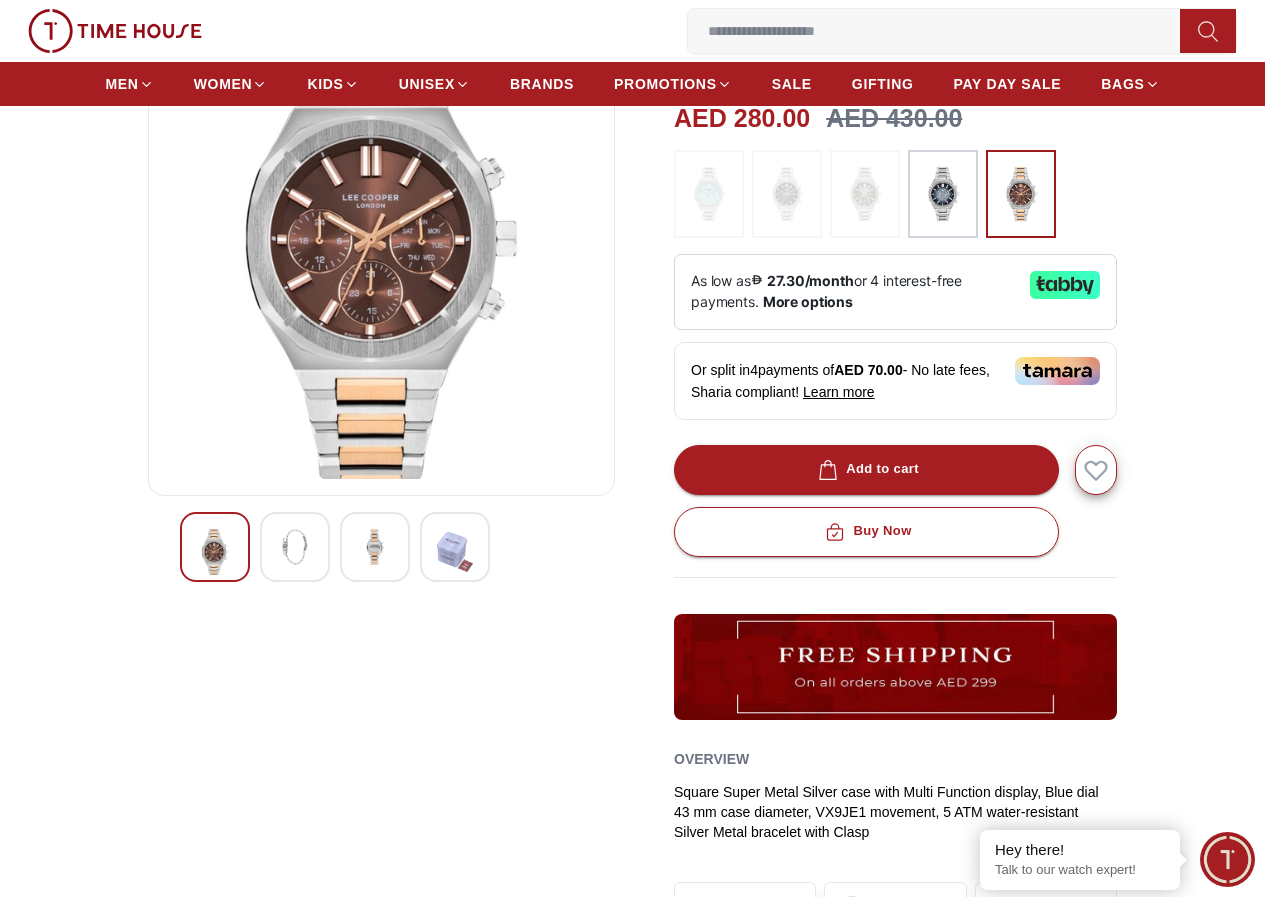 click at bounding box center (215, 547) 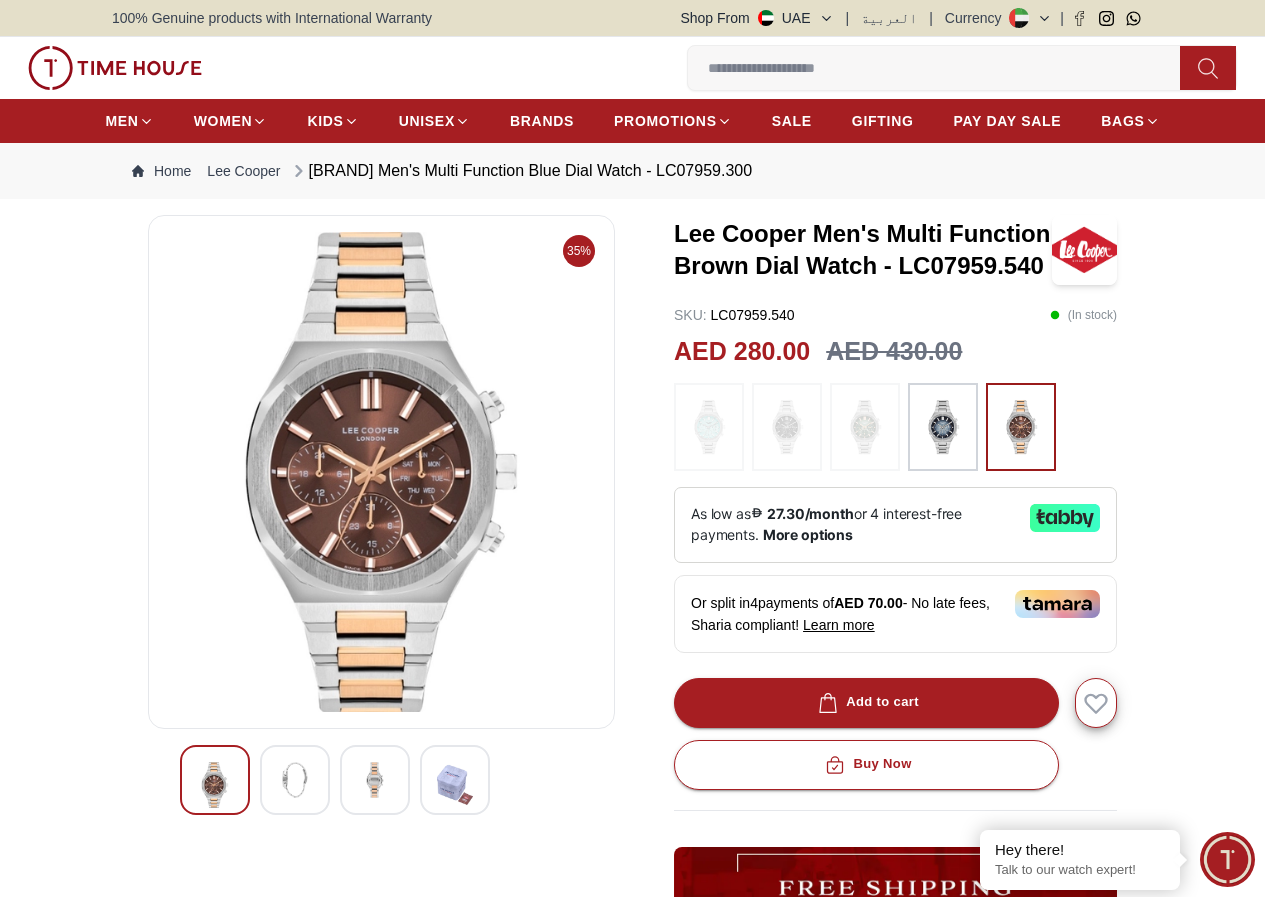 click at bounding box center (375, 780) 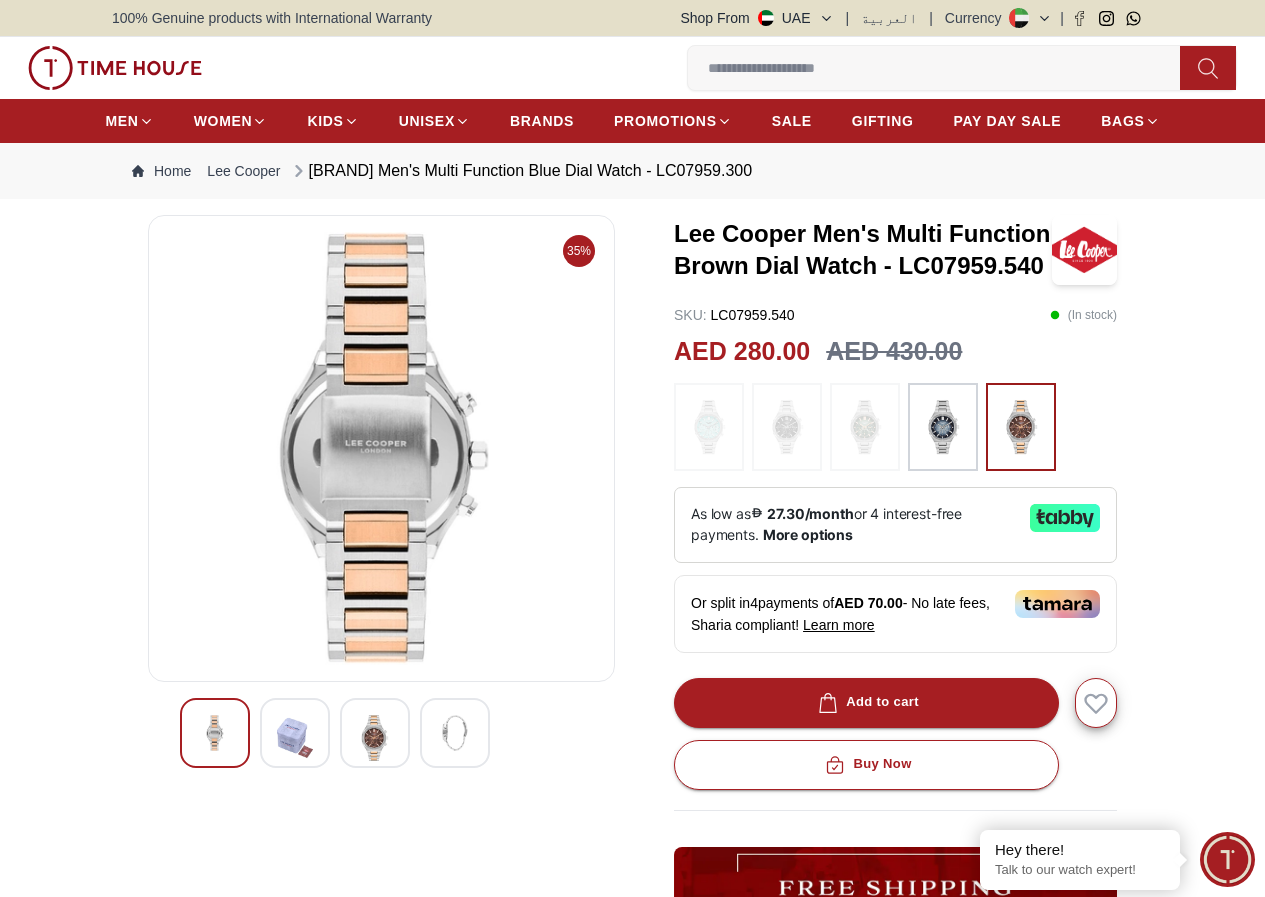 click at bounding box center [455, 733] 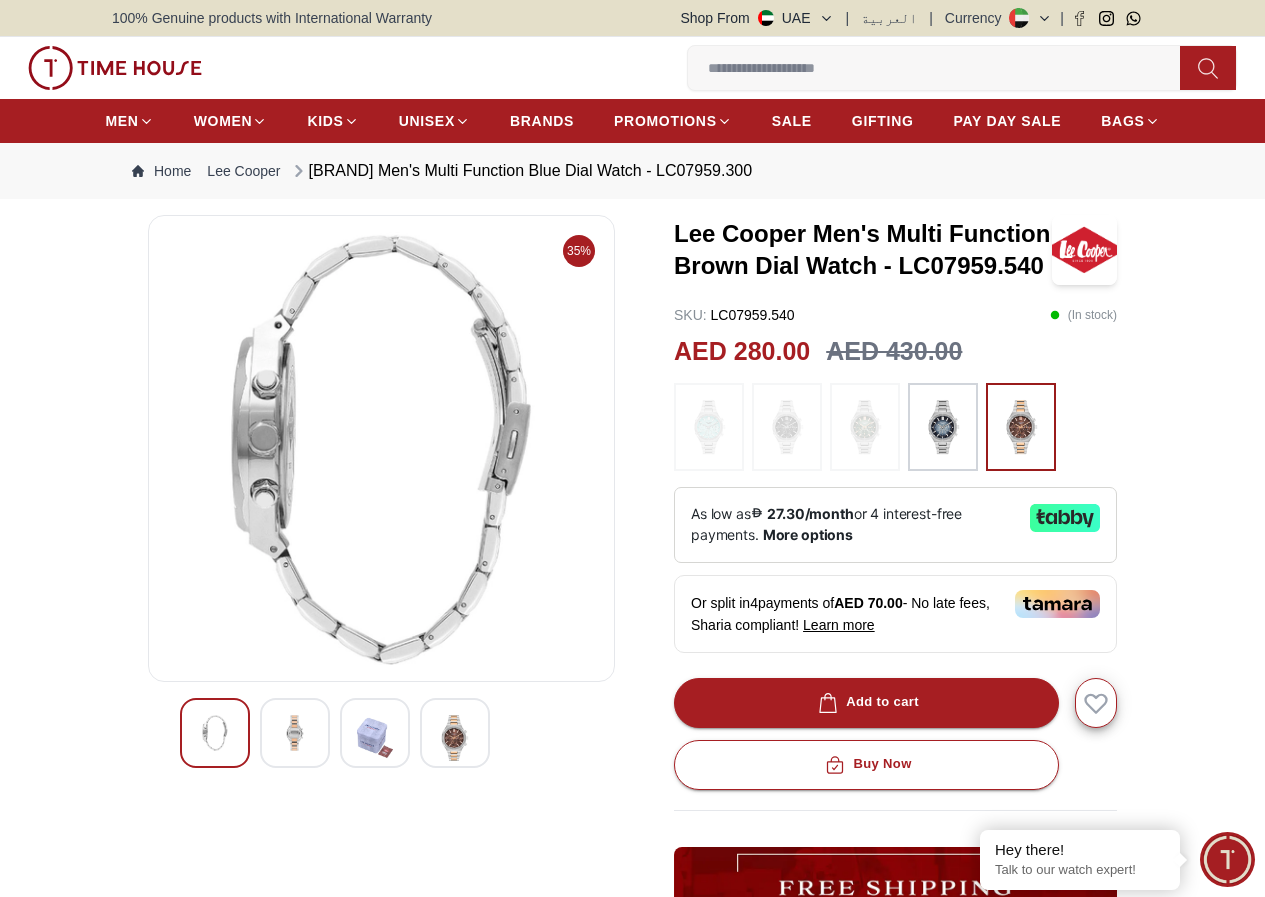 click at bounding box center [295, 733] 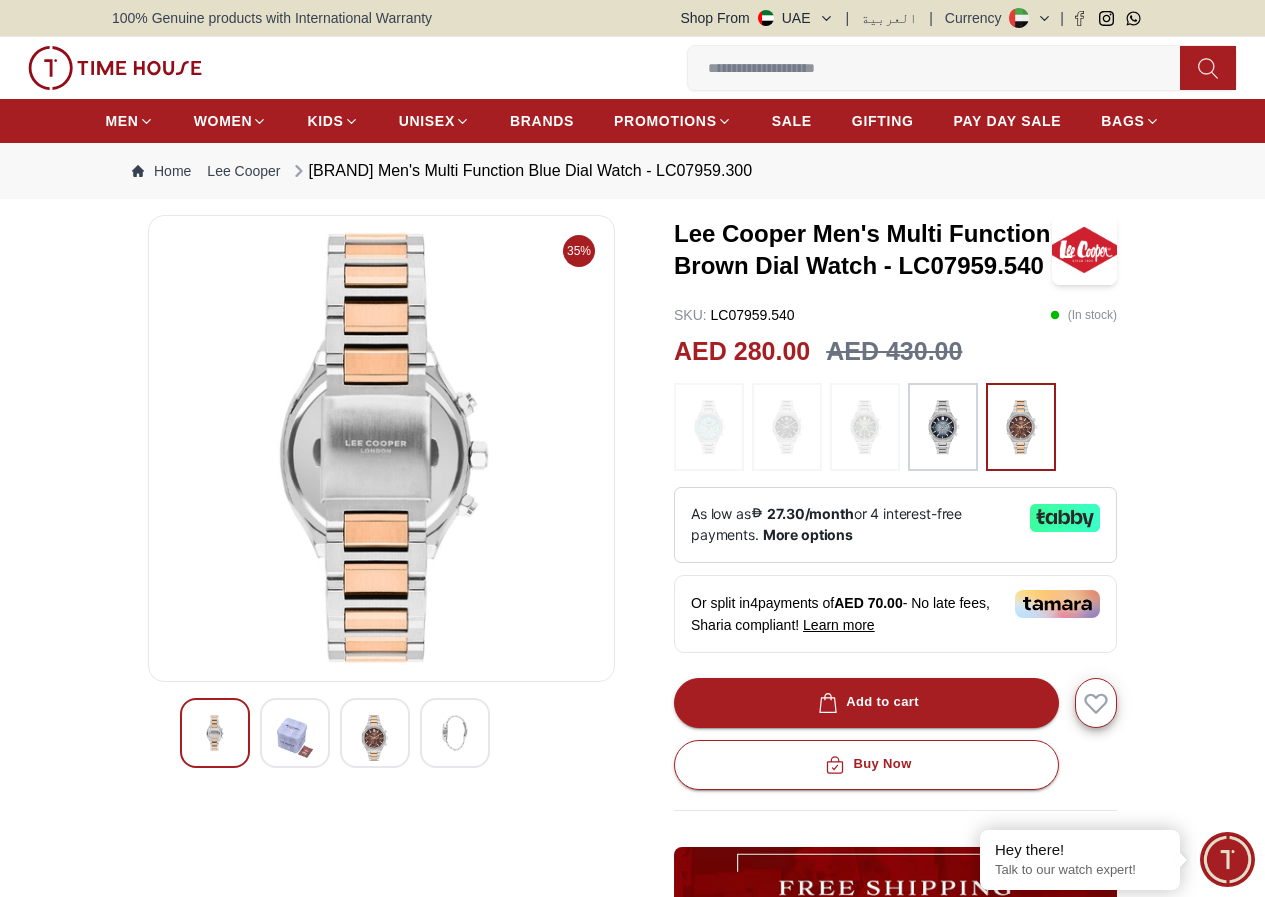 click at bounding box center [381, 733] 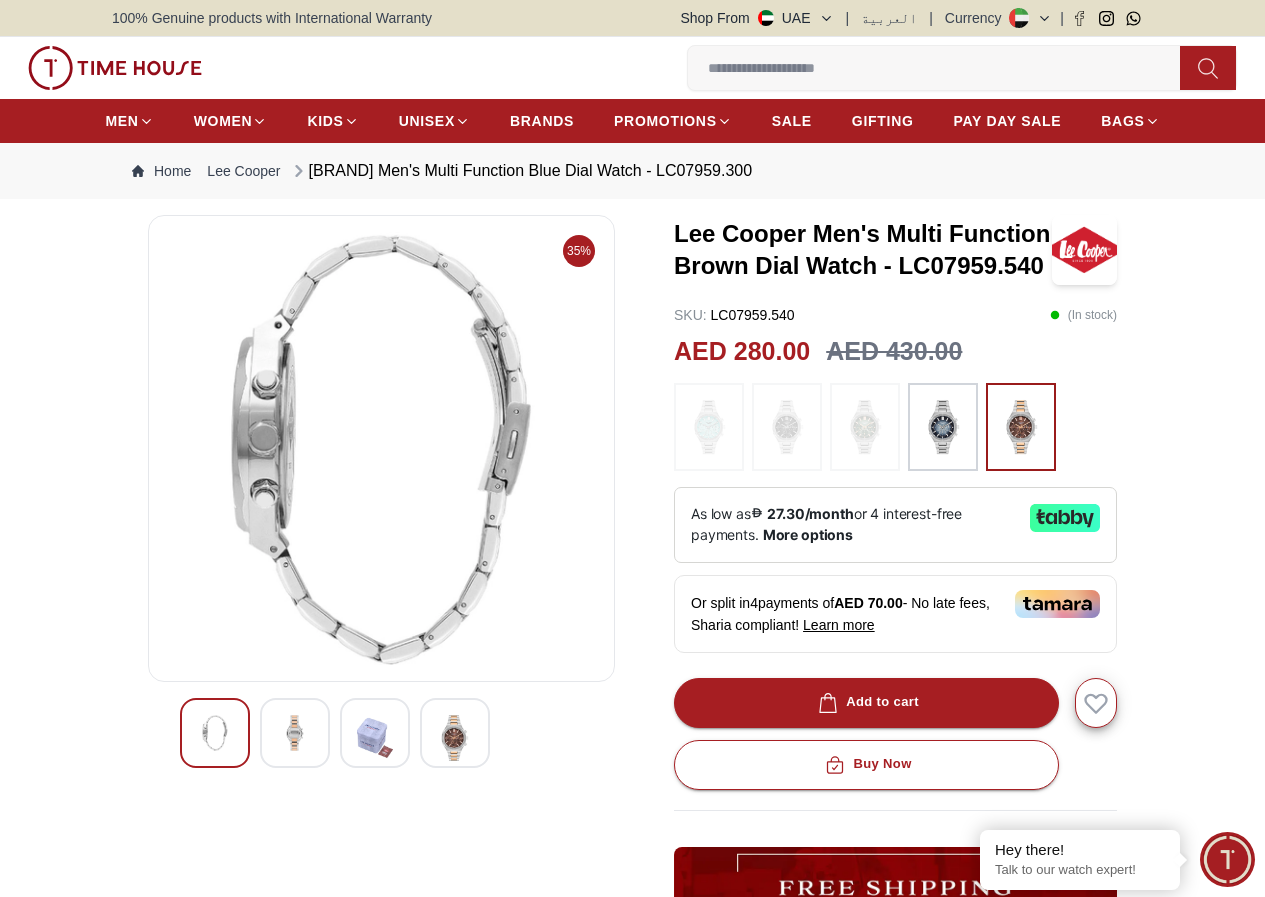 click at bounding box center (375, 738) 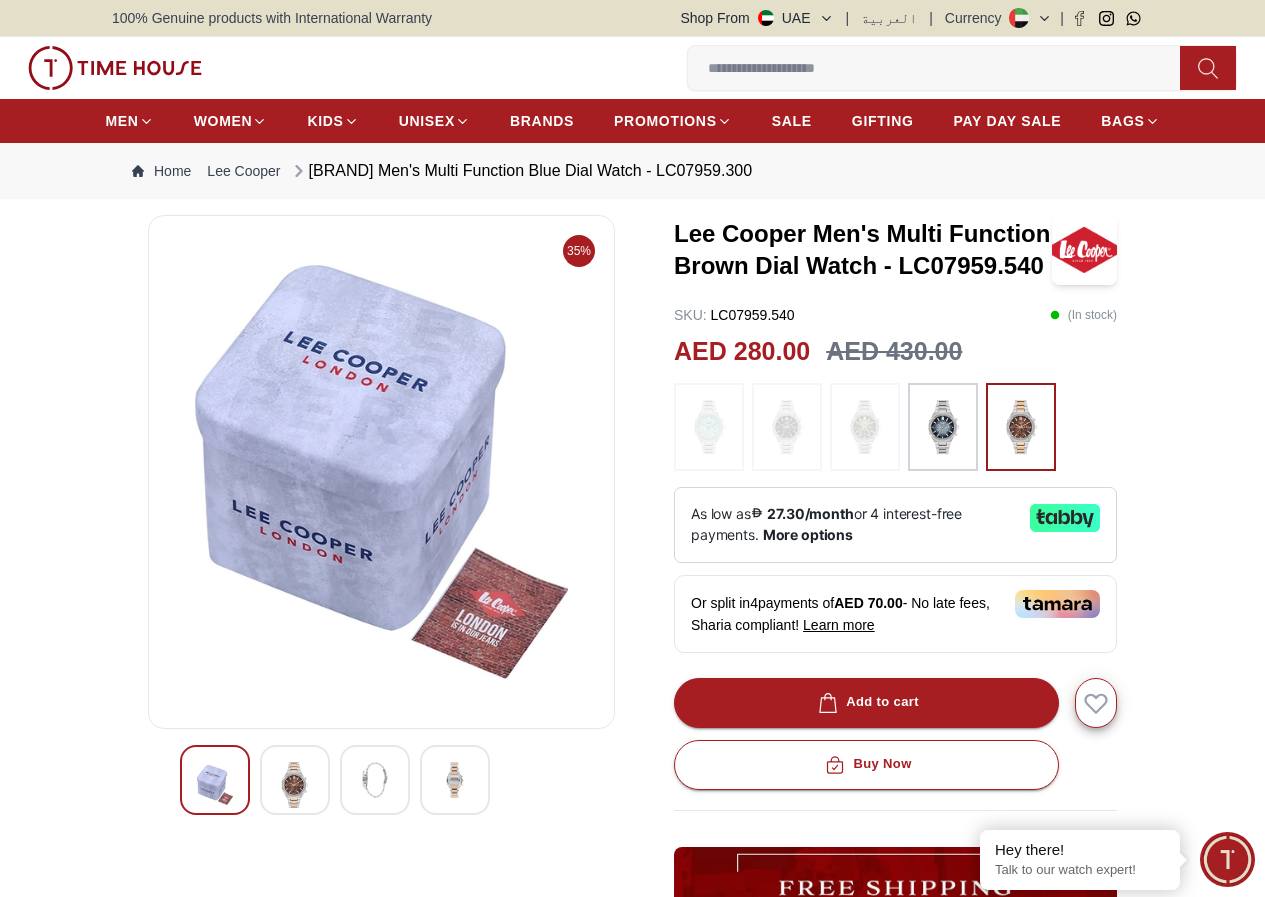 click at bounding box center [381, 780] 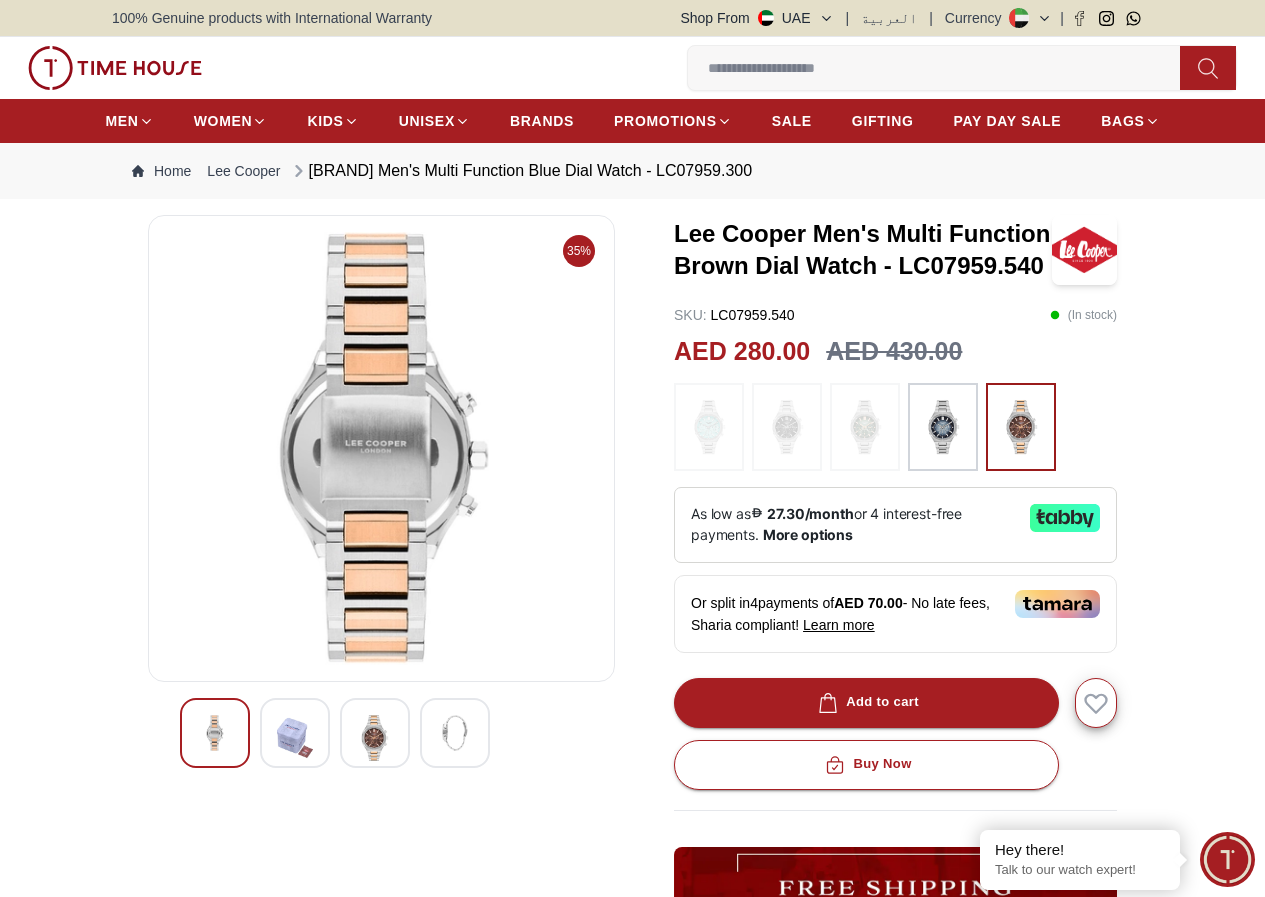 click at bounding box center [375, 738] 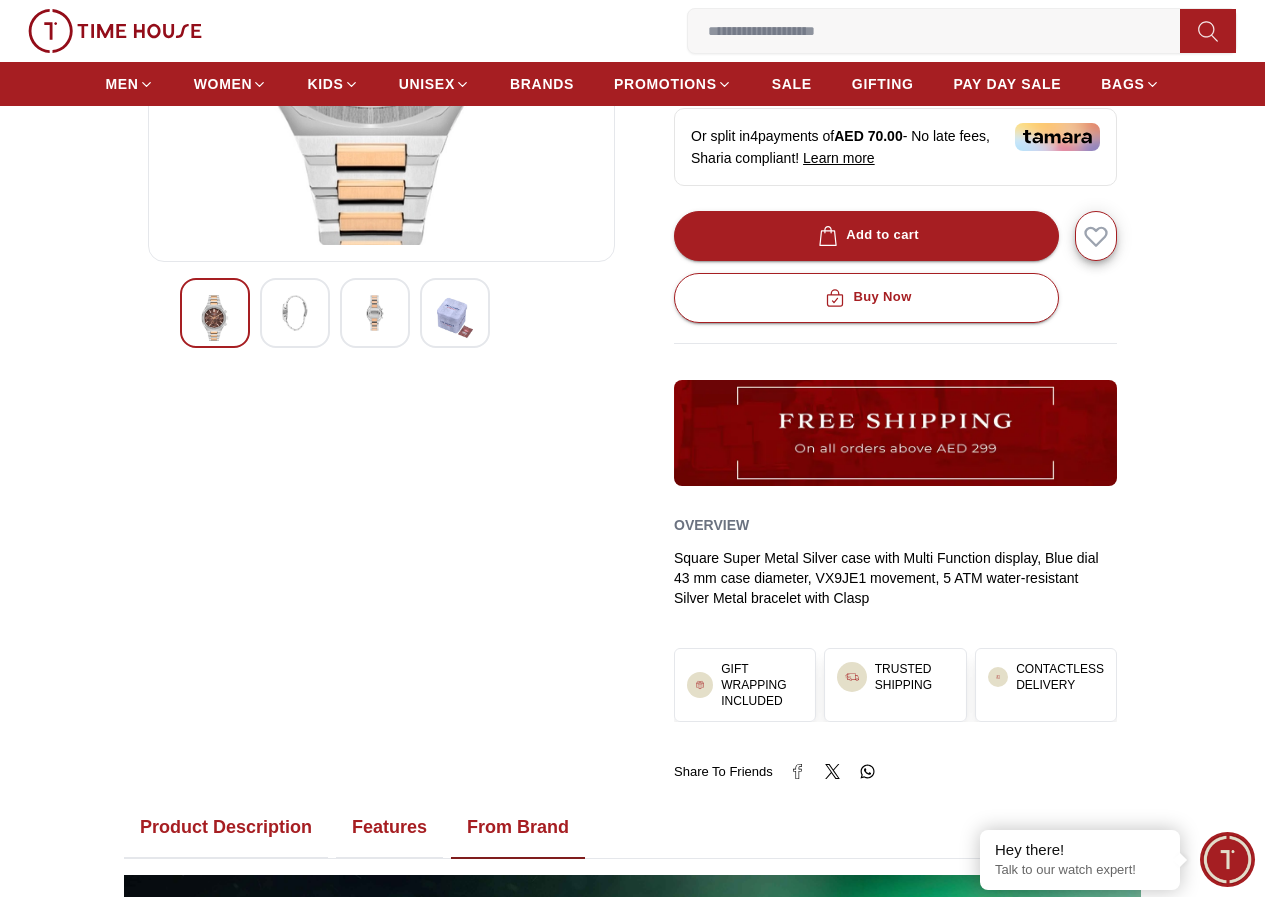 scroll, scrollTop: 933, scrollLeft: 0, axis: vertical 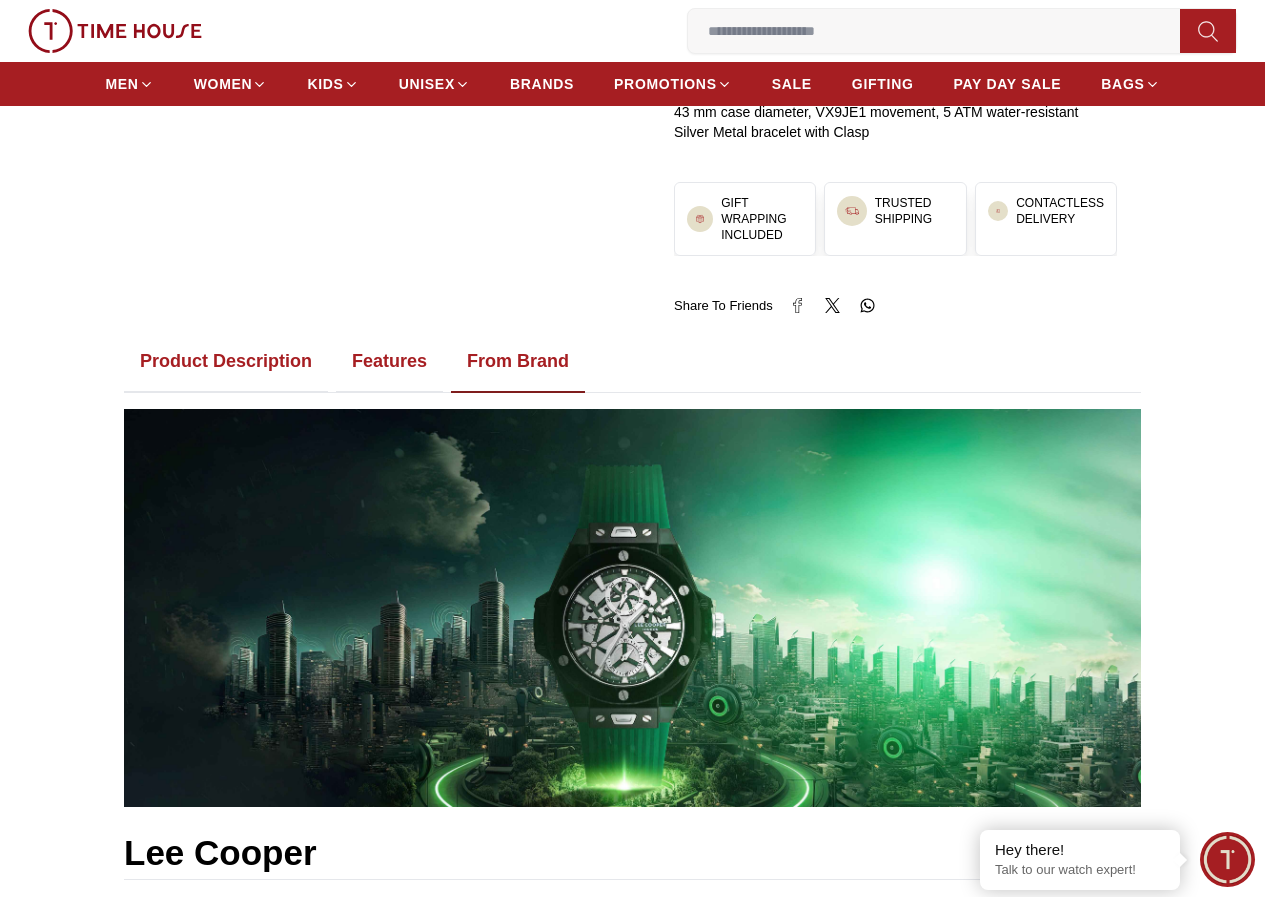 click on "Features" at bounding box center (389, 362) 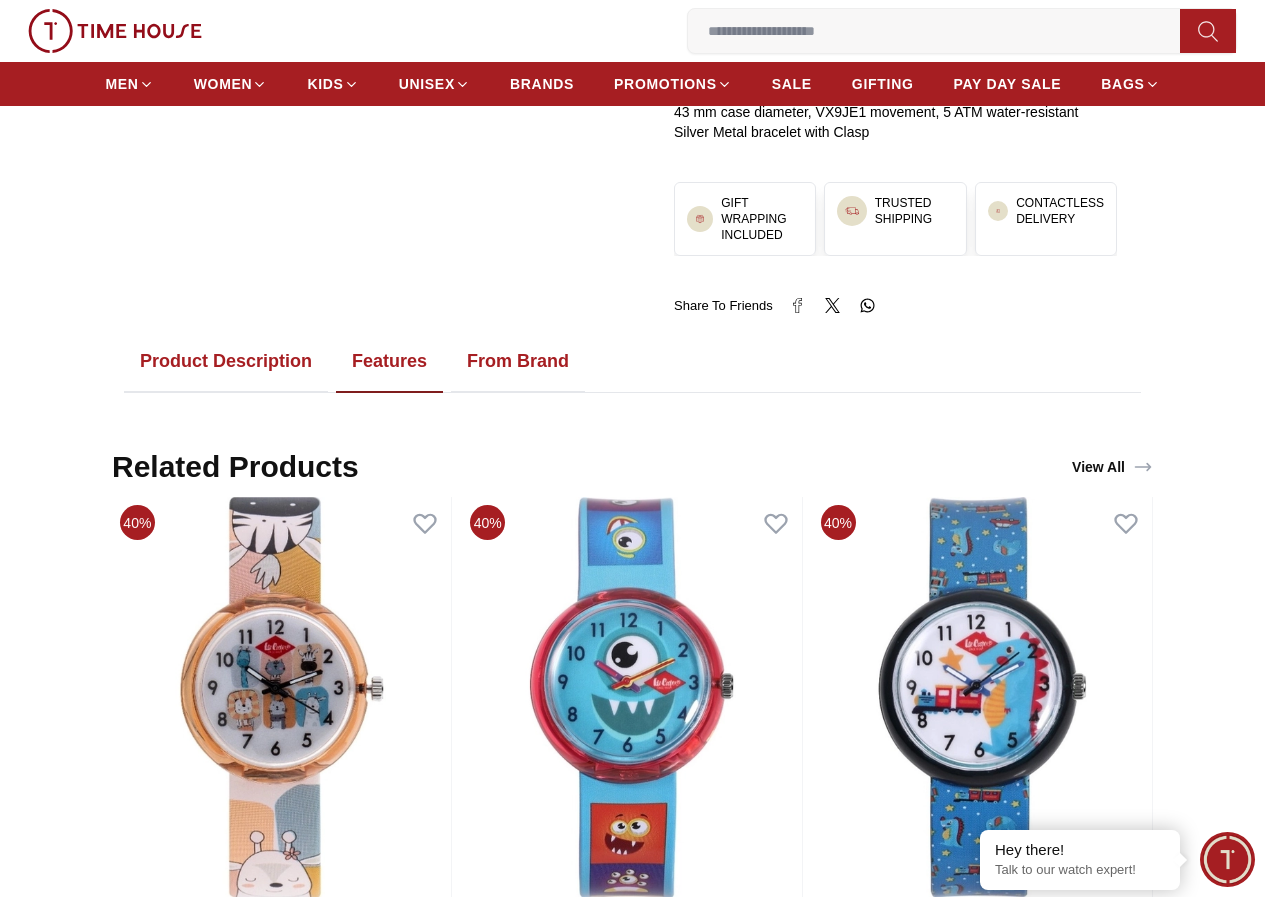 click on "Product Description" at bounding box center [226, 362] 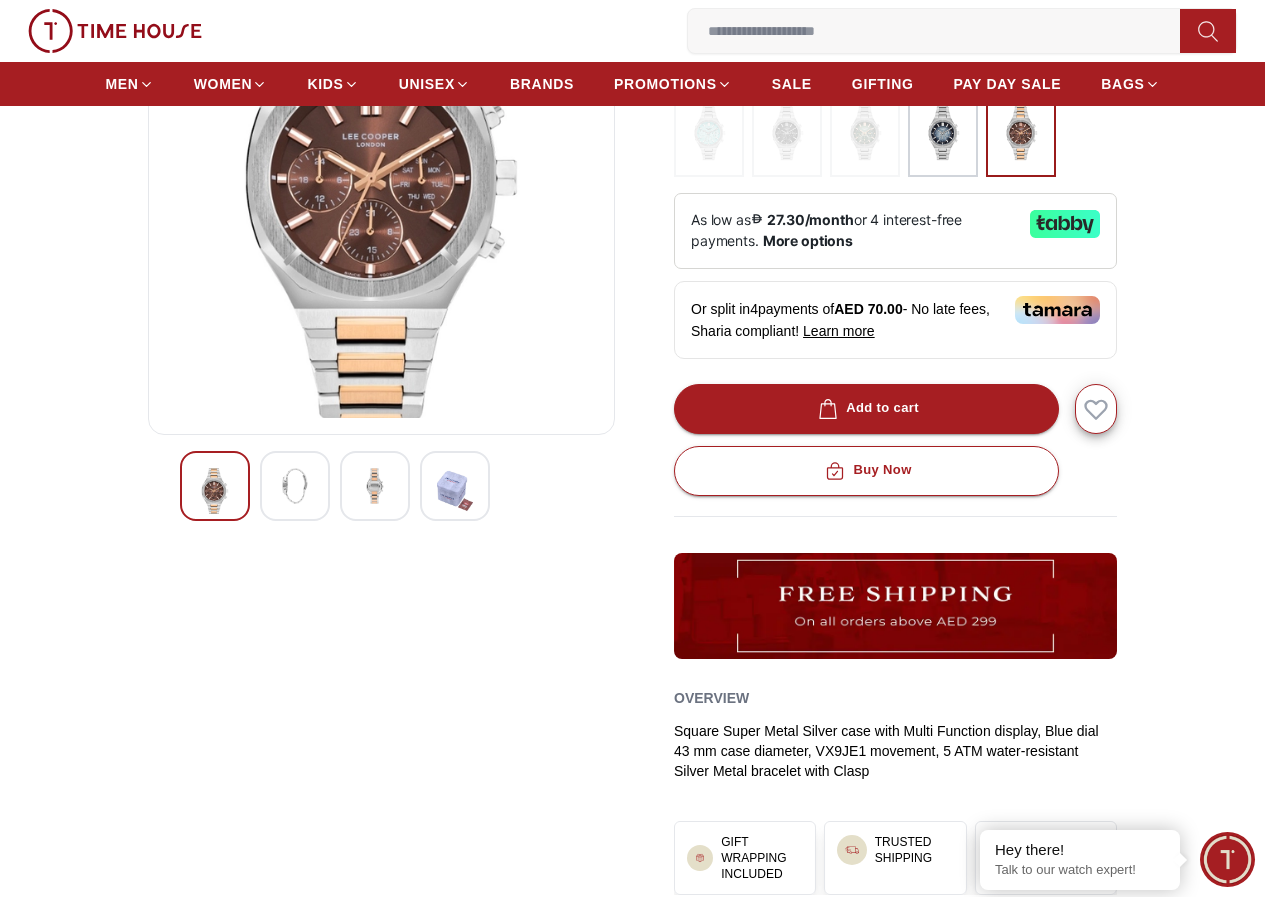 scroll, scrollTop: 0, scrollLeft: 0, axis: both 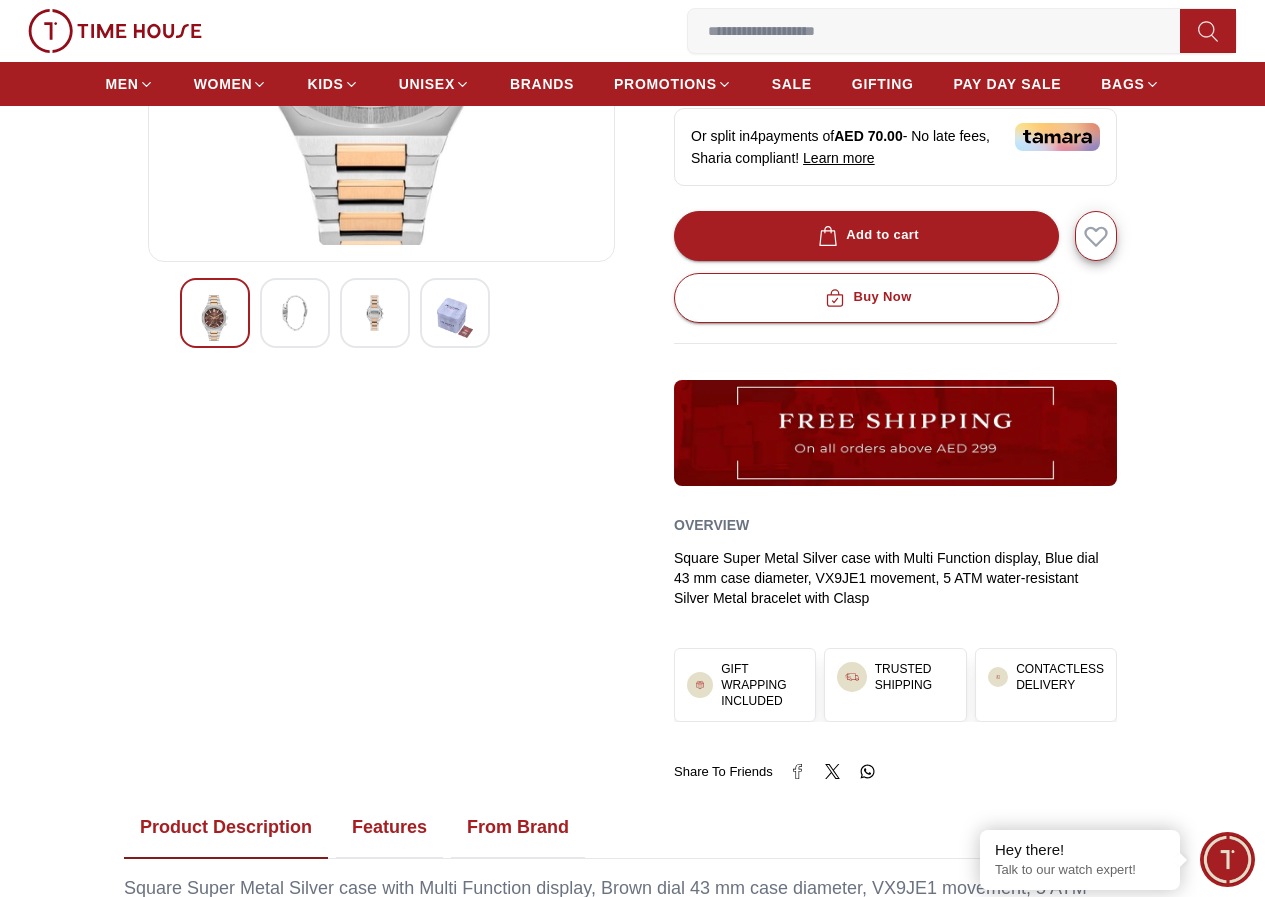 click at bounding box center [295, 313] 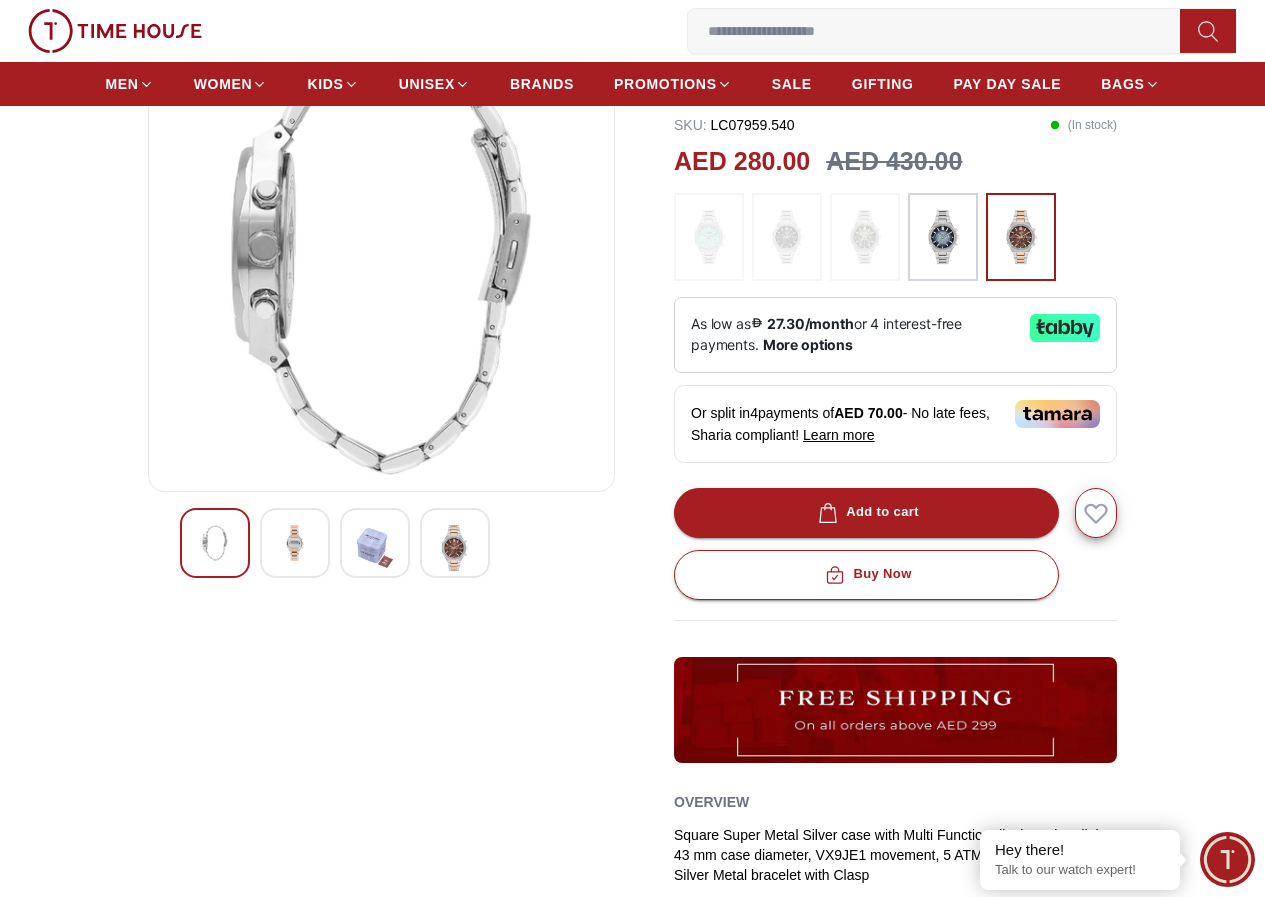 scroll, scrollTop: 233, scrollLeft: 0, axis: vertical 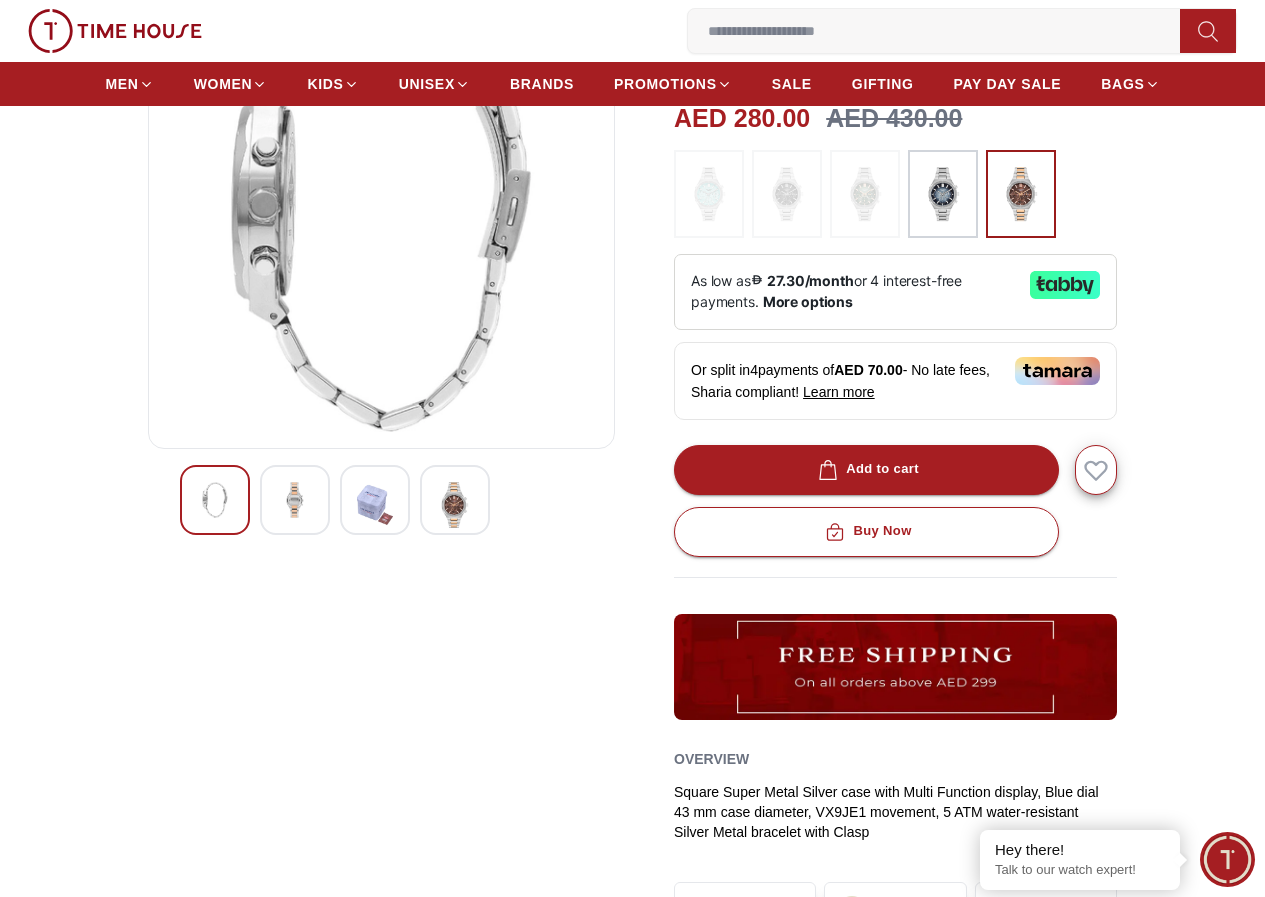 click at bounding box center (375, 505) 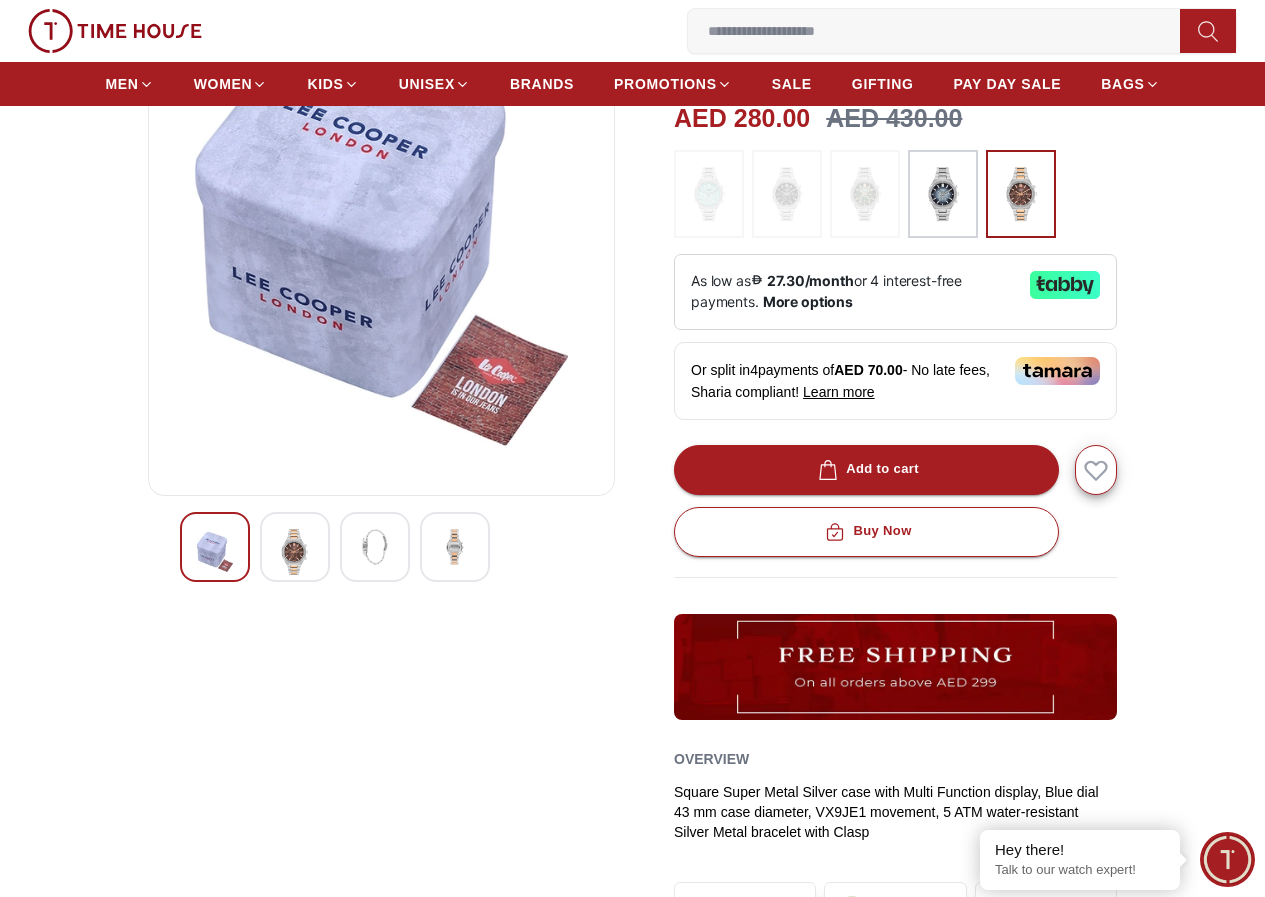 click at bounding box center (455, 547) 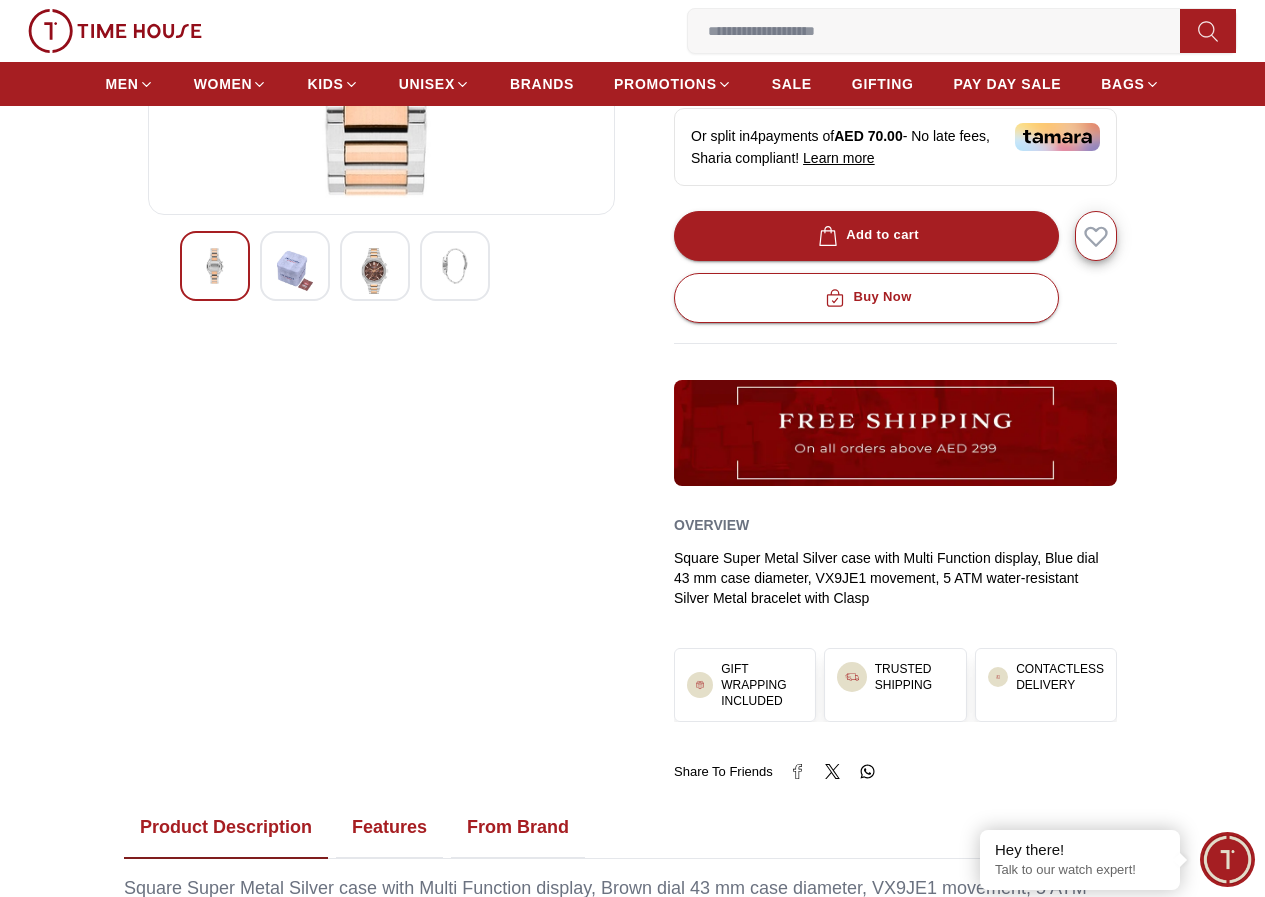scroll, scrollTop: 0, scrollLeft: 0, axis: both 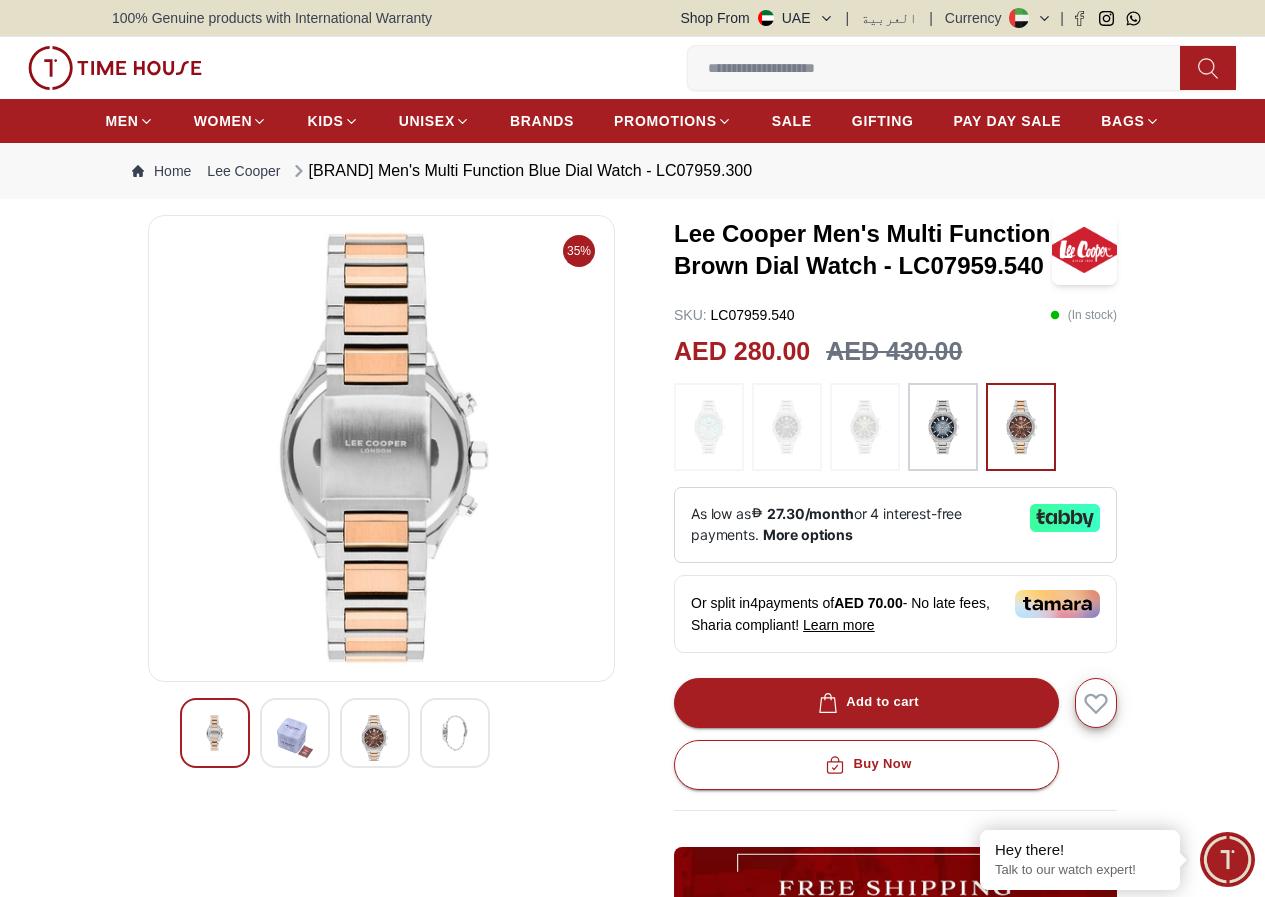 click on "My Account" at bounding box center (0, 0) 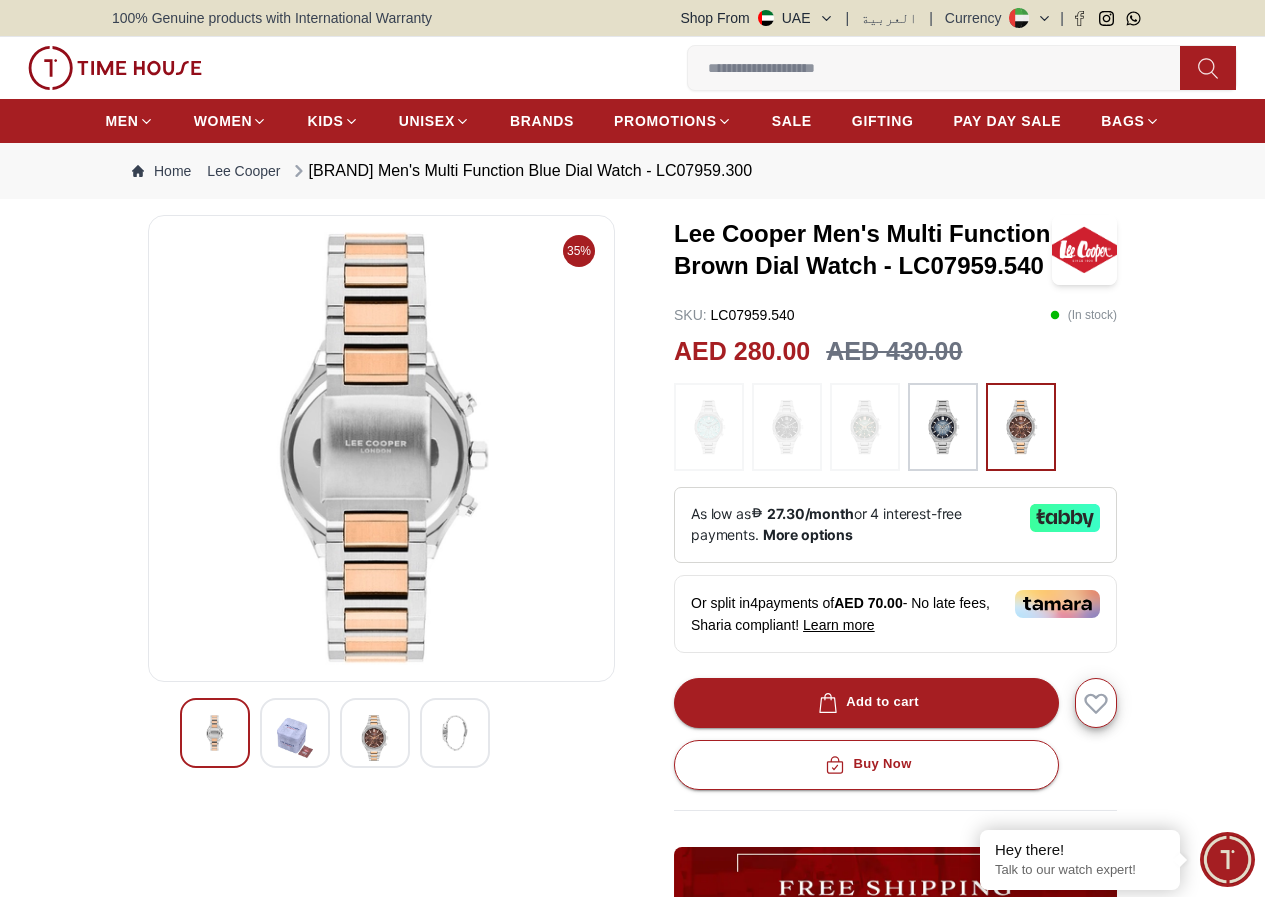 click 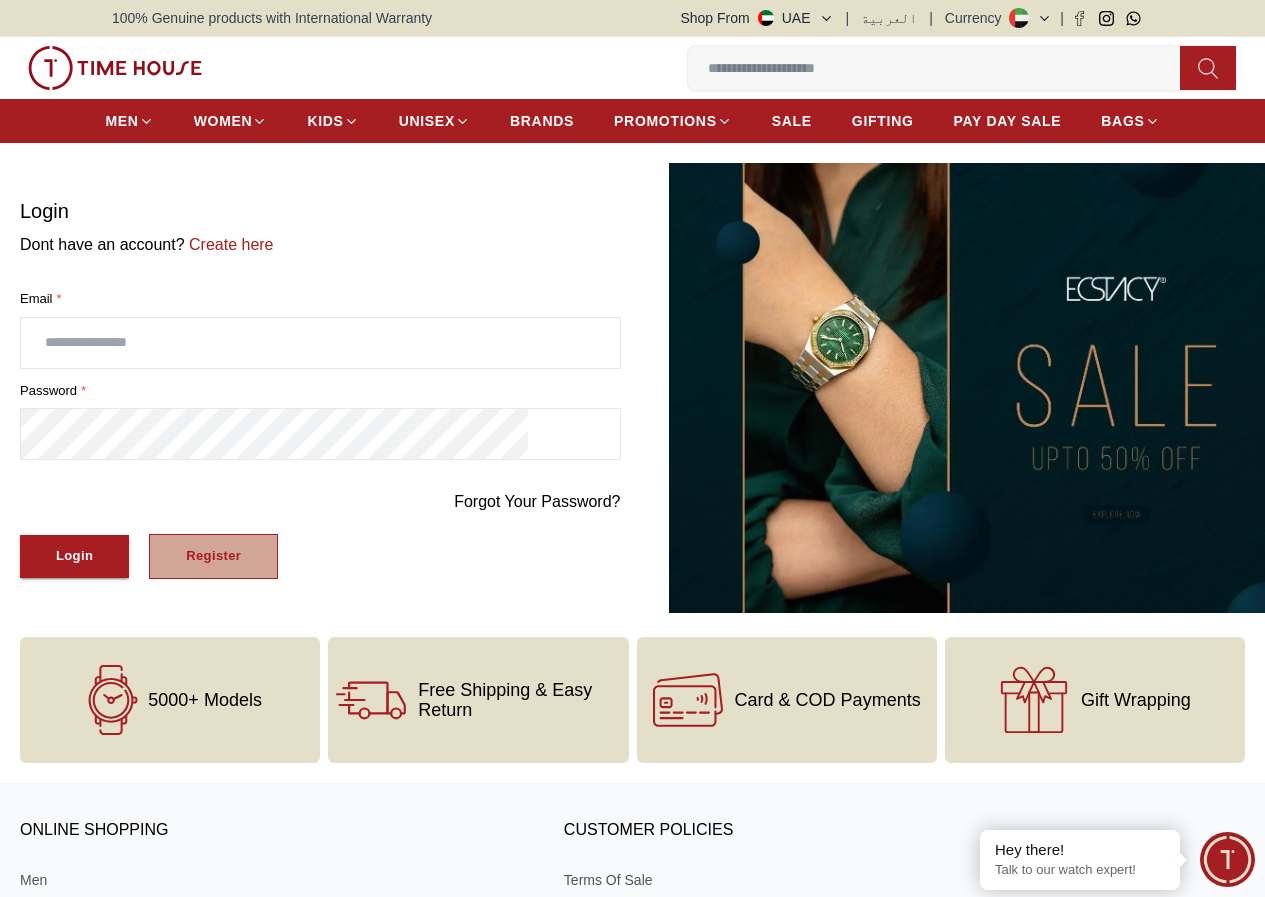 click on "Register" at bounding box center (213, 556) 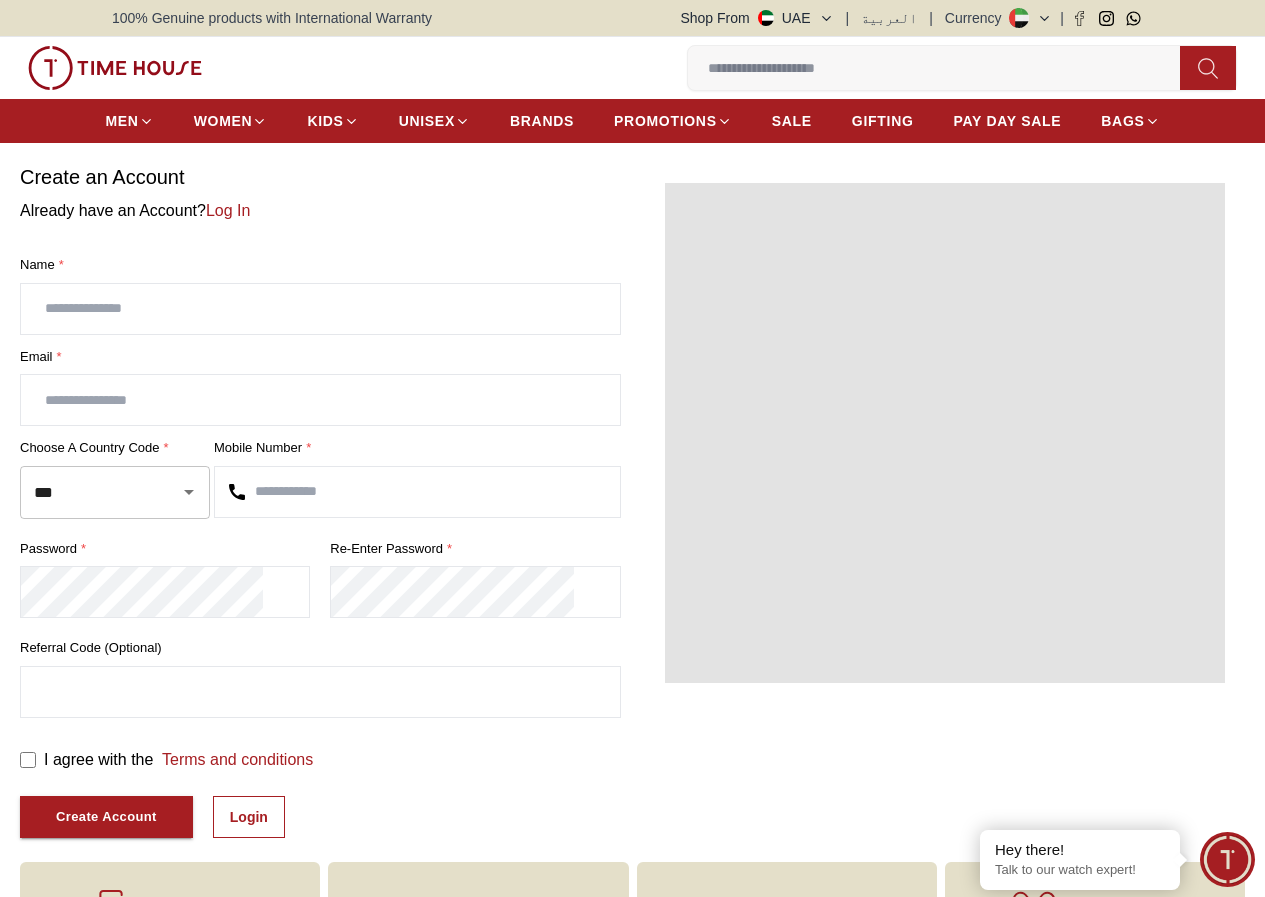 click at bounding box center (320, 309) 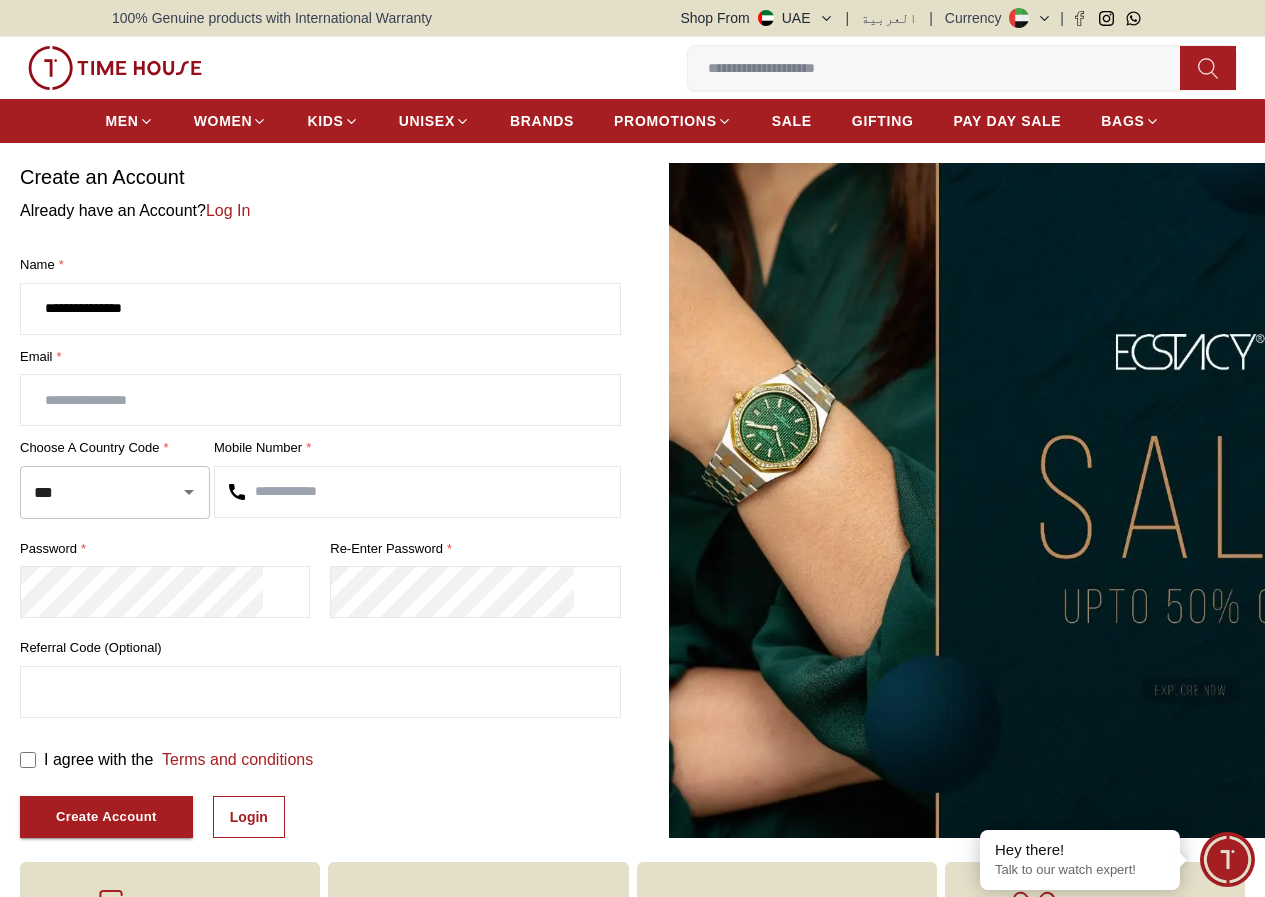 type on "**********" 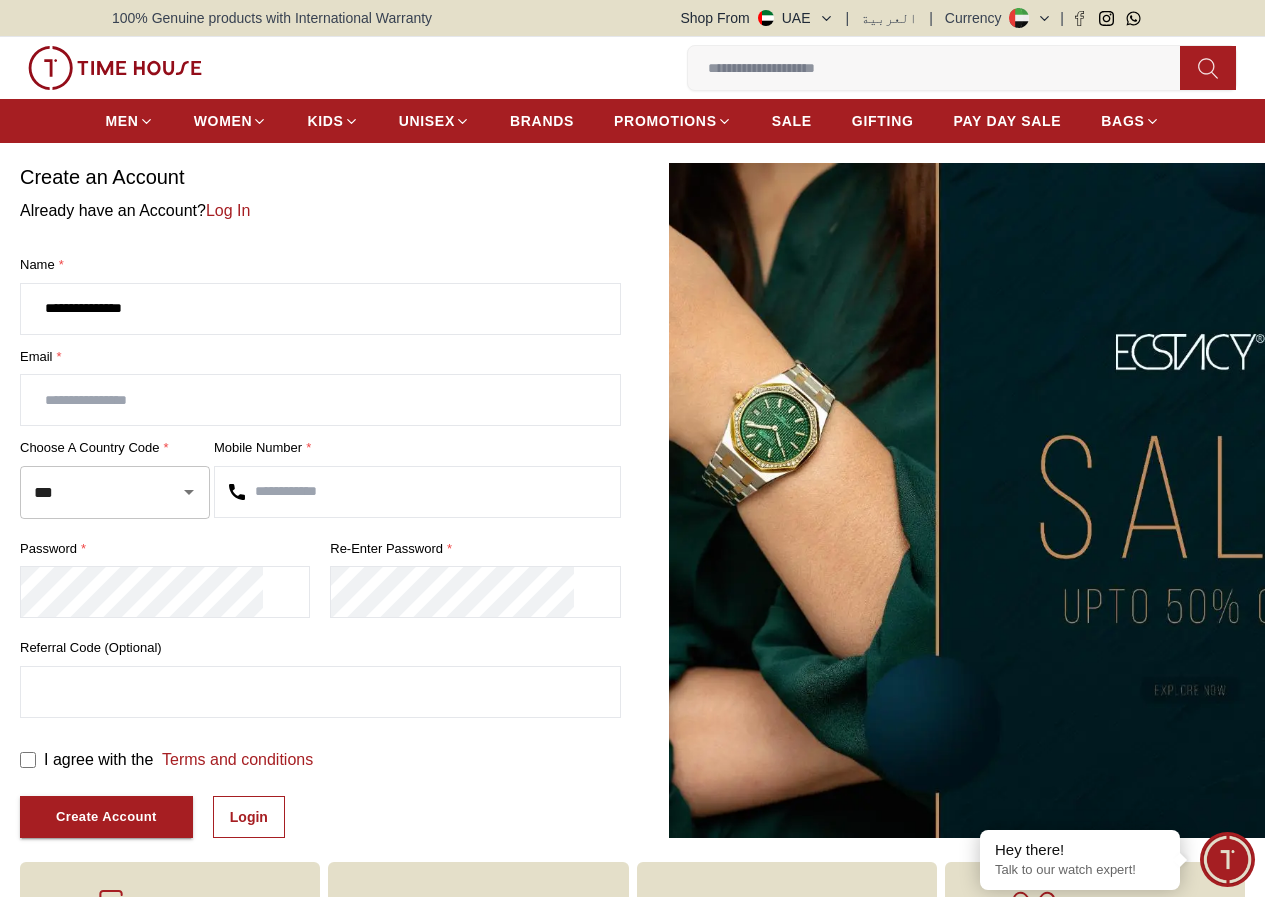 click at bounding box center (320, 400) 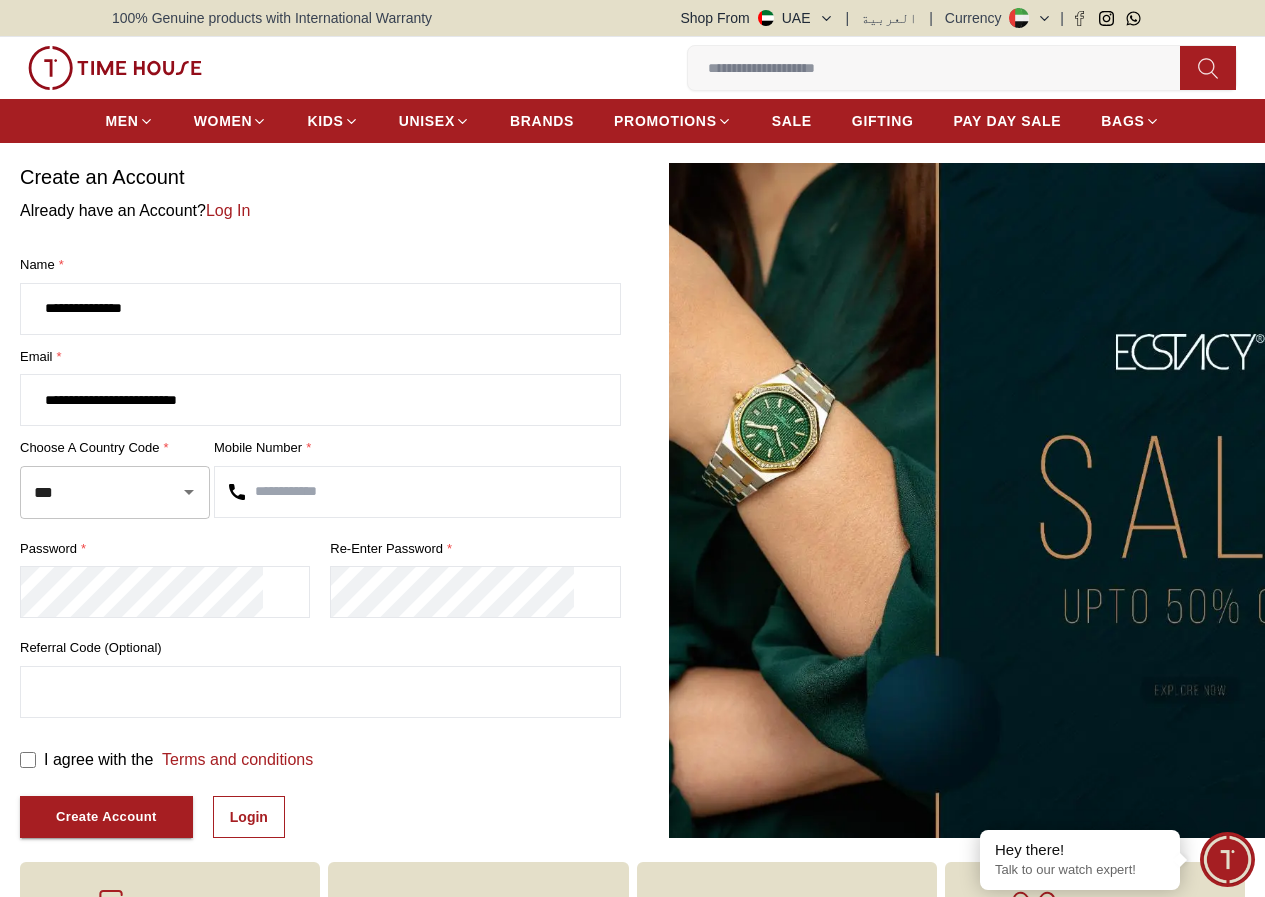 type on "**********" 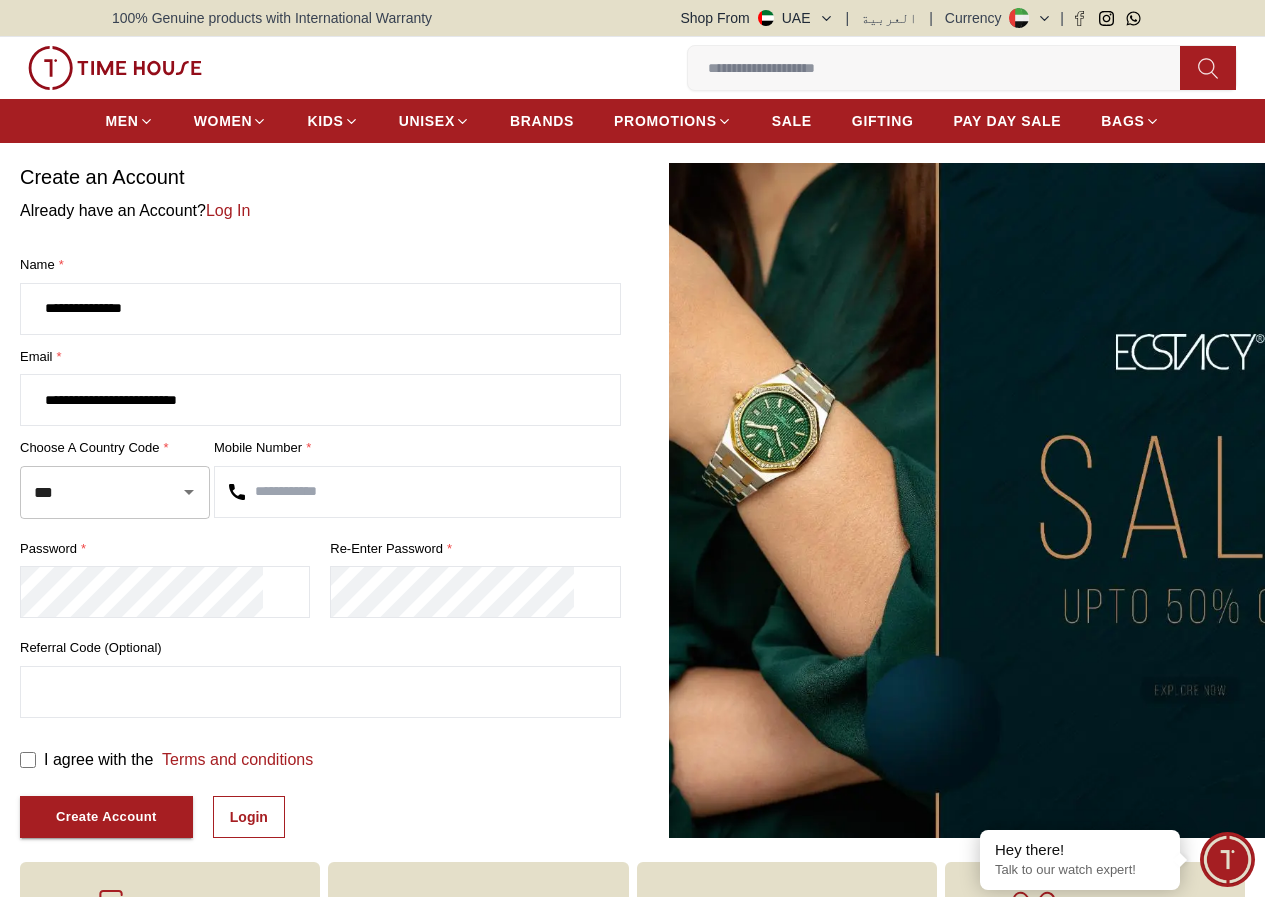 click at bounding box center (417, 492) 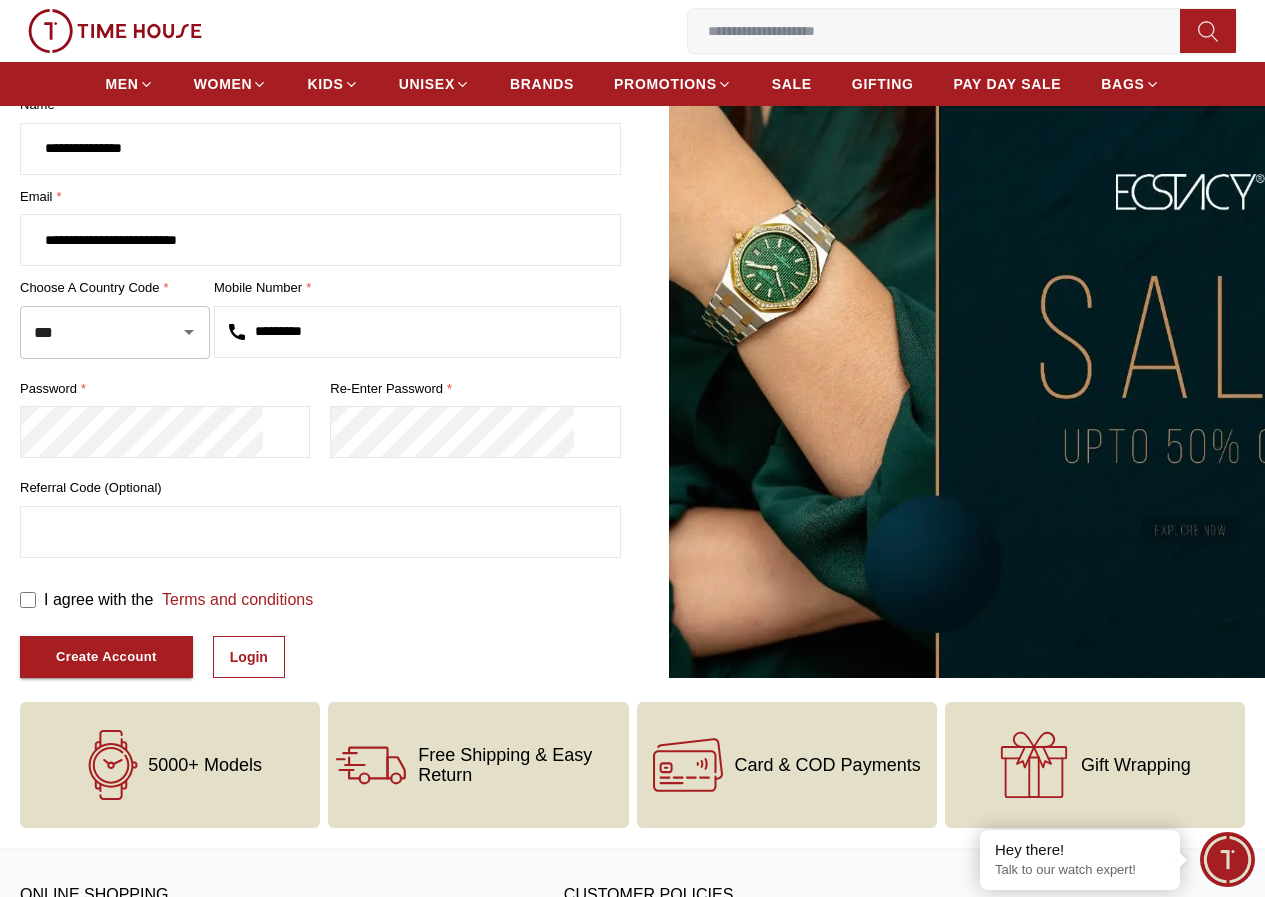 scroll, scrollTop: 233, scrollLeft: 0, axis: vertical 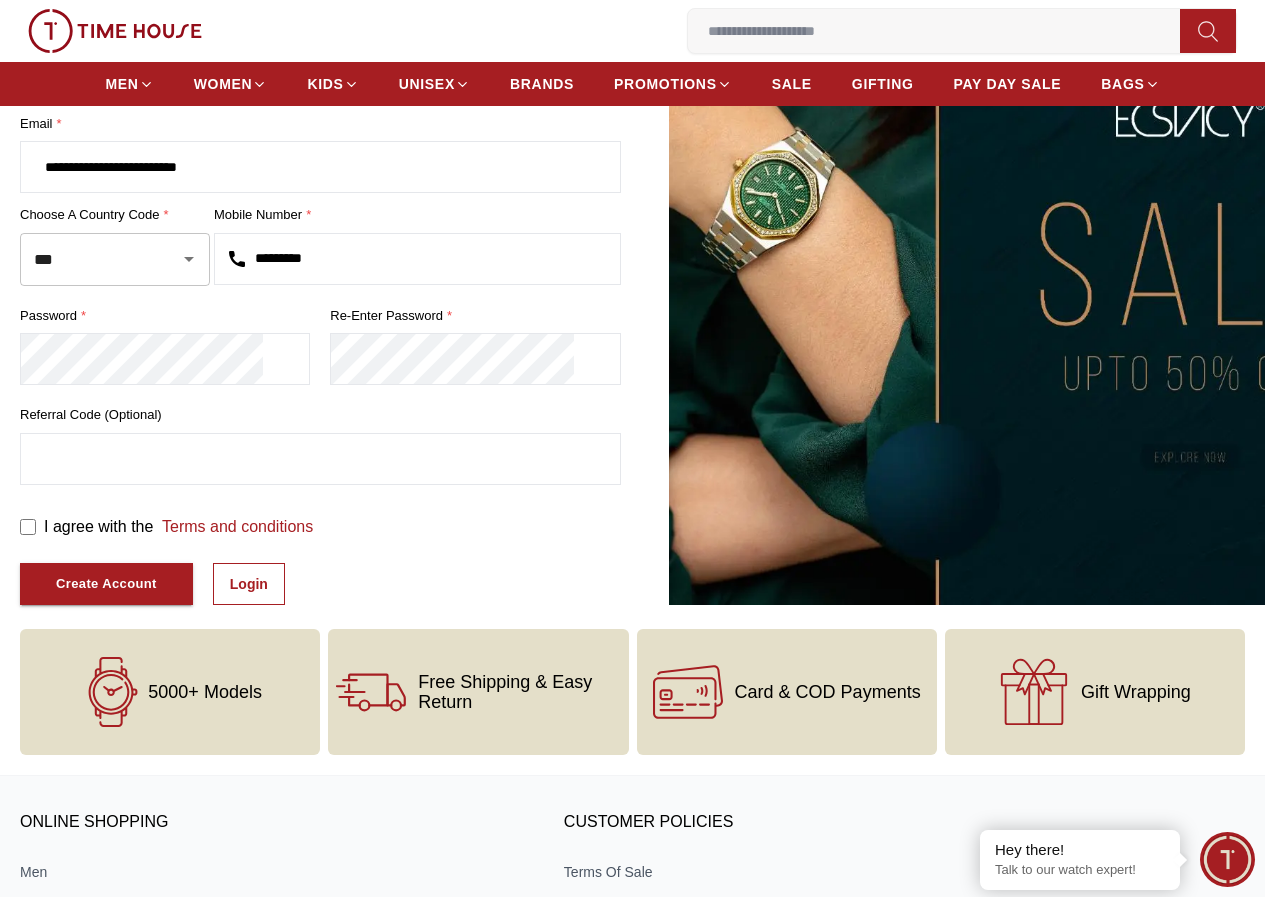 type on "*********" 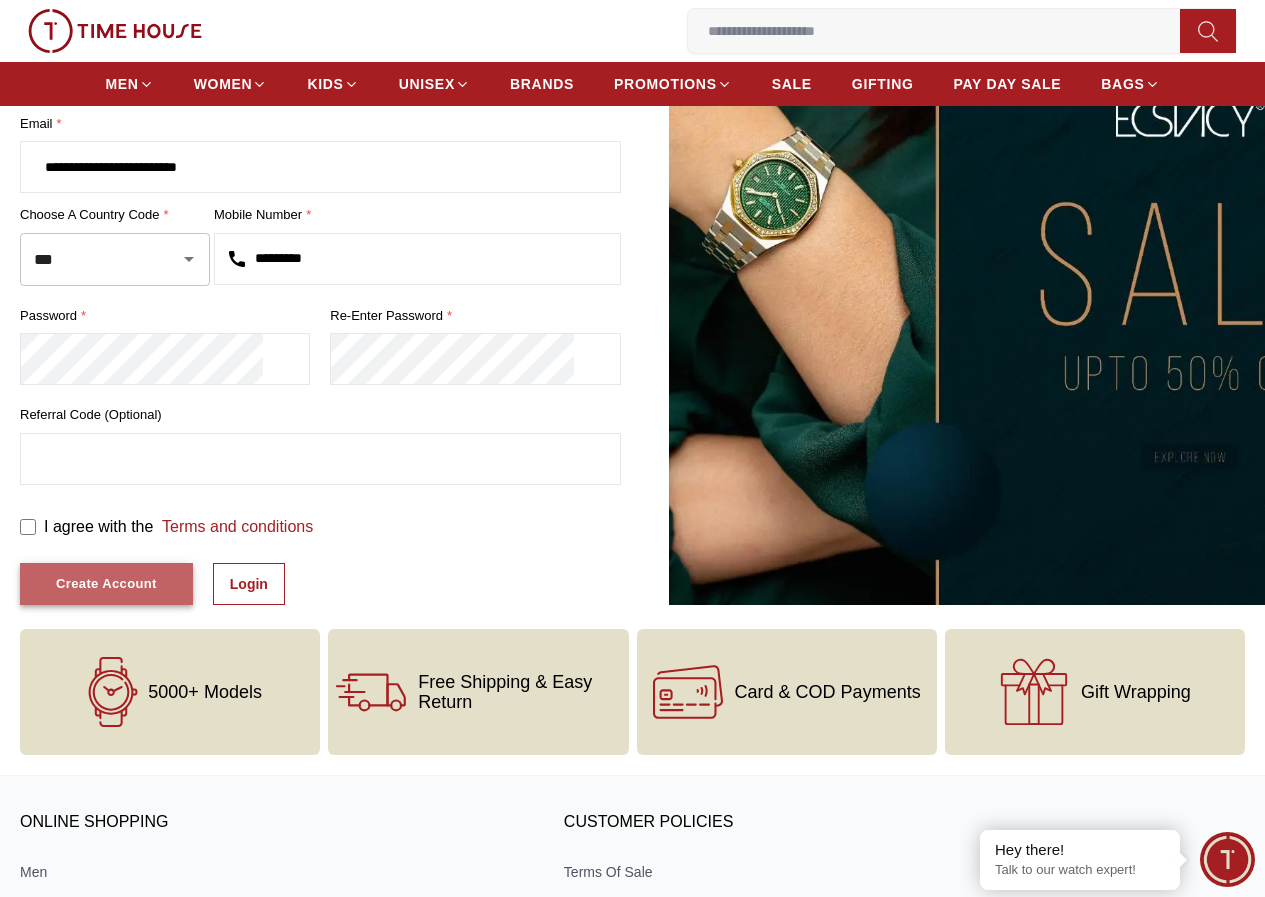 click on "Create Account" at bounding box center [106, 584] 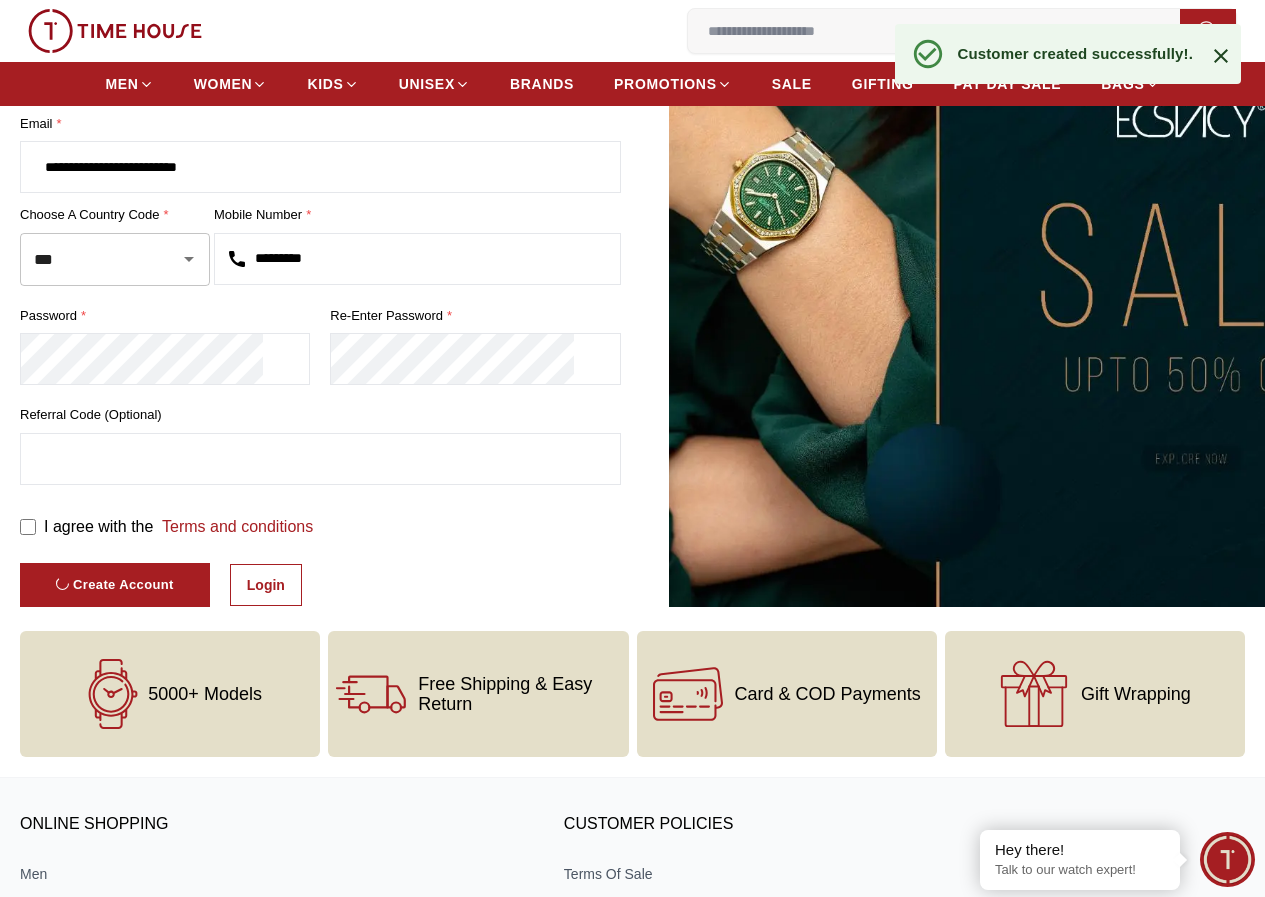 scroll, scrollTop: 68, scrollLeft: 0, axis: vertical 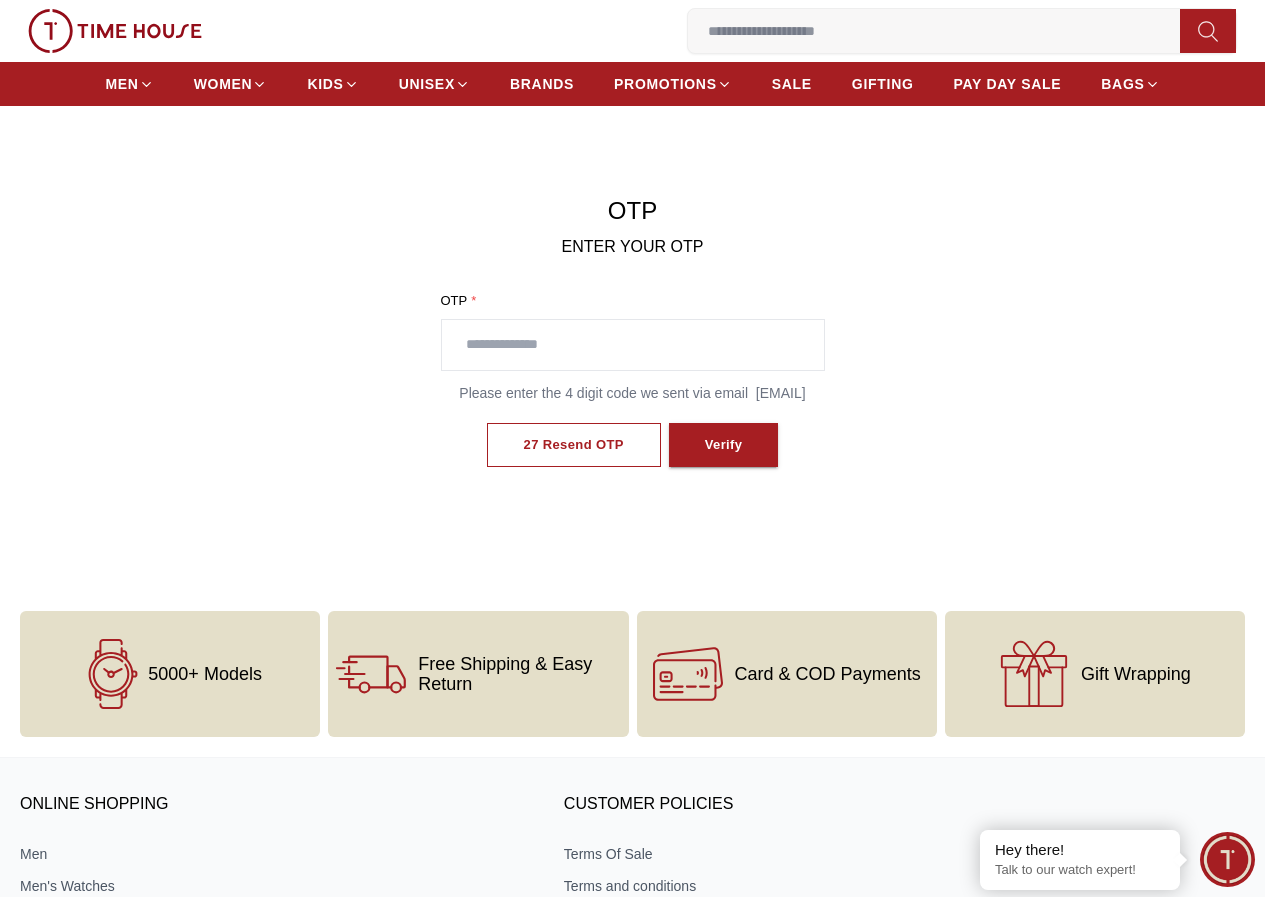 click at bounding box center [633, 345] 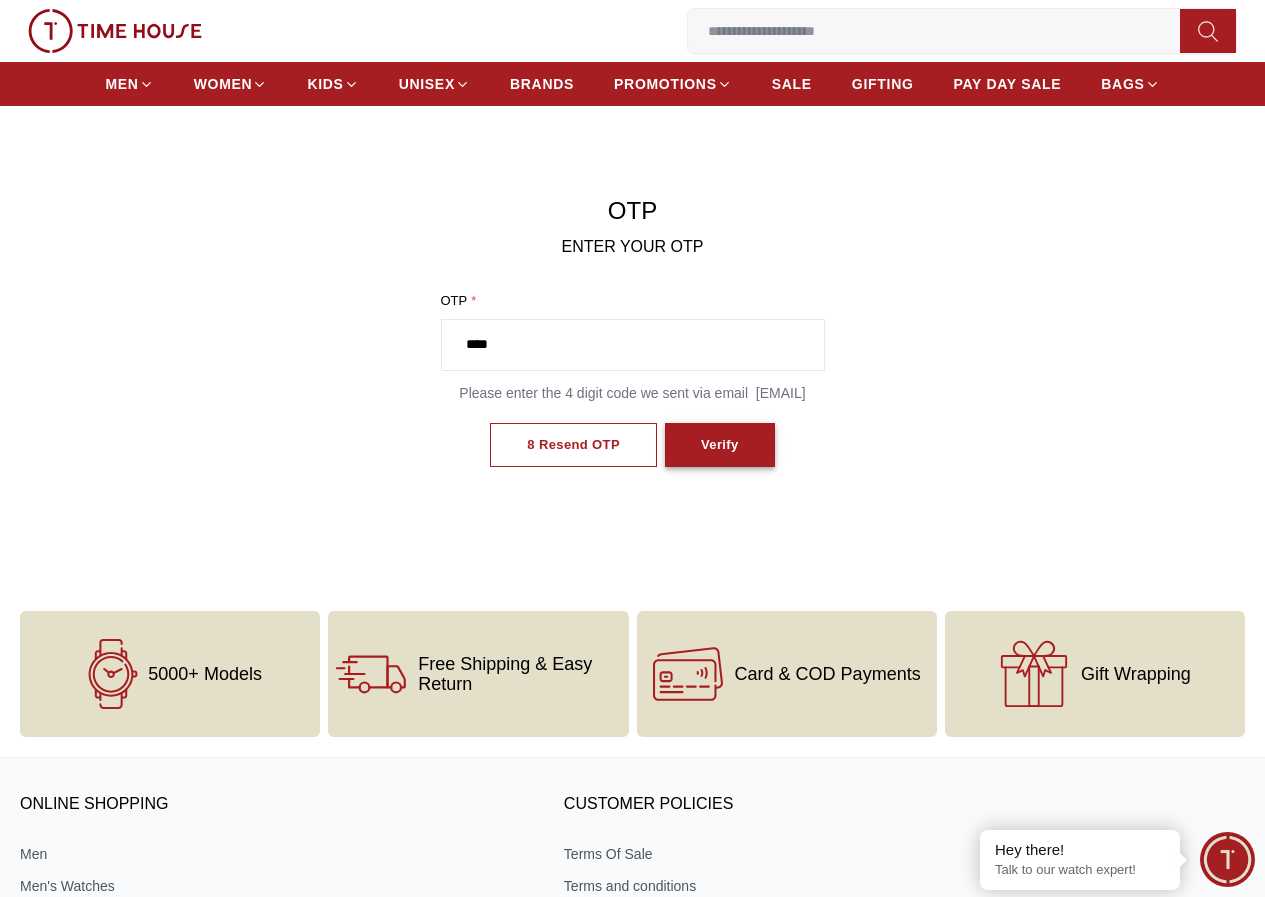 type on "****" 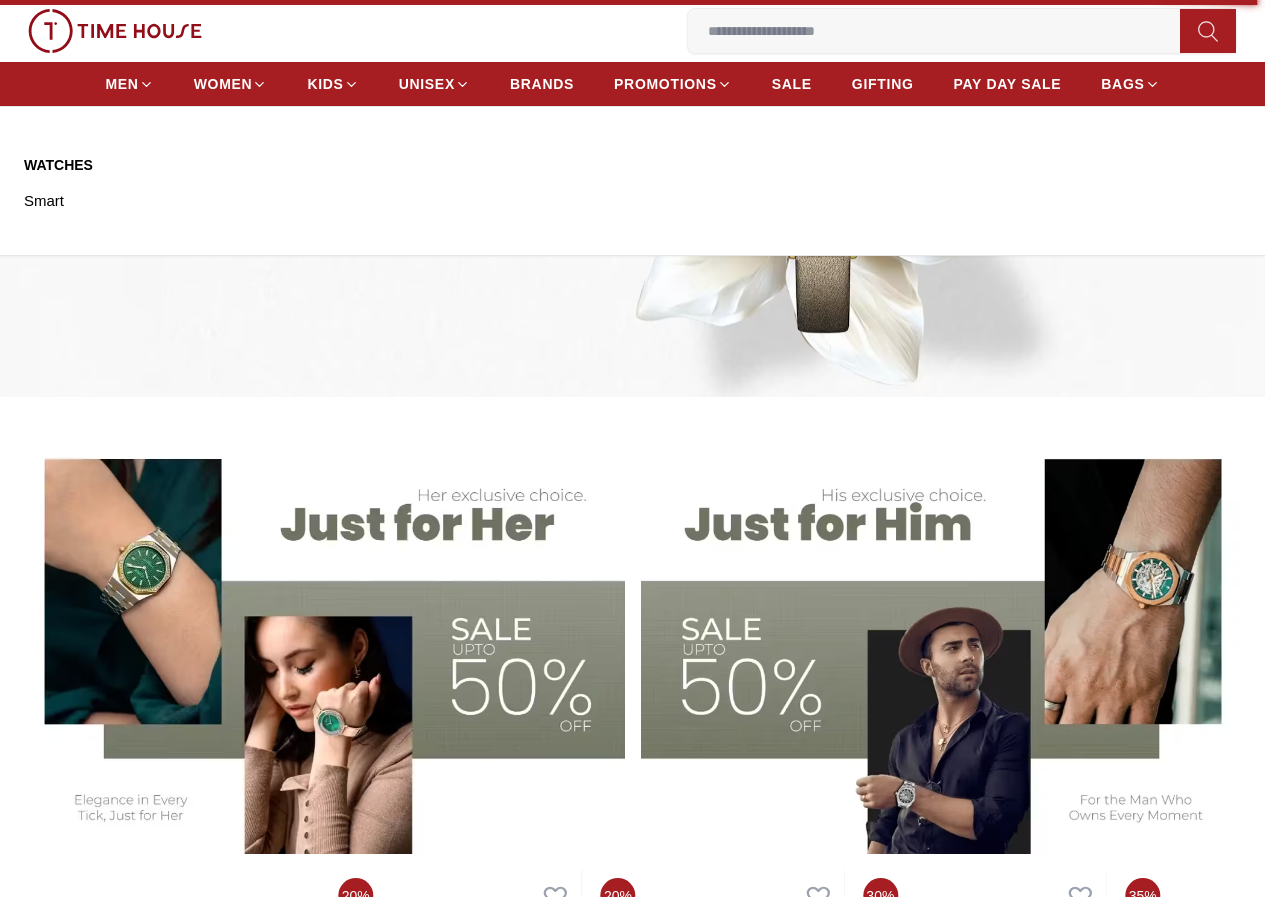 scroll, scrollTop: 467, scrollLeft: 0, axis: vertical 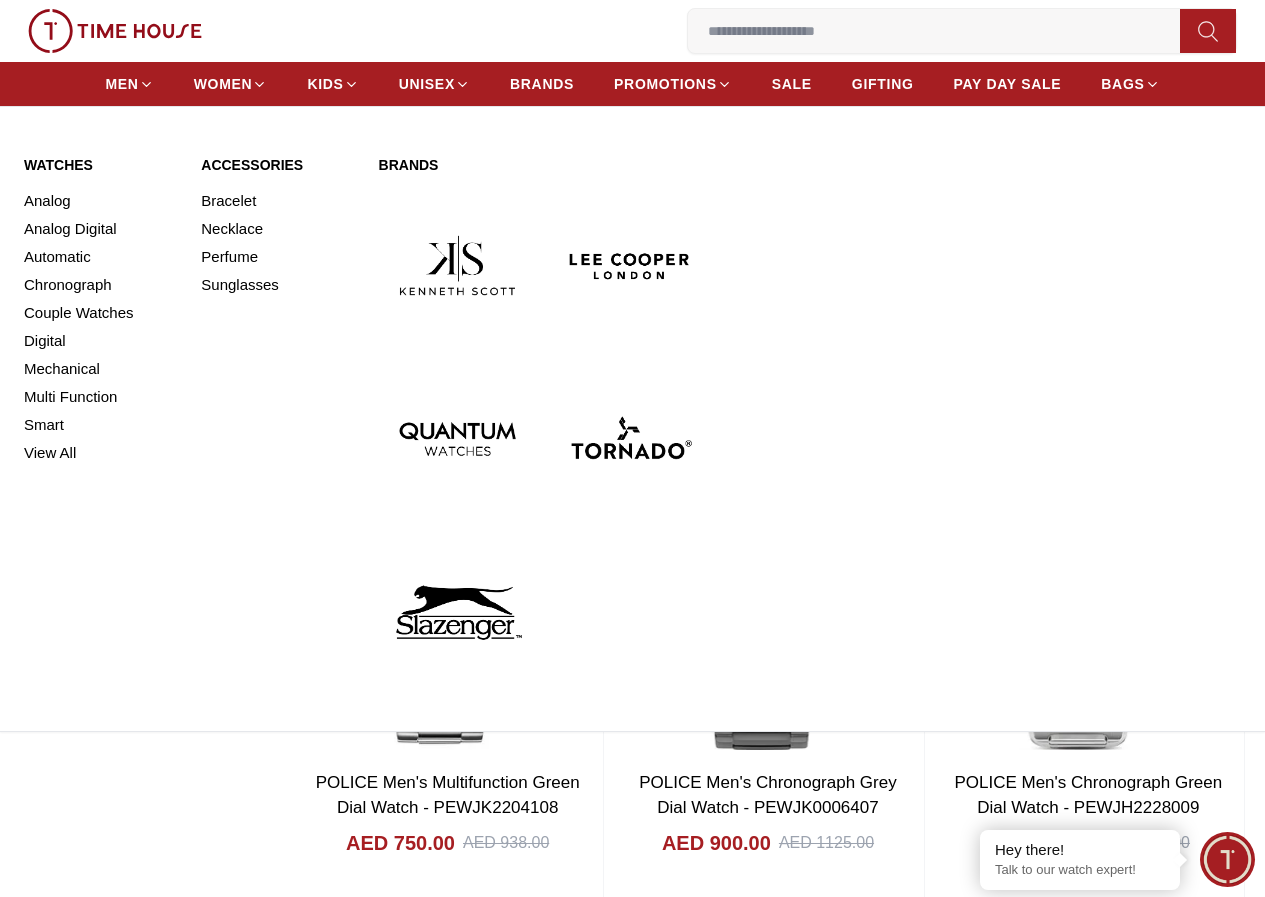 click at bounding box center [630, 265] 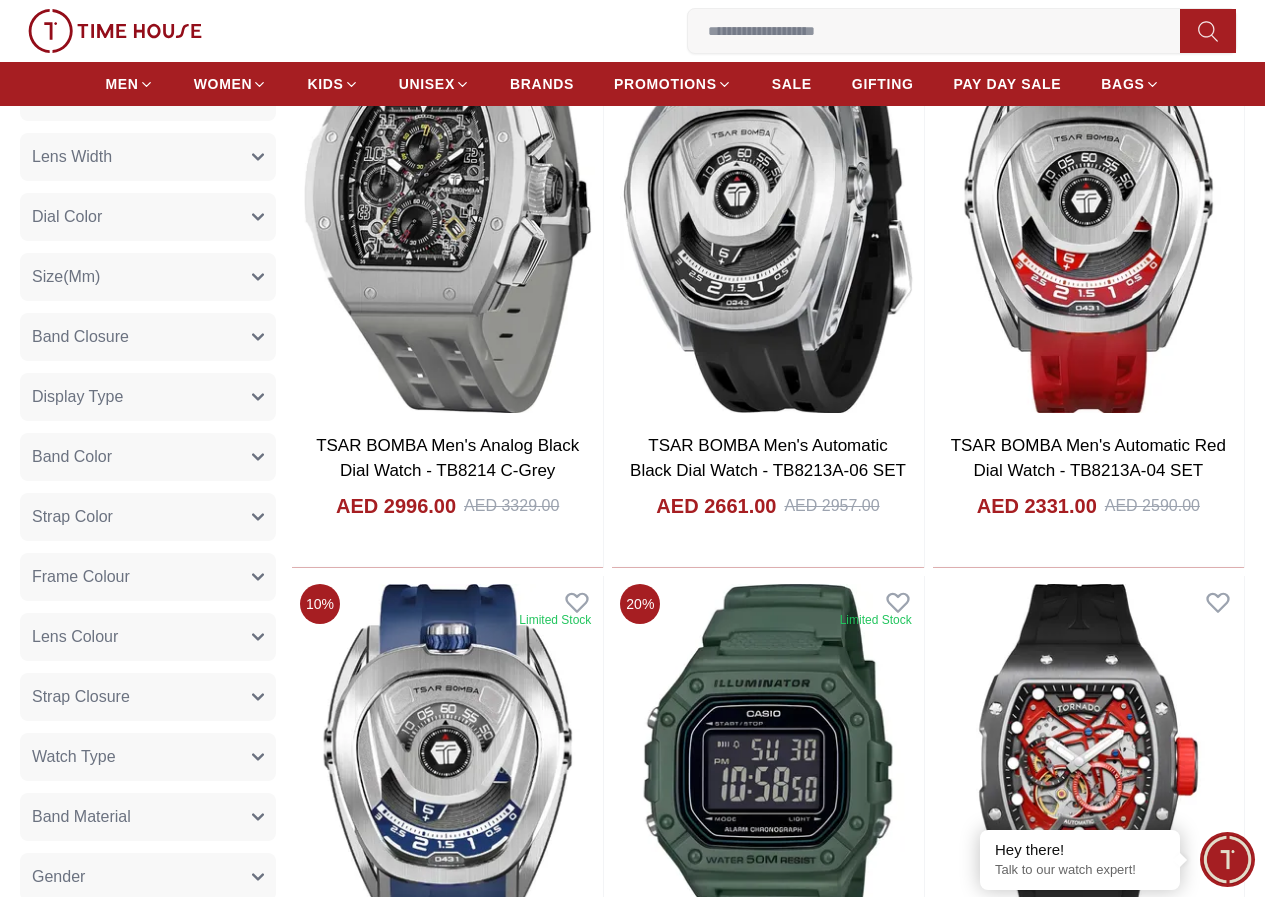 scroll, scrollTop: 0, scrollLeft: 0, axis: both 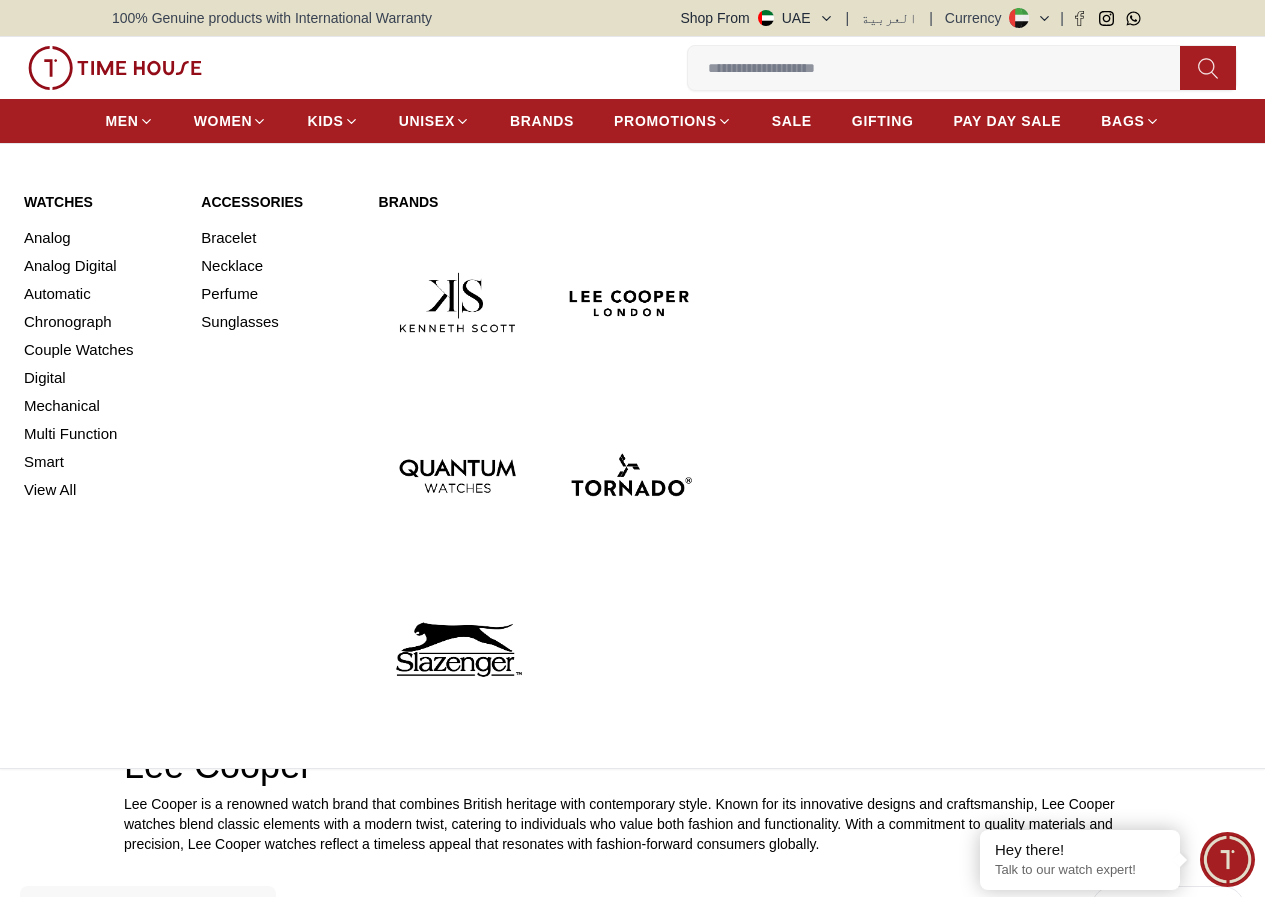 click on "Watches" at bounding box center [100, 202] 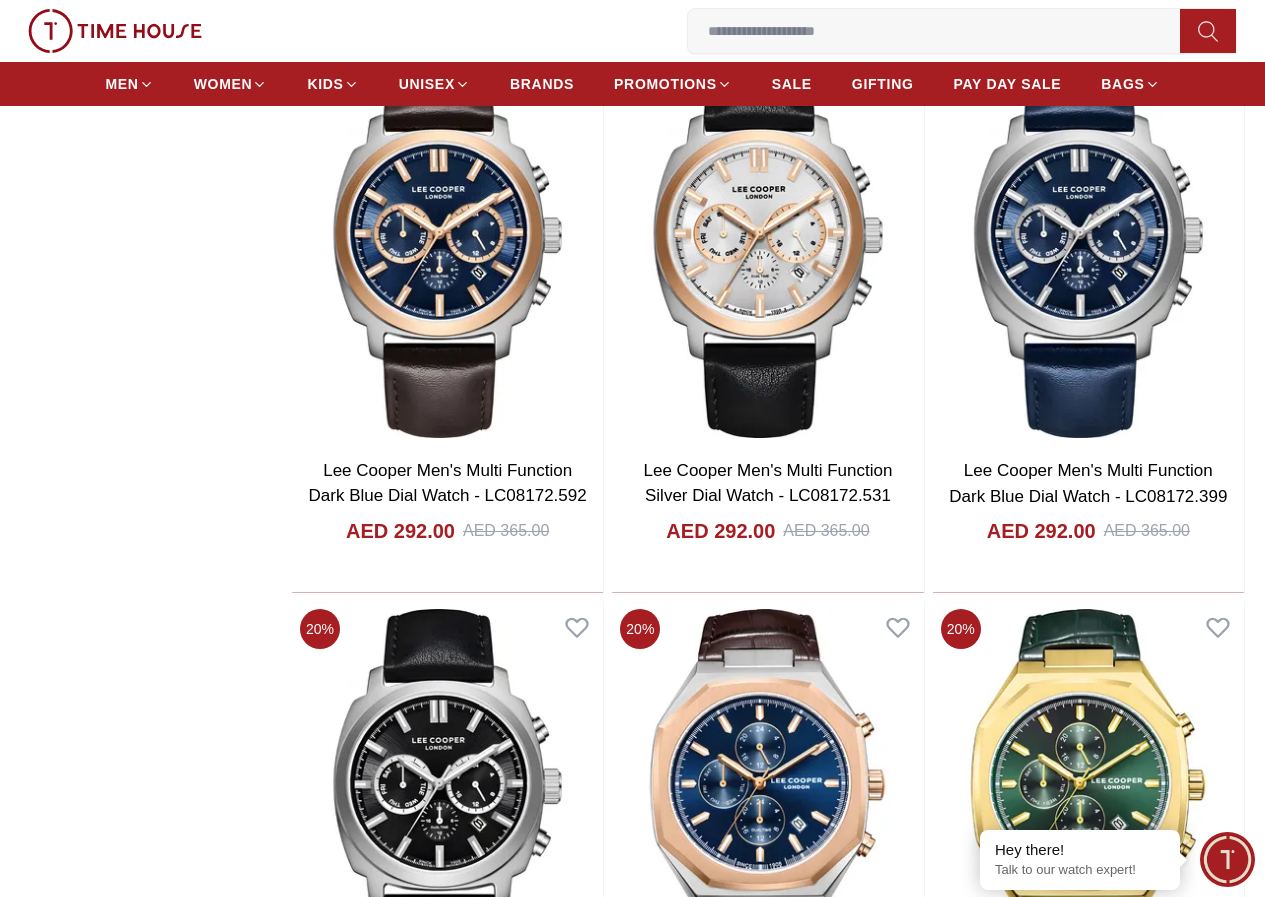 scroll, scrollTop: 2567, scrollLeft: 0, axis: vertical 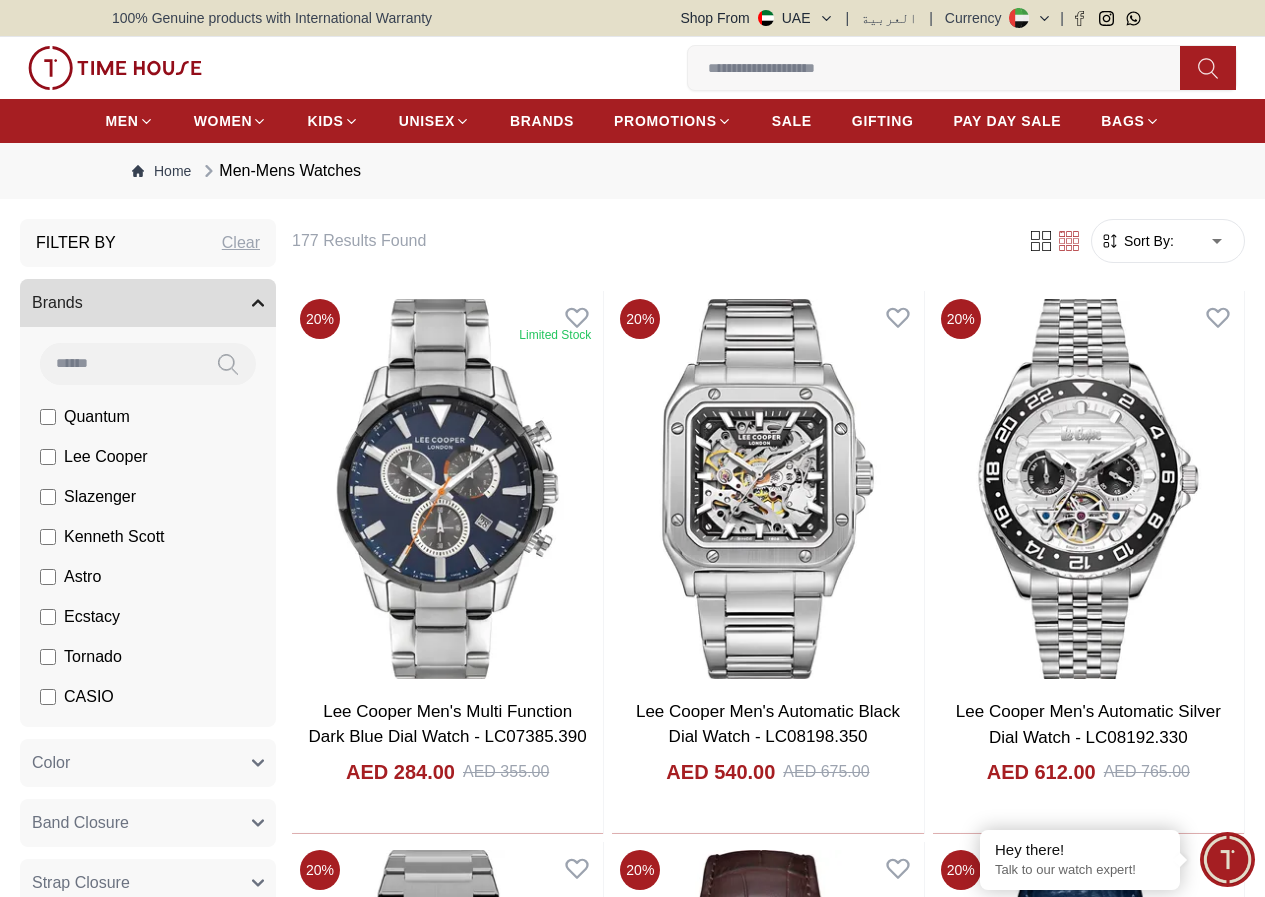 click on "100% Genuine products with International Warranty Shop From UAE | العربية |     Currency    | 0 Wishlist My Bag Help Our Stores My Account 0 Wishlist My Bag MEN WOMEN KIDS UNISEX BRANDS PROMOTIONS SALE GIFTING PAY DAY SALE BAGS Home Men-Mens Watches    Filter By Clear Brands Quantum Lee Cooper Slazenger Kenneth Scott Astro Ecstacy Tornado CASIO CITIZEN GUESS ORIENT Police Ducati CERRUTI 1881 G-Shock Tsar Bomba Ciga Design Color Black Green Blue Red Dark Blue Silver Silver / Black Orange Rose Gold Grey White White / Rose Gold Silver / Silver Dark Blue / Silver Silver / Gold Silver / Rose Gold Black / Black Black / Silver Black / Rose Gold Gold Yellow Brown White / Silver Light Blue Black /Rose Gold Black /Grey Black /Red Black /Black Black / Rose Gold / Black Rose Gold / Black Rose Gold / Black / Black Pink Green /Silver Purple Silver Silver Silver / Blue Green / Green Blue / Black Blue / Blue Titanum Navy Blue Military Green Blue / Silver Champagne White / Gold White / Gold  Black  Ivory 10" at bounding box center [632, 13627] 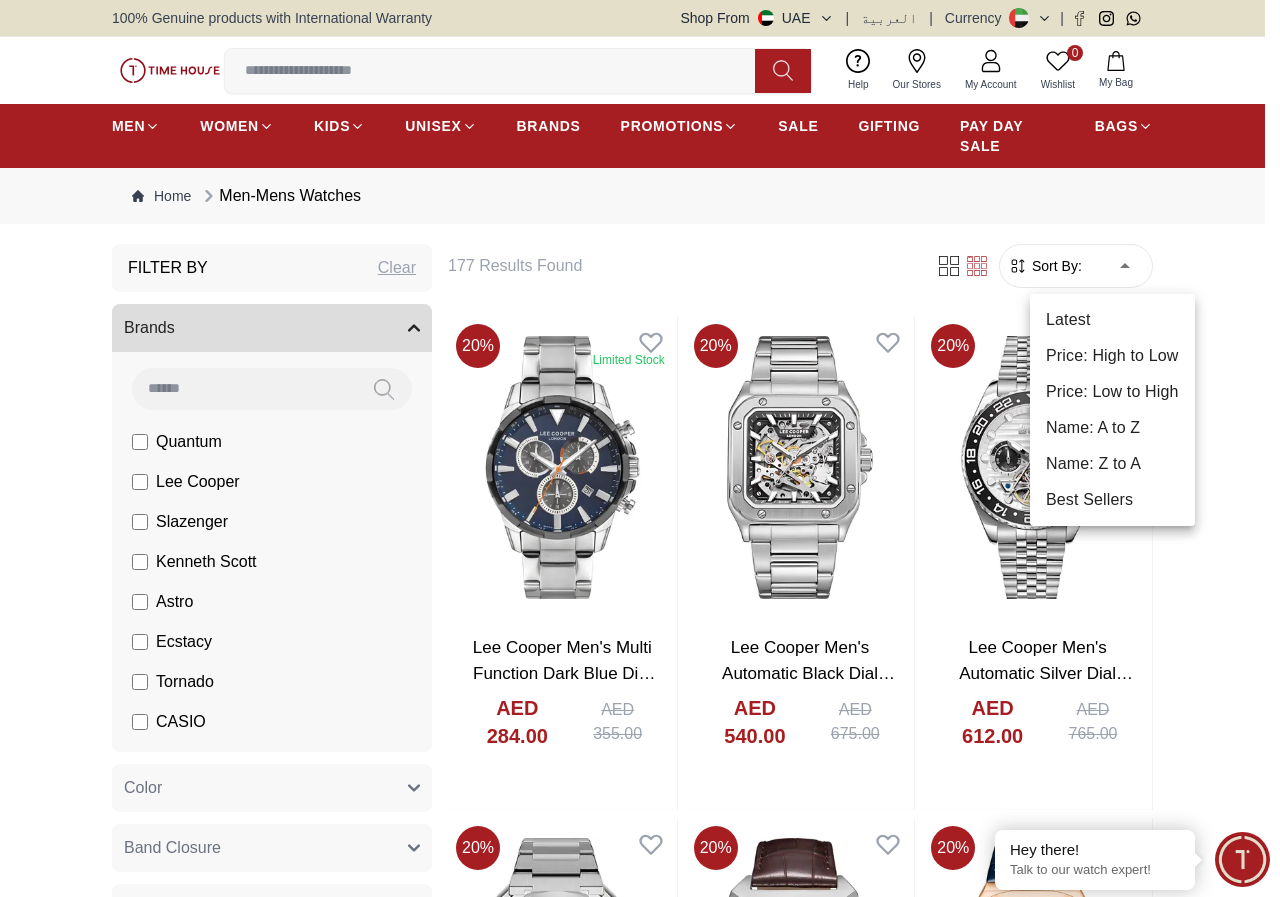 click on "Price: Low to High" at bounding box center [1112, 392] 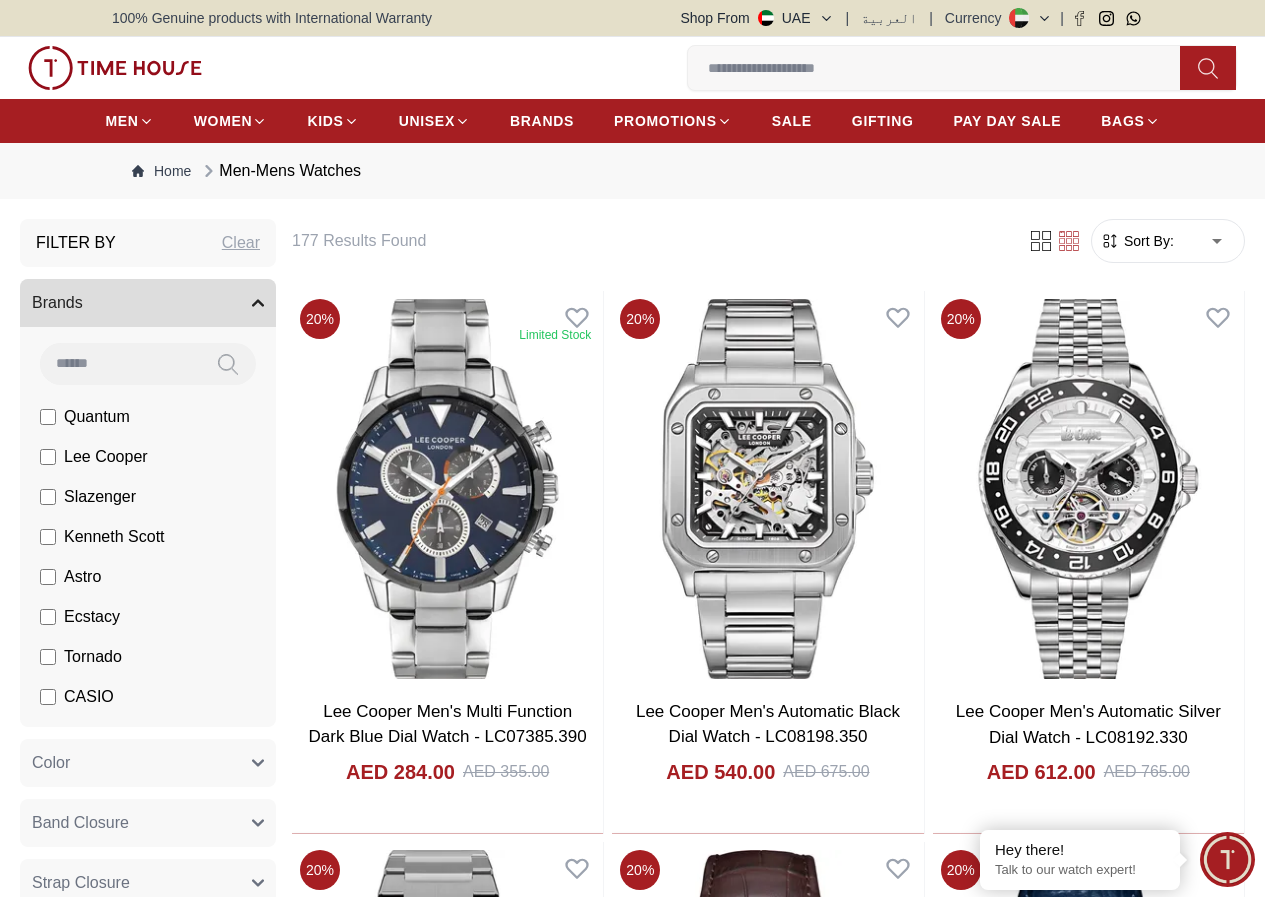 type on "*" 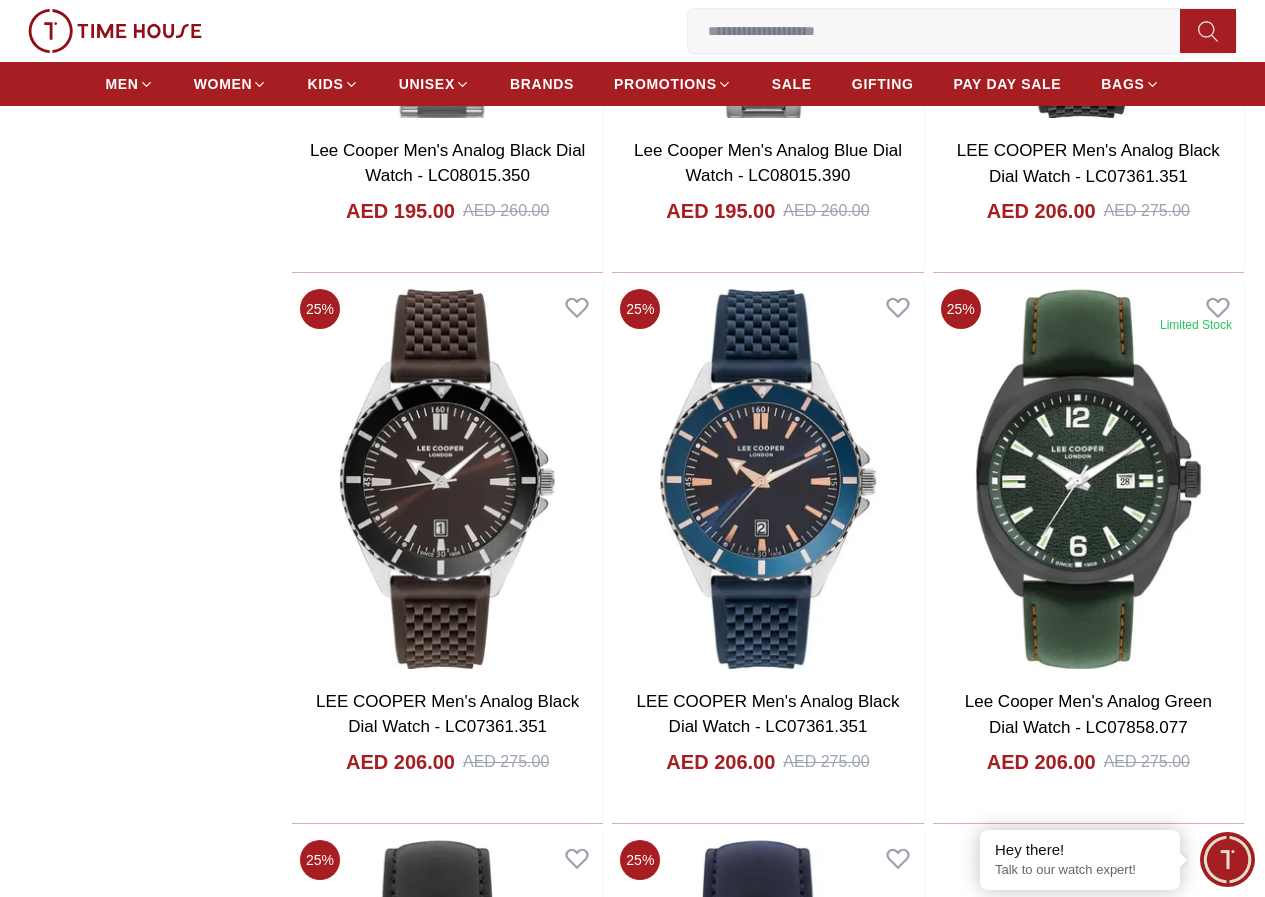 scroll, scrollTop: 3267, scrollLeft: 0, axis: vertical 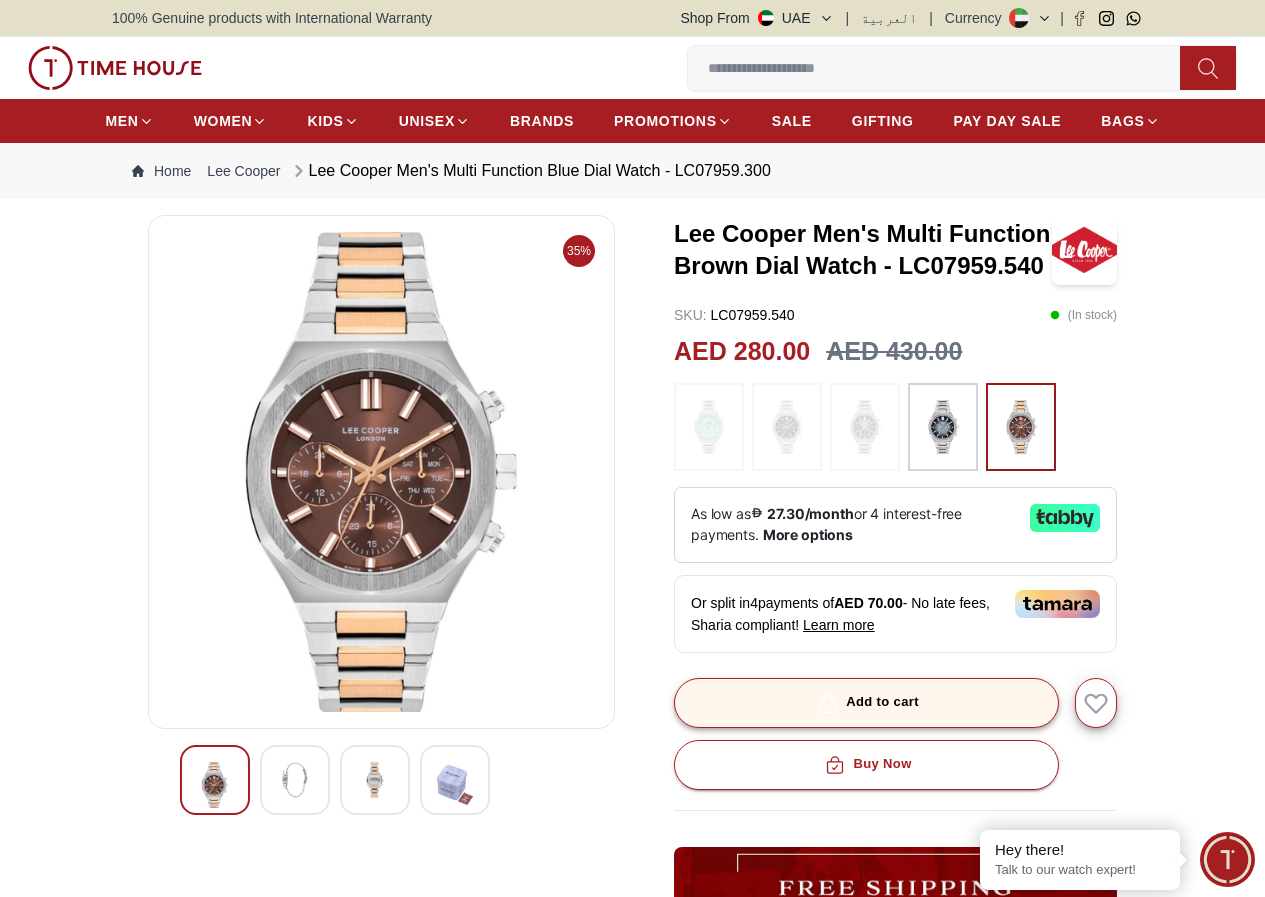 click on "Add to cart" at bounding box center [866, 703] 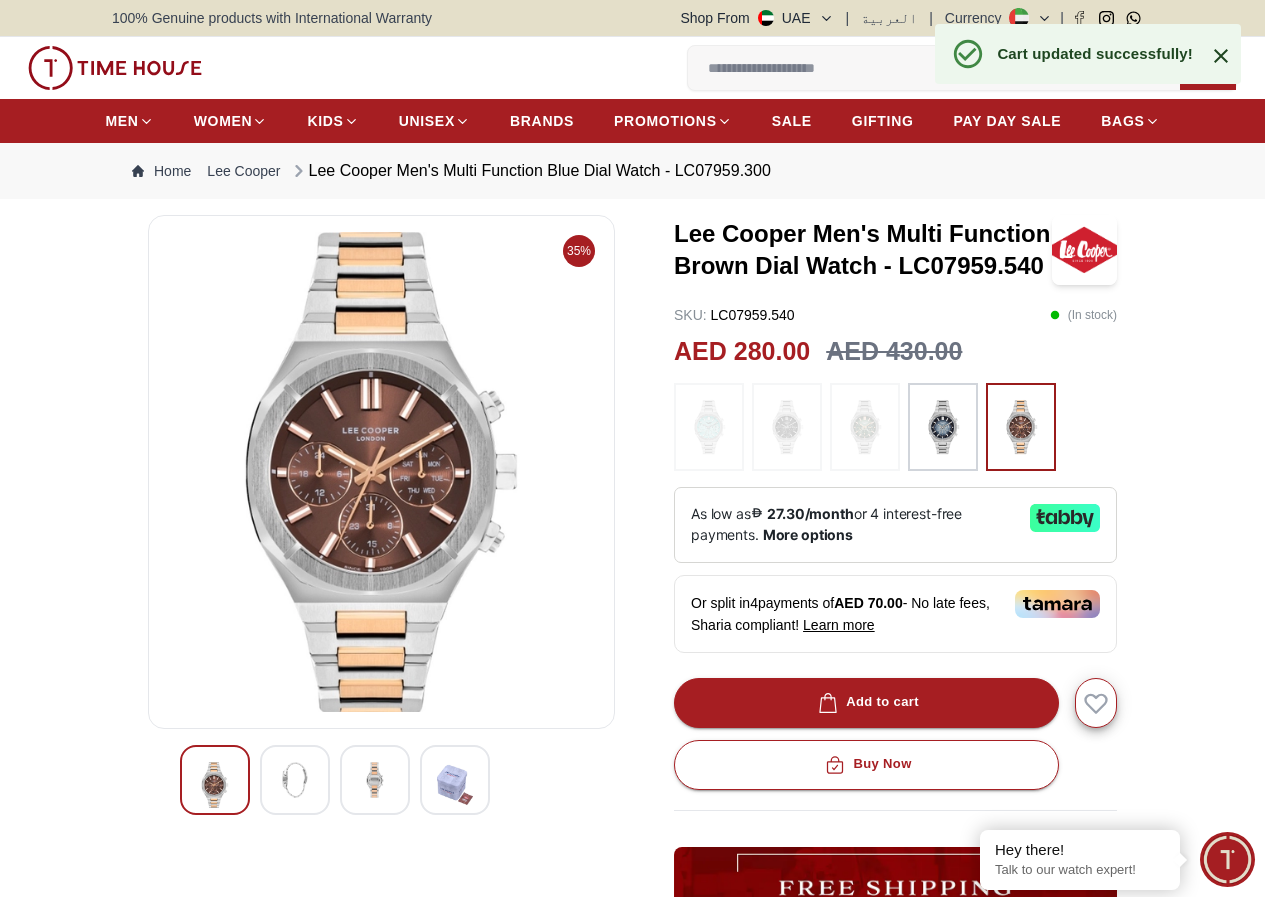 click 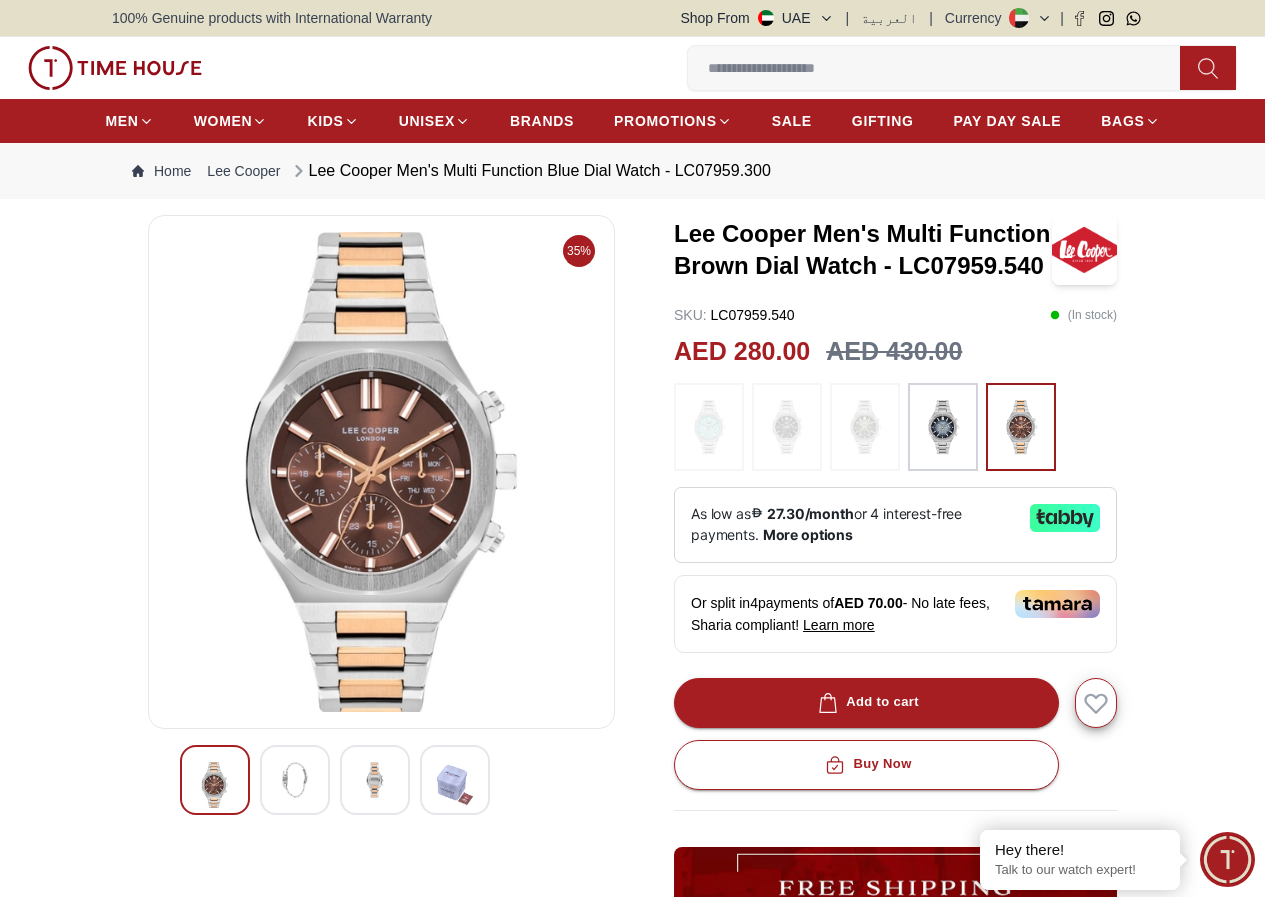 click on "1 My Bag" at bounding box center (0, 0) 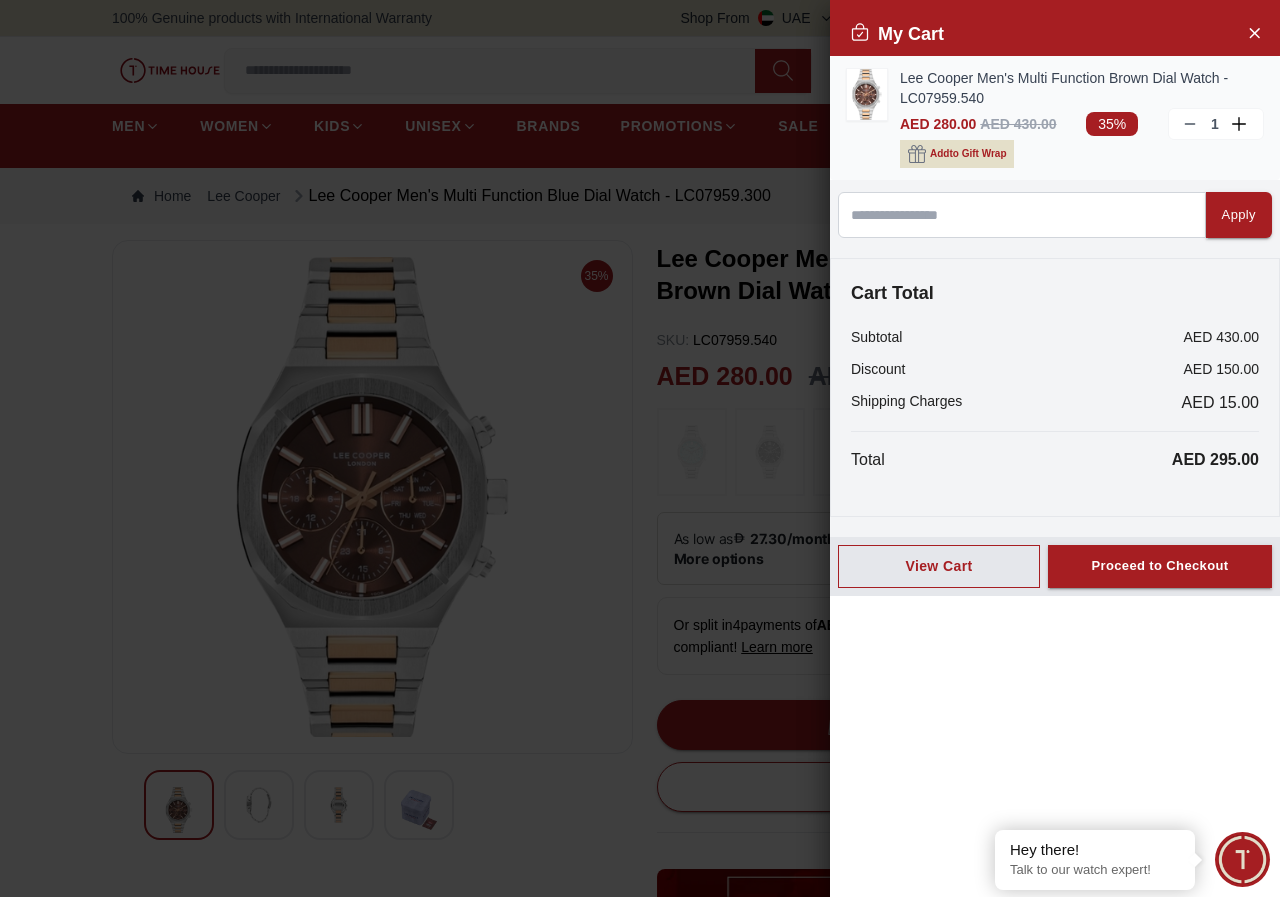click on "Add  to Gift Wrap" at bounding box center (968, 154) 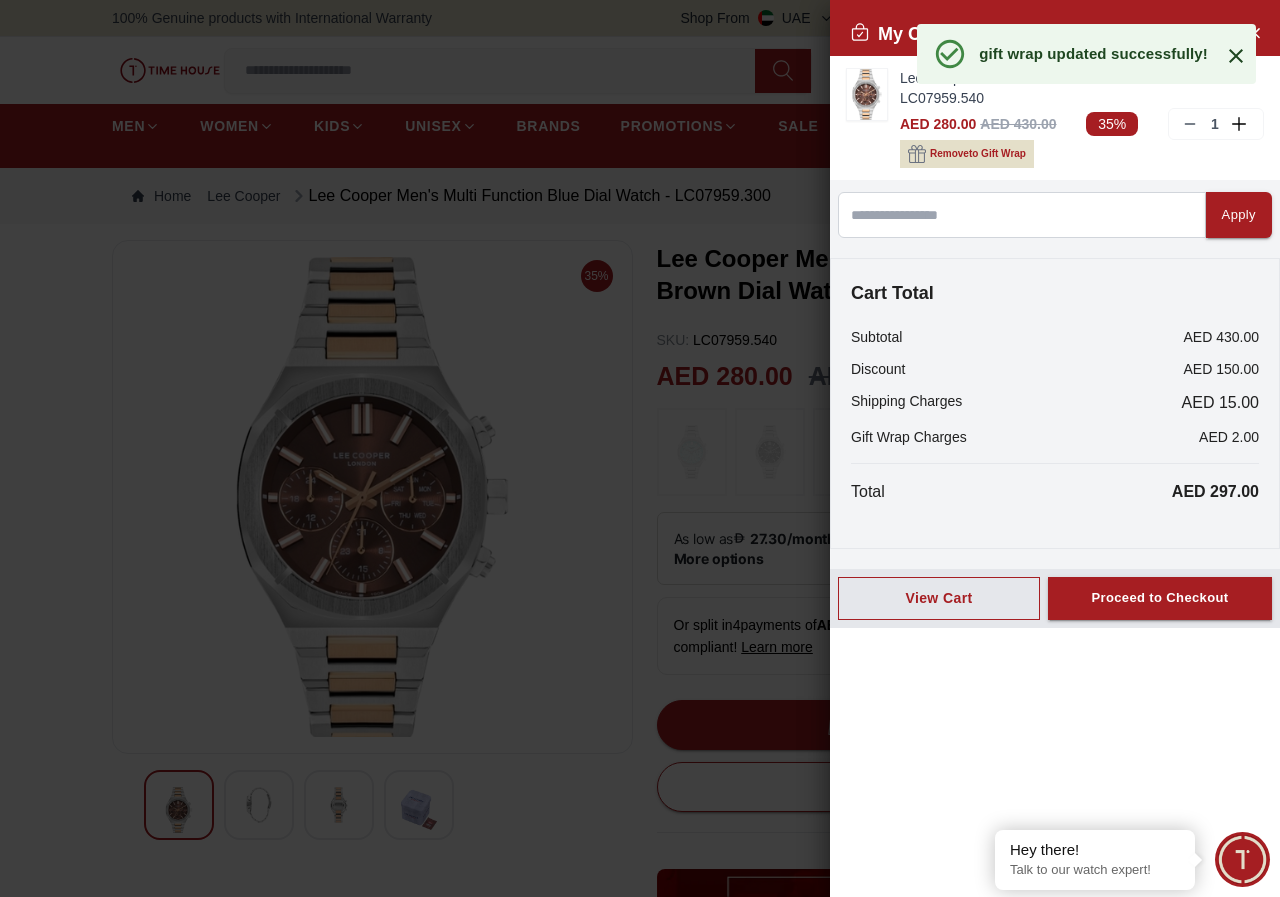 click at bounding box center (640, 448) 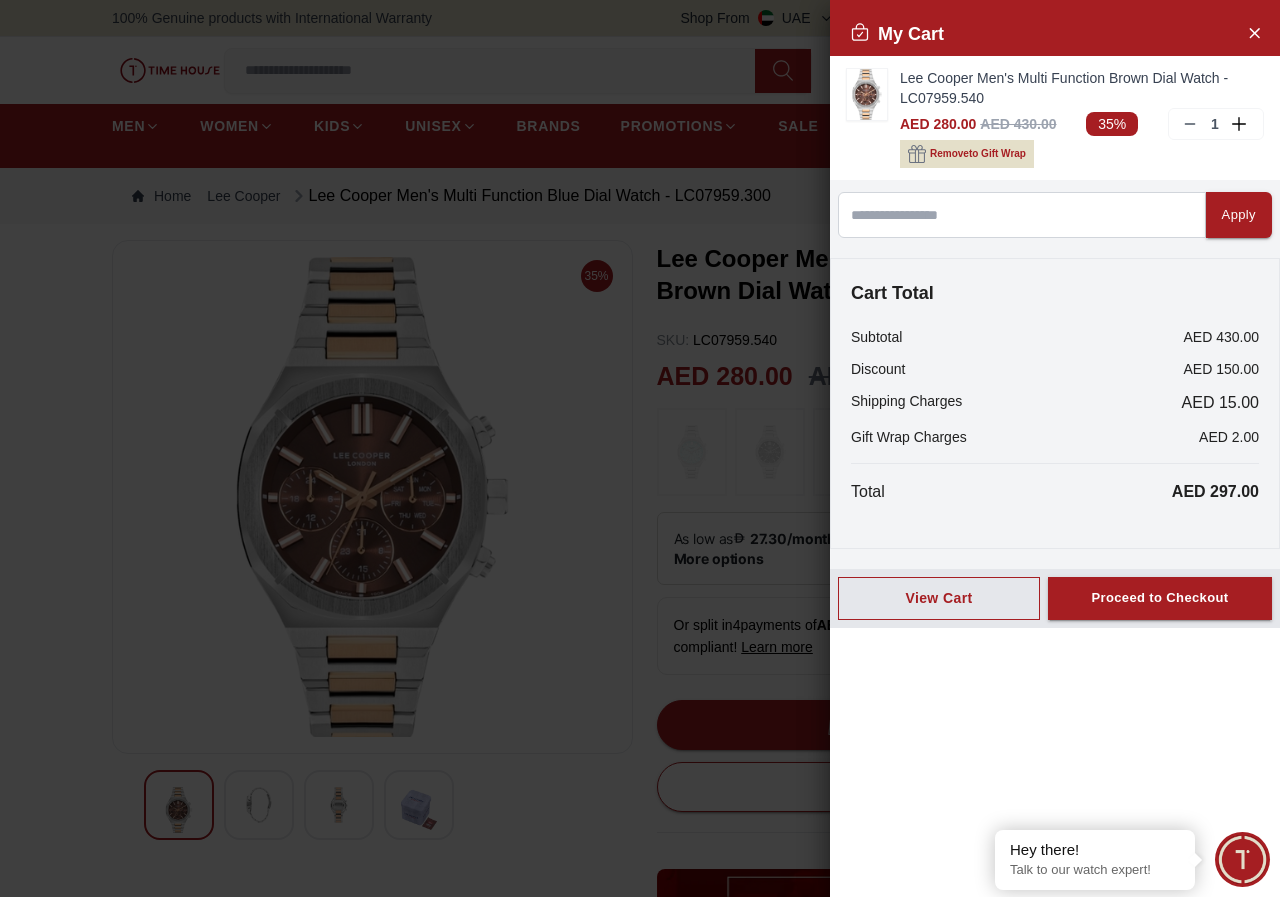 click on "My Cart" at bounding box center [1055, 34] 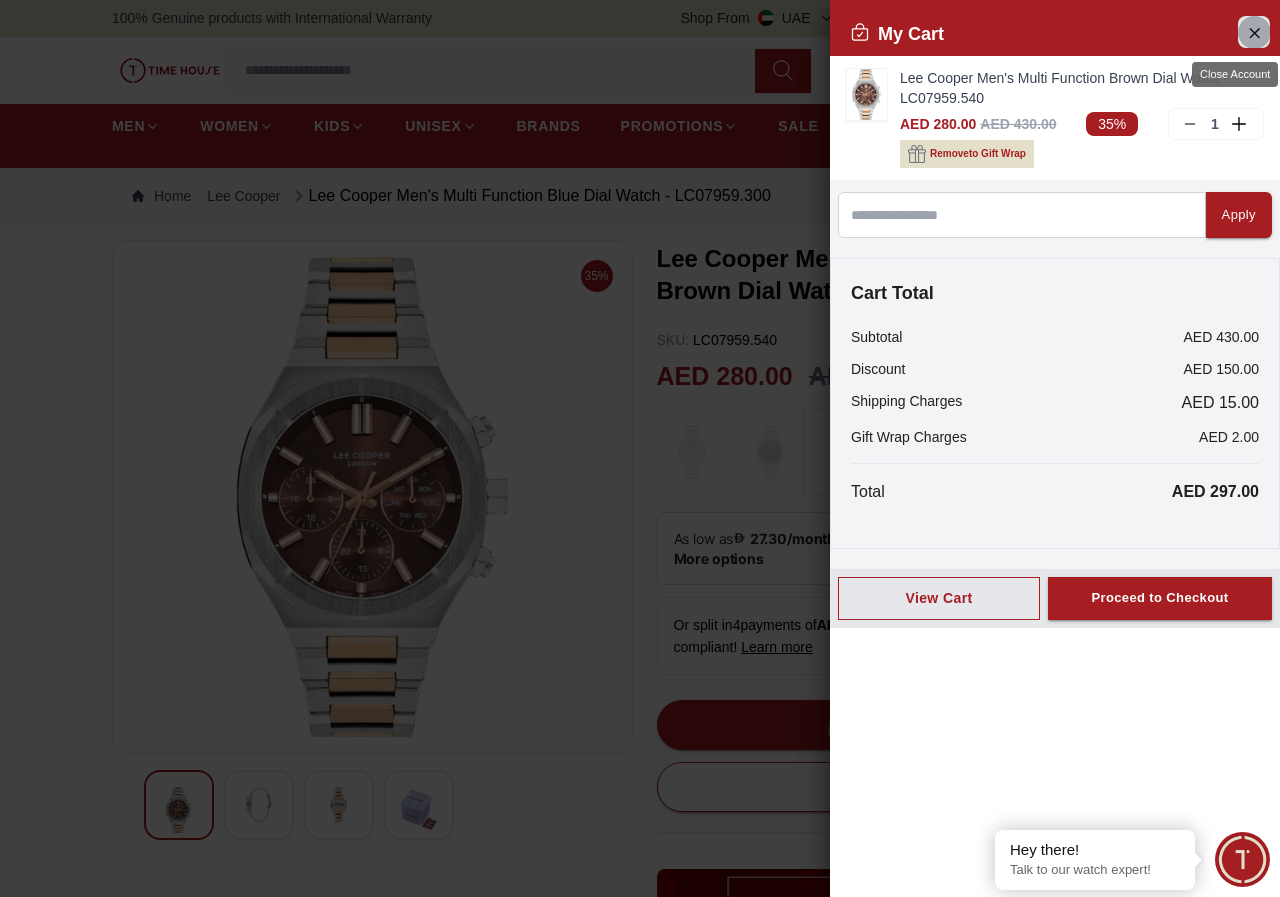 click 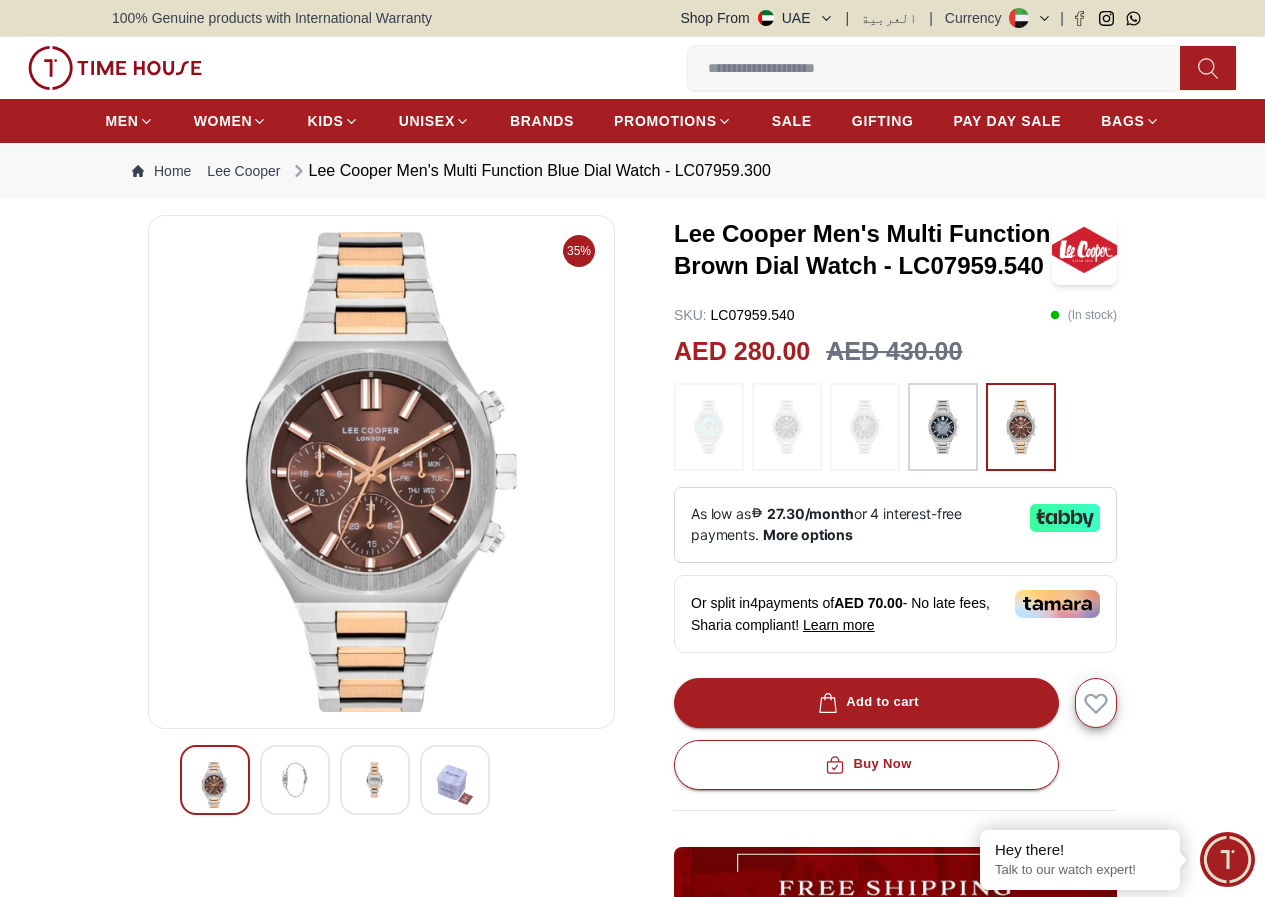 click on "1 My Bag" at bounding box center (0, 0) 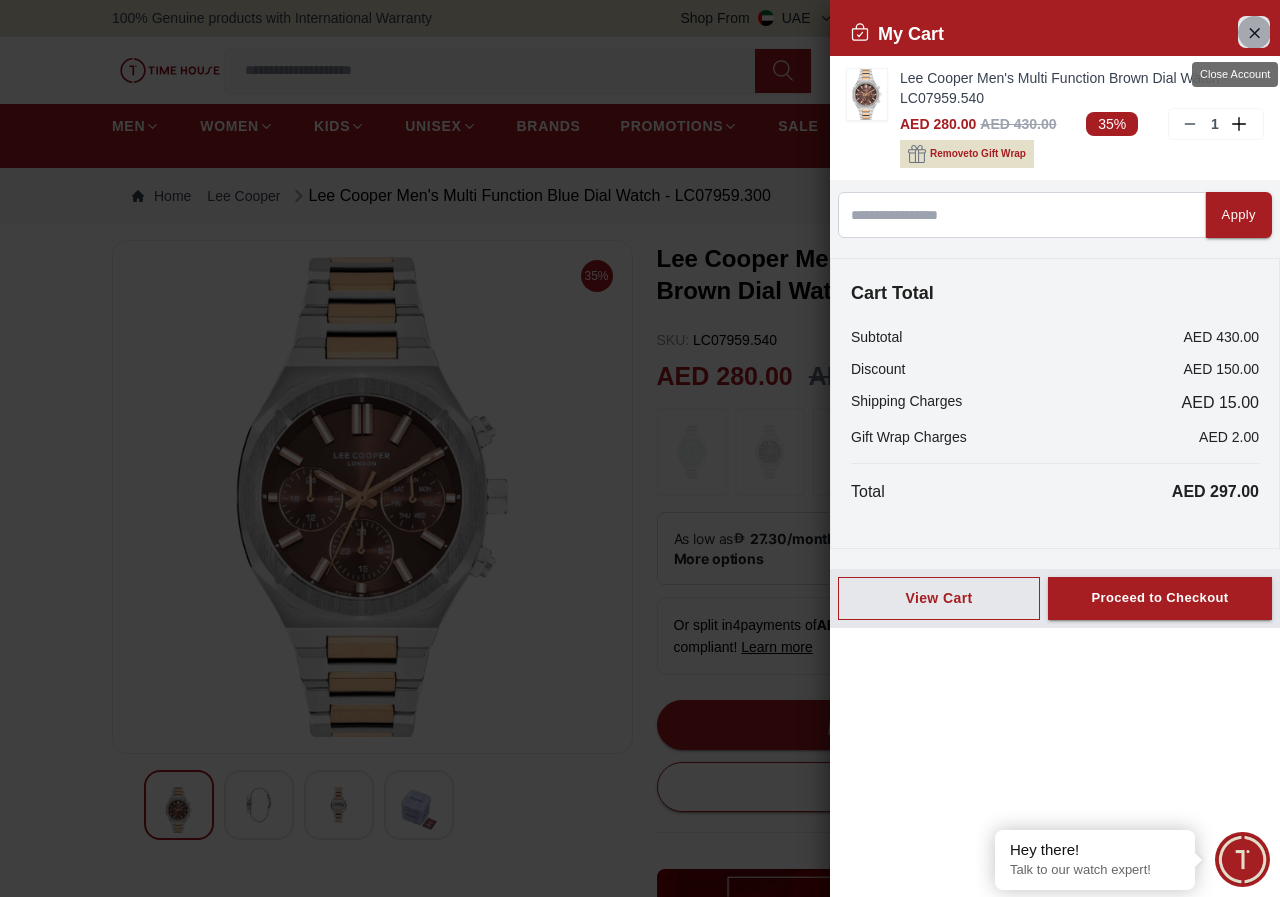 click at bounding box center [1254, 32] 